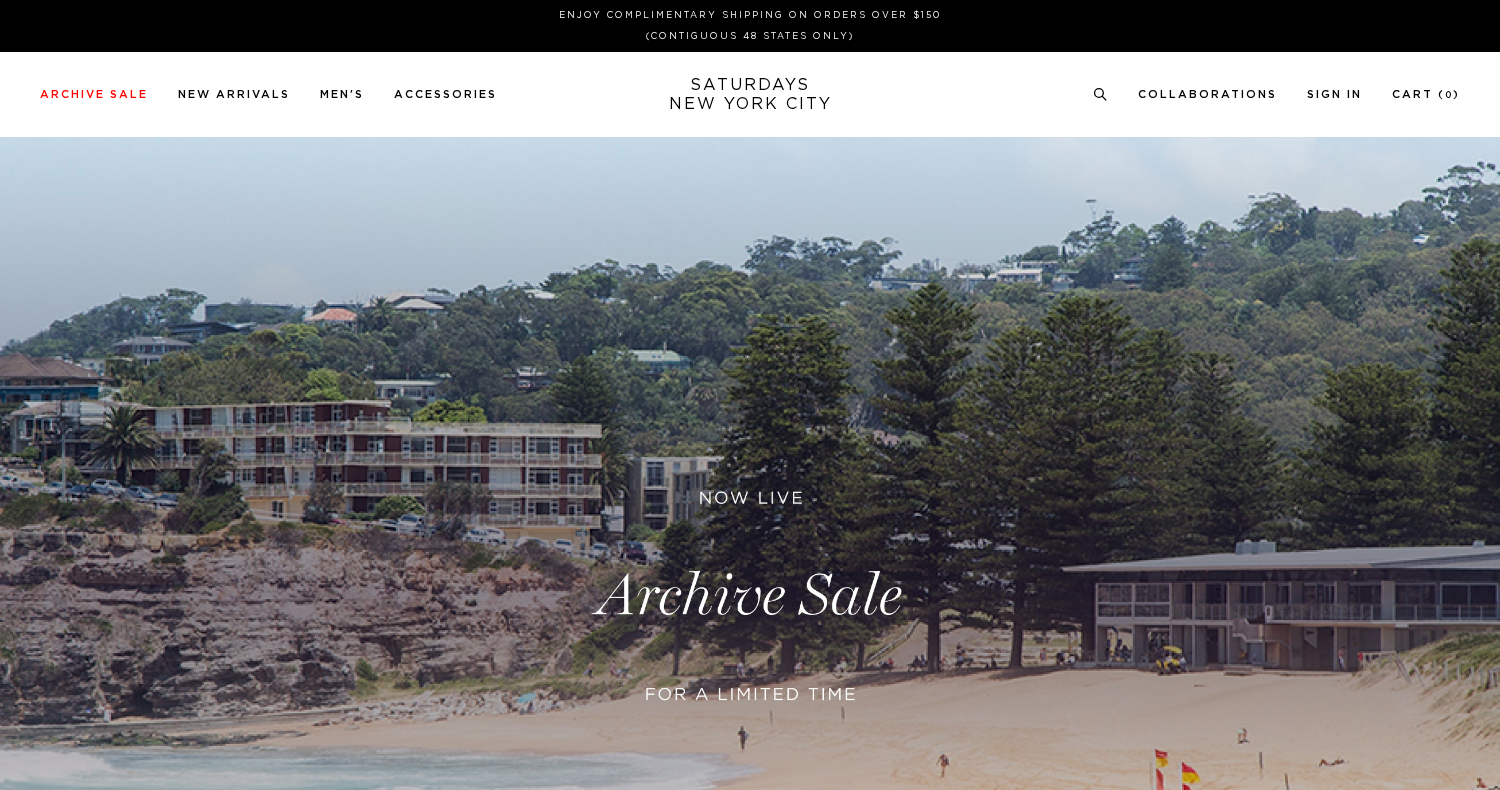 scroll, scrollTop: 0, scrollLeft: 0, axis: both 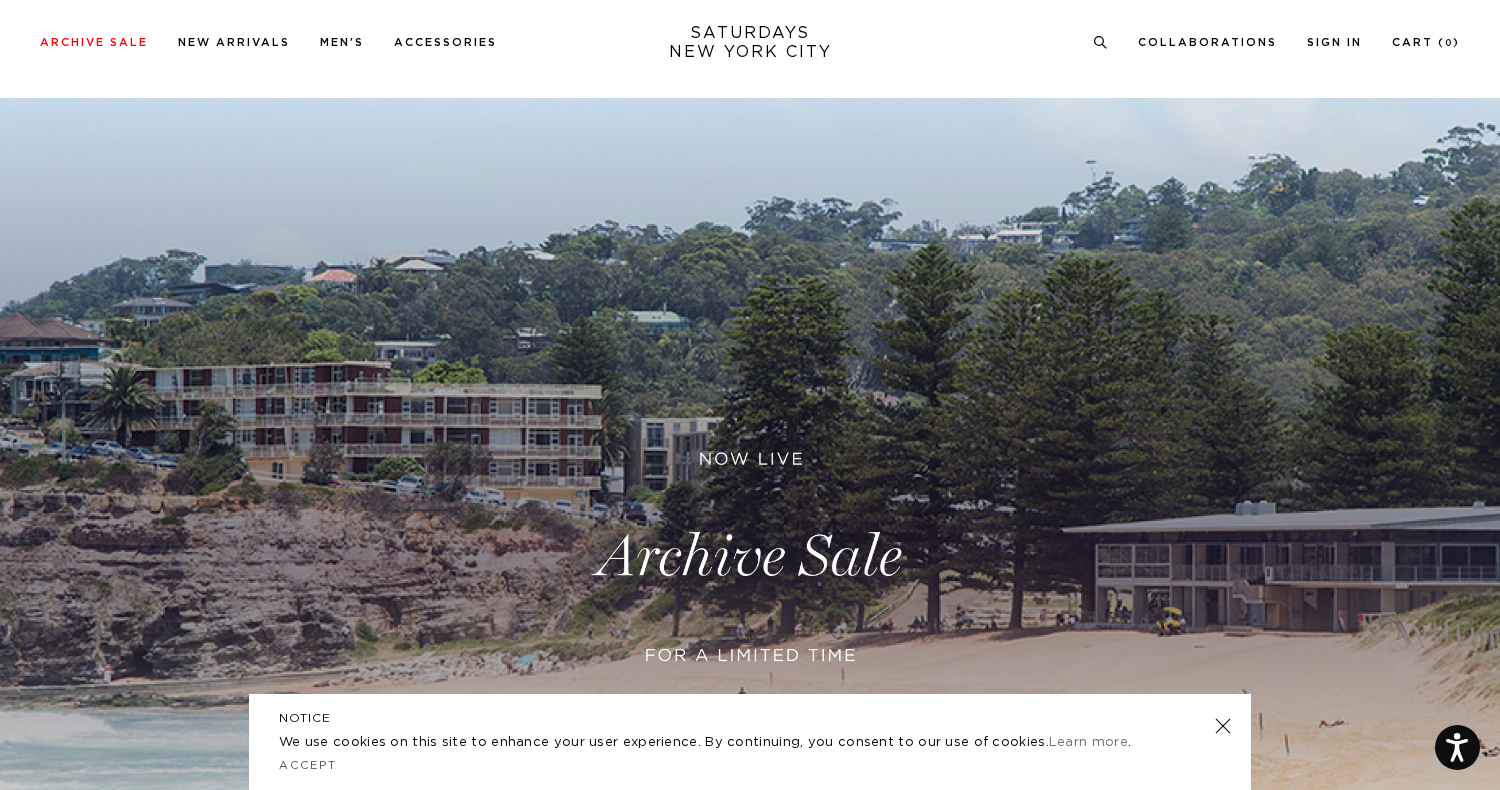 click at bounding box center [1223, 726] 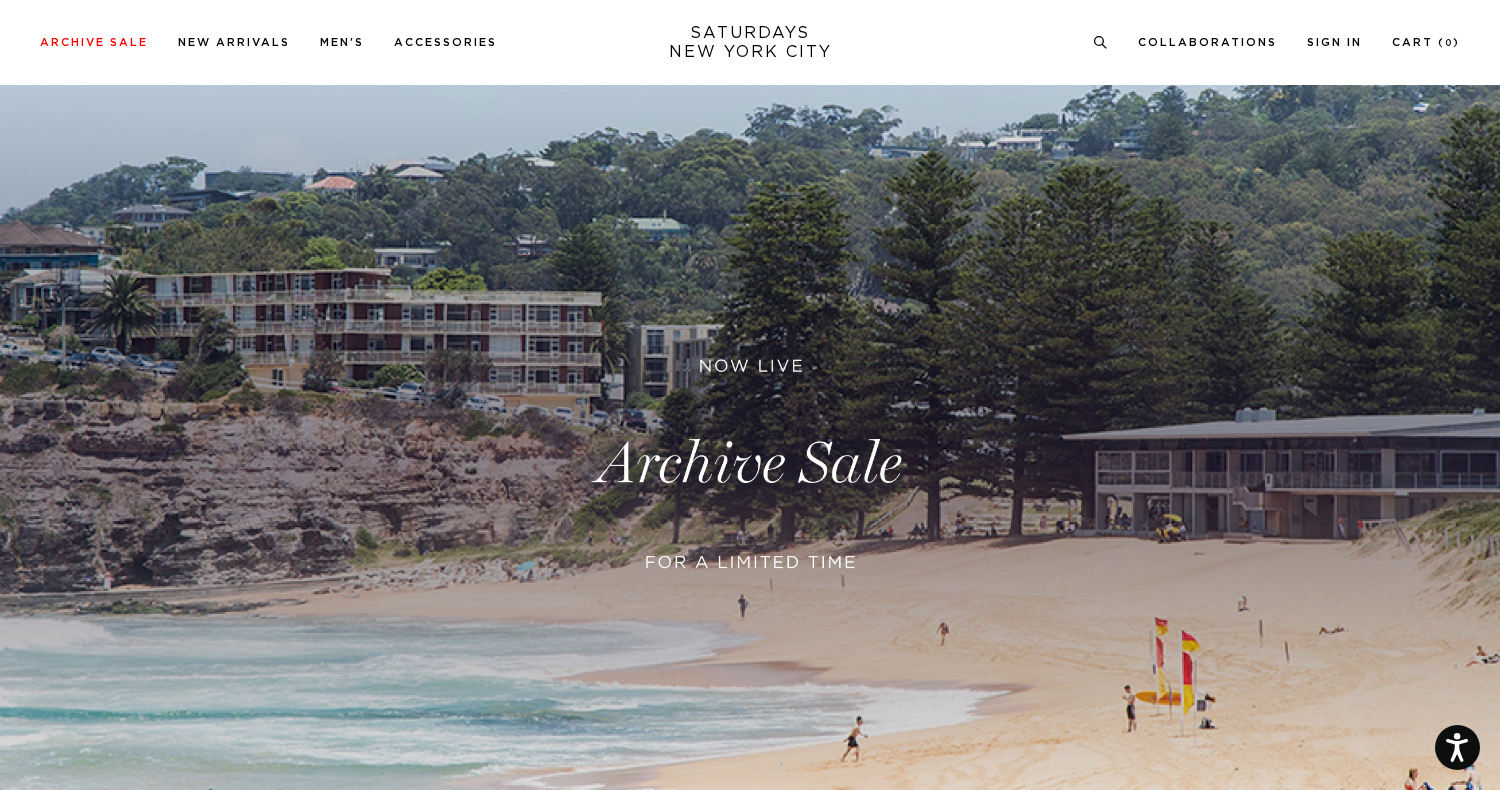 scroll, scrollTop: 192, scrollLeft: 0, axis: vertical 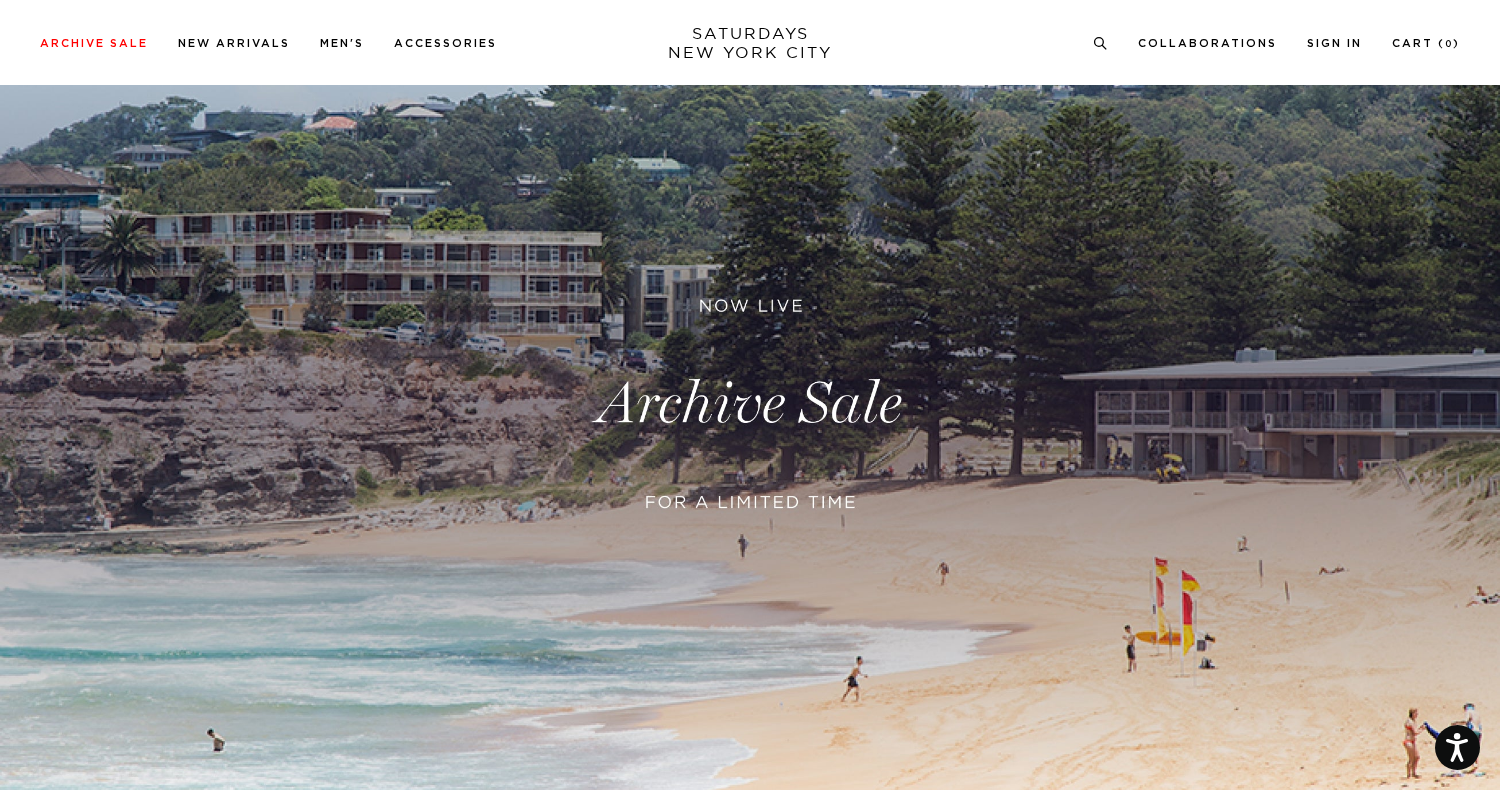 click at bounding box center [750, 404] 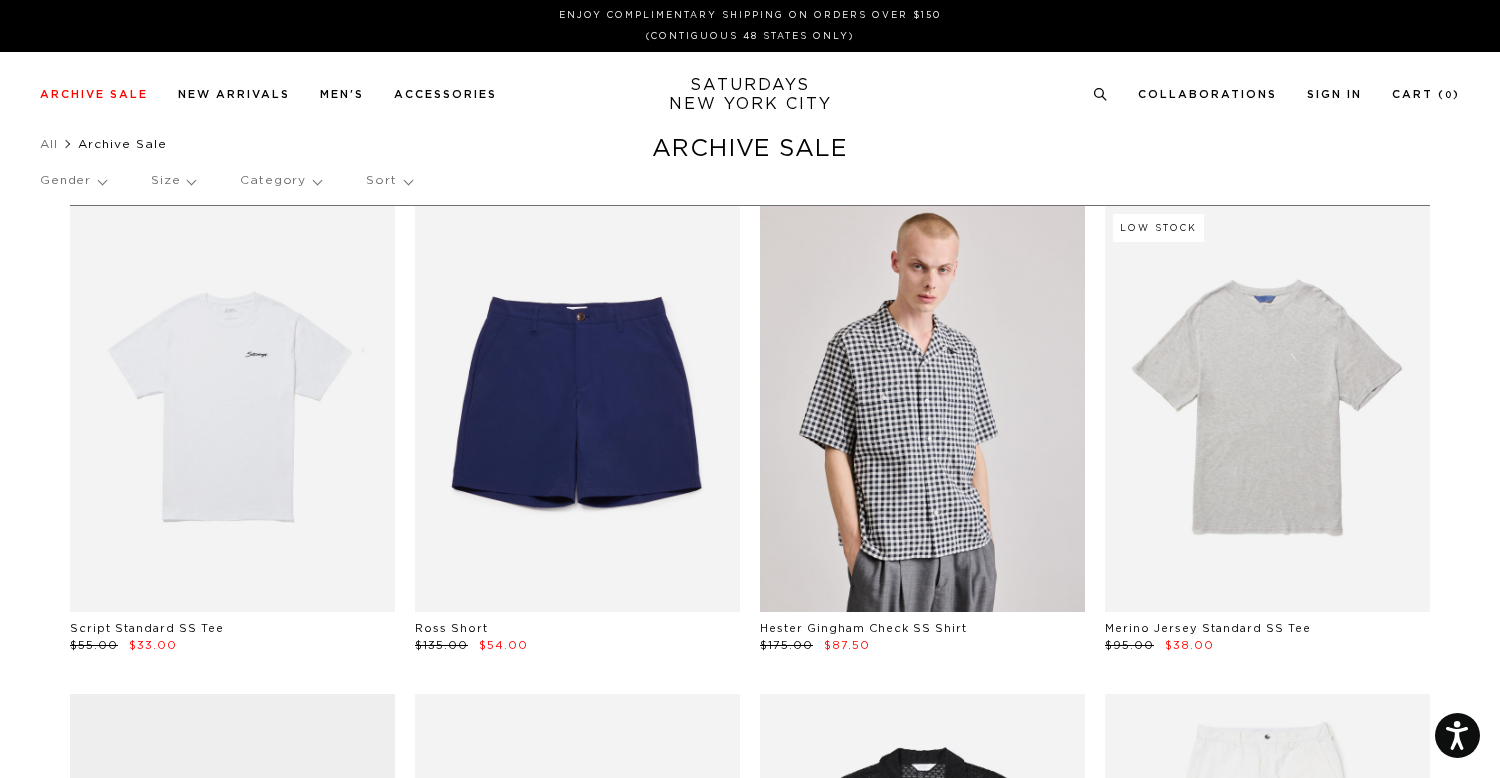 scroll, scrollTop: 0, scrollLeft: 0, axis: both 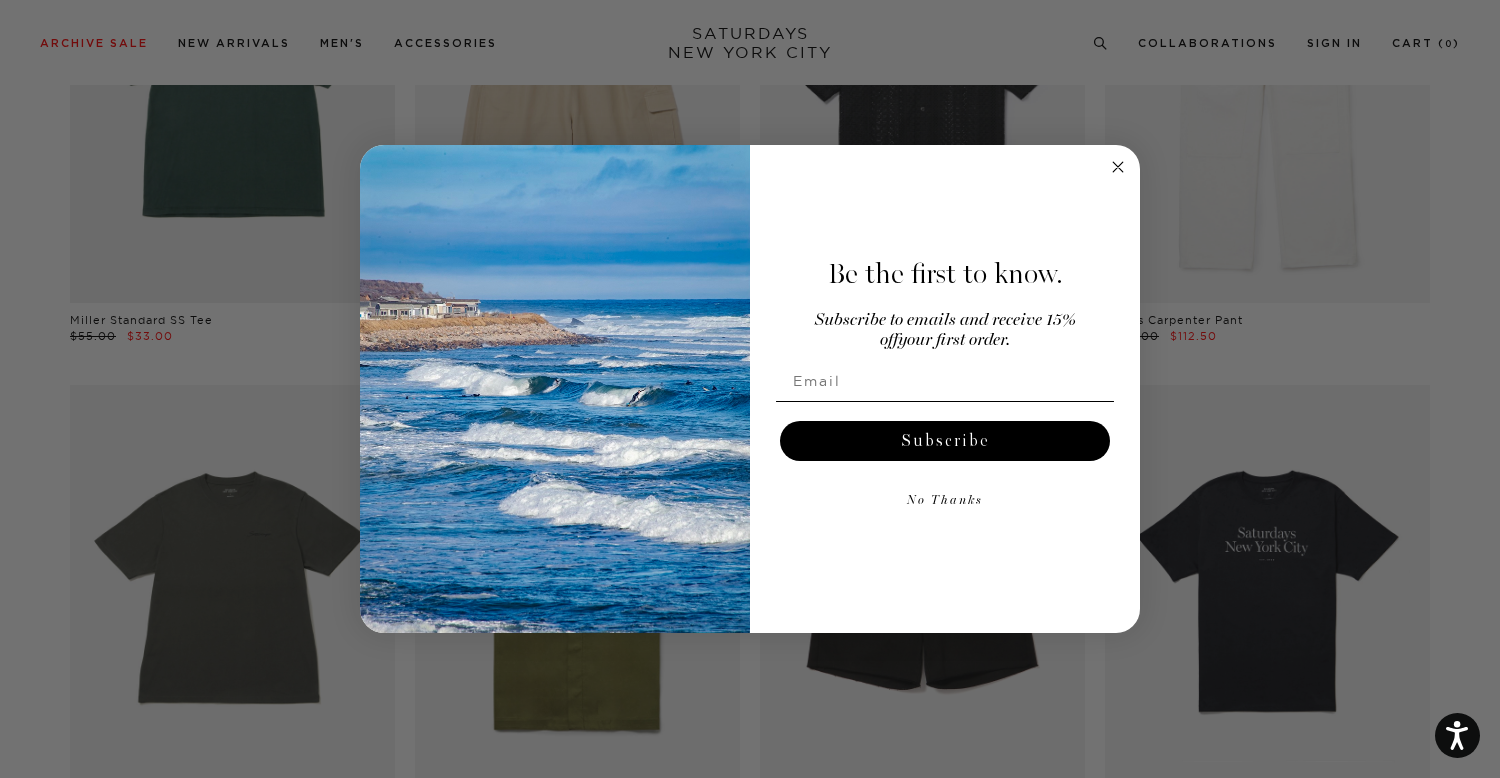 click 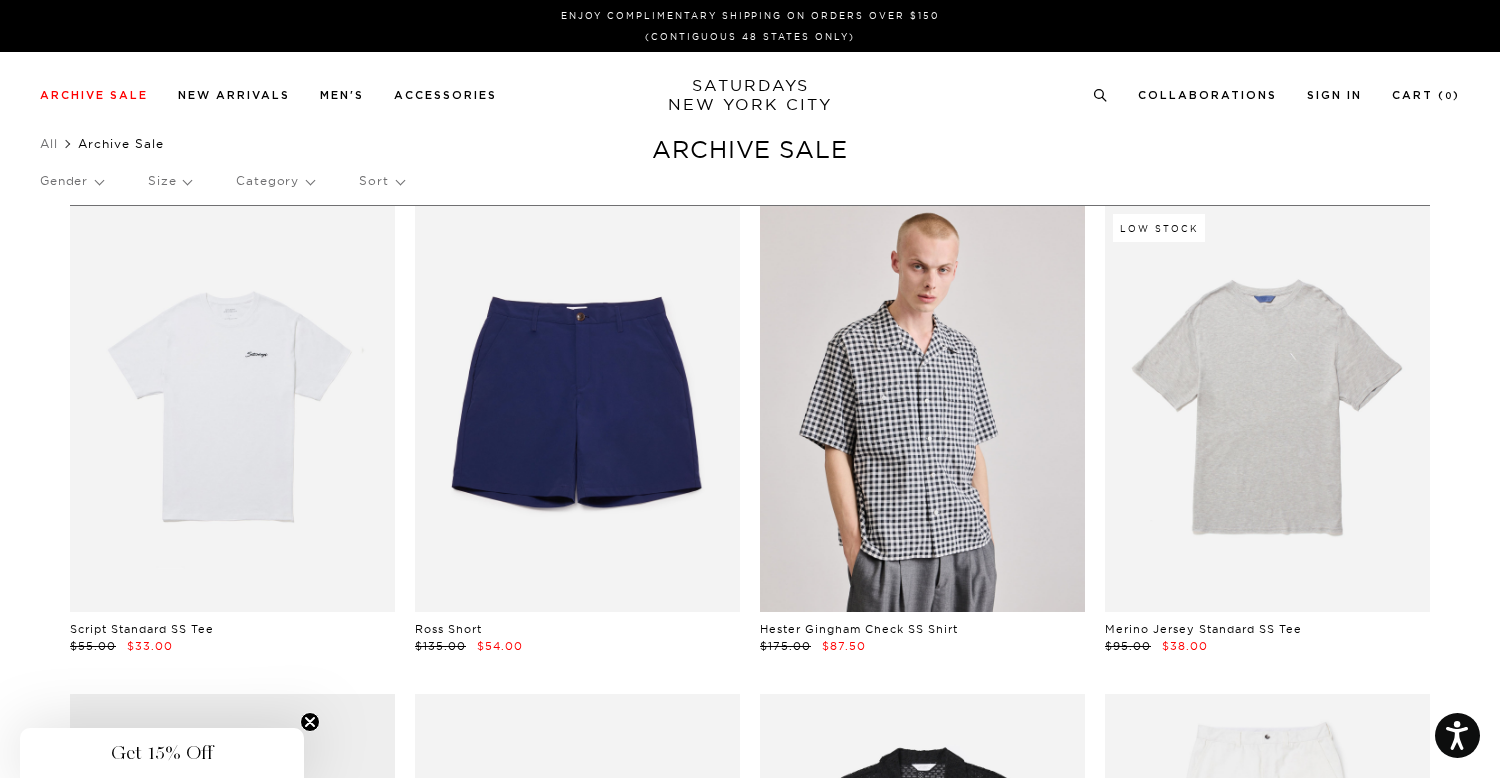 scroll, scrollTop: 0, scrollLeft: 0, axis: both 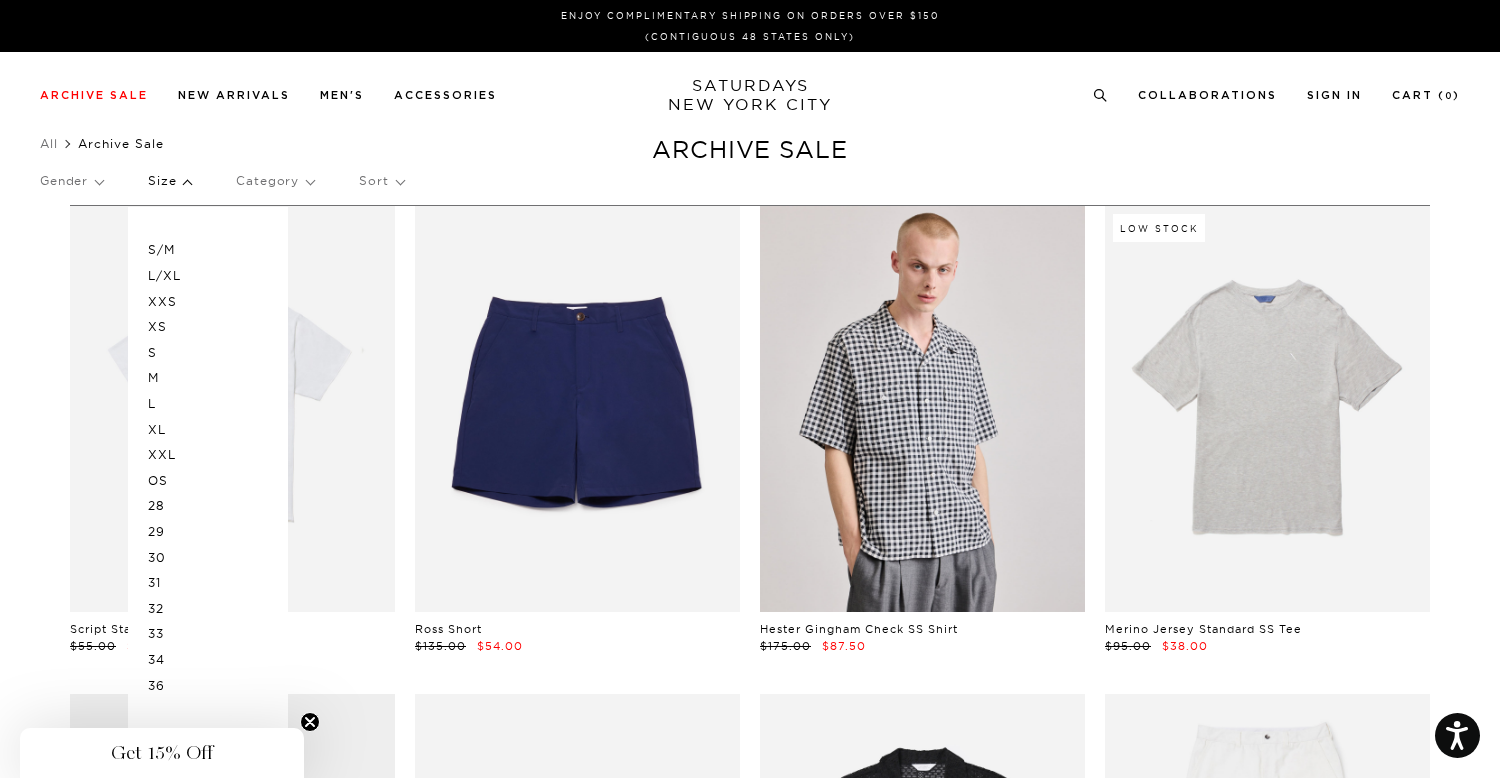 click on "L/XL" at bounding box center [208, 276] 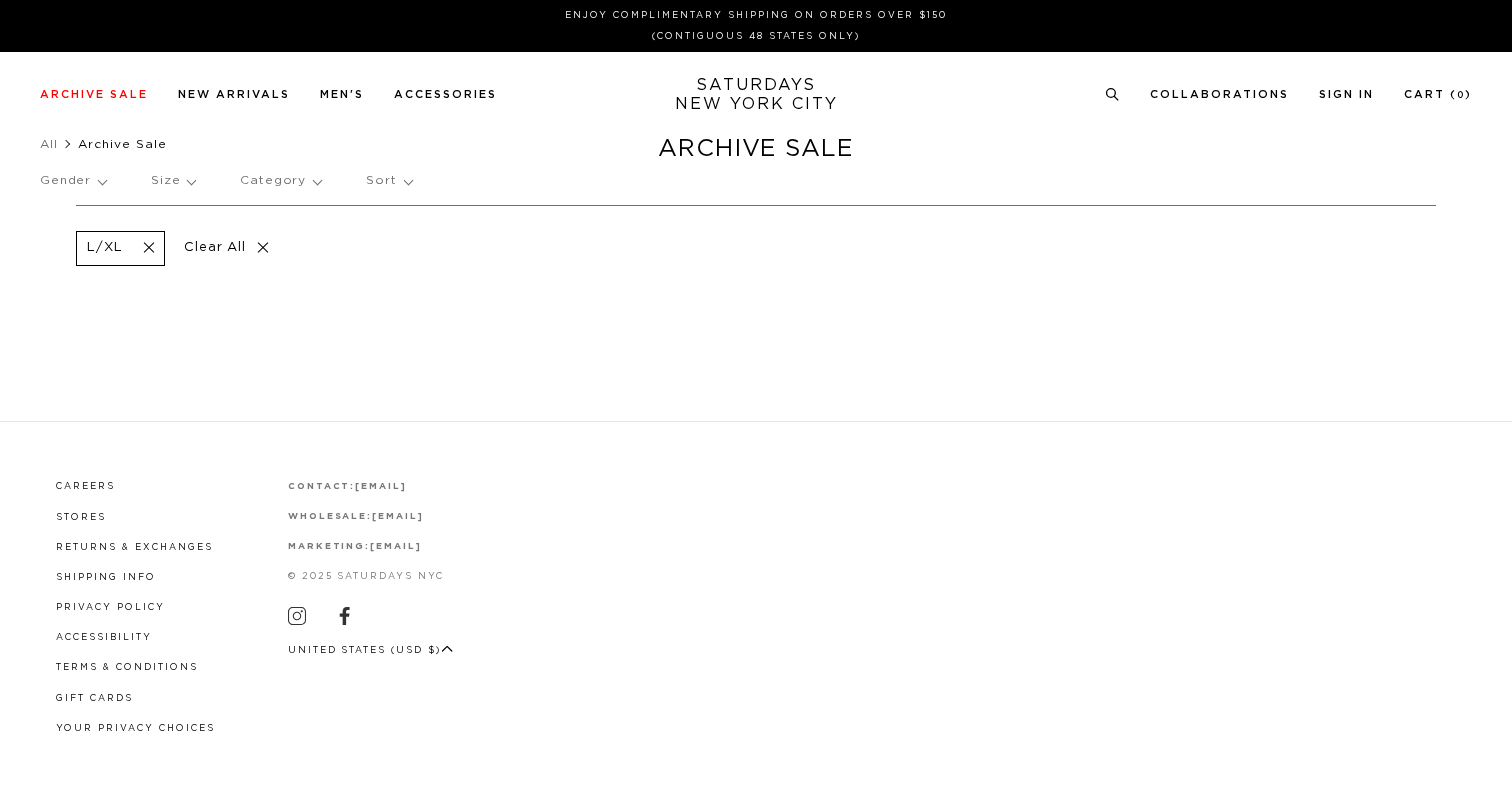 scroll, scrollTop: 0, scrollLeft: 0, axis: both 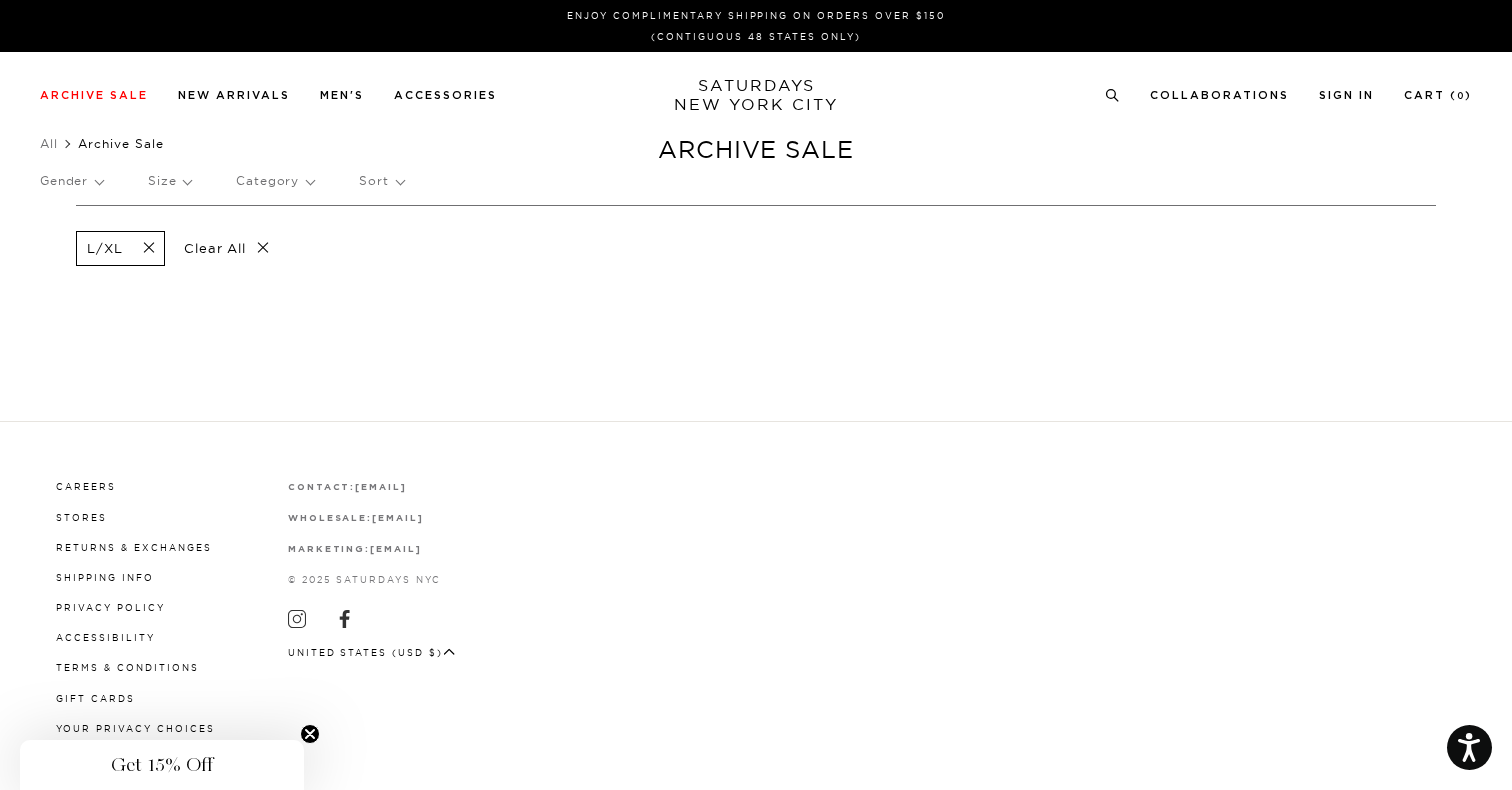 click at bounding box center (143, 248) 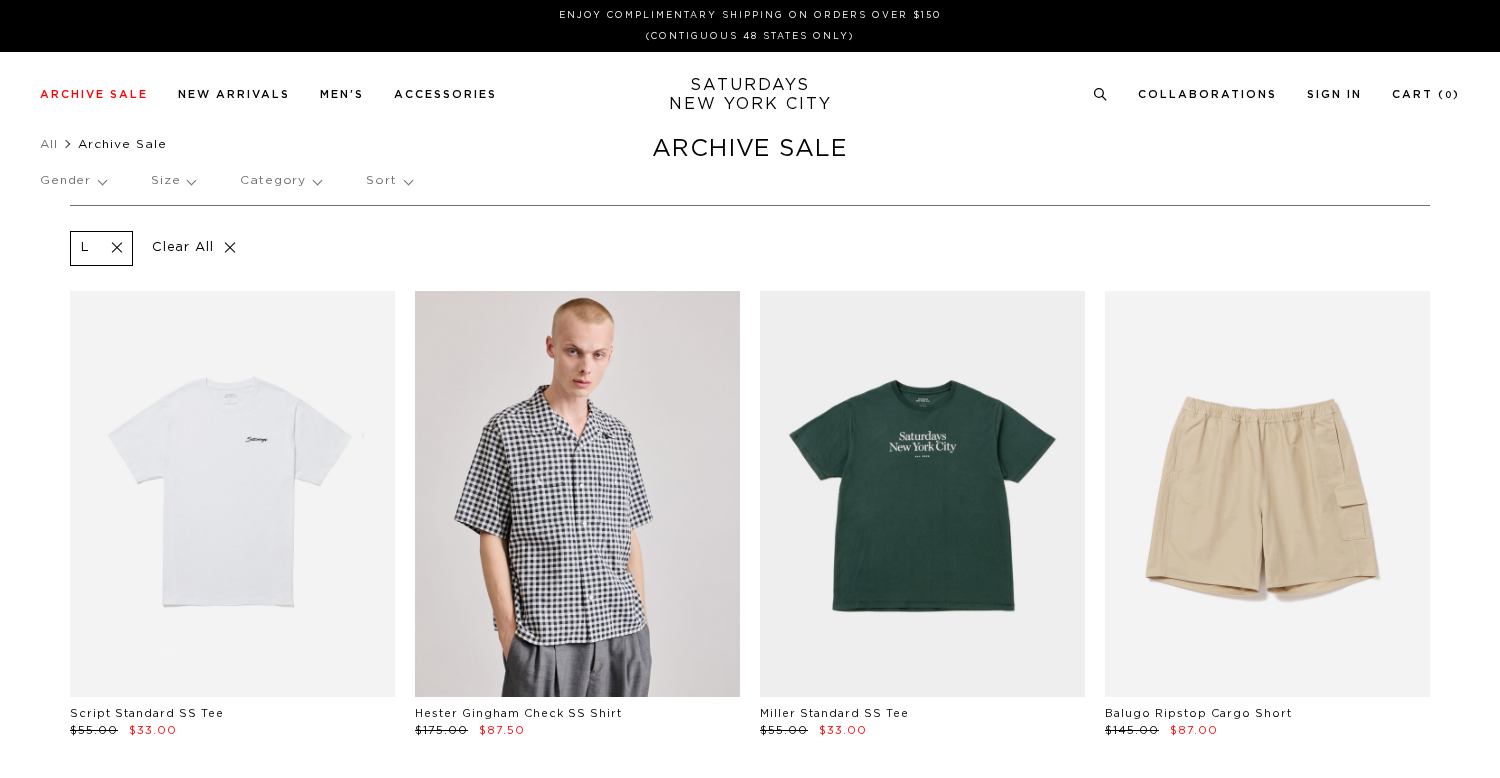 scroll, scrollTop: 0, scrollLeft: 0, axis: both 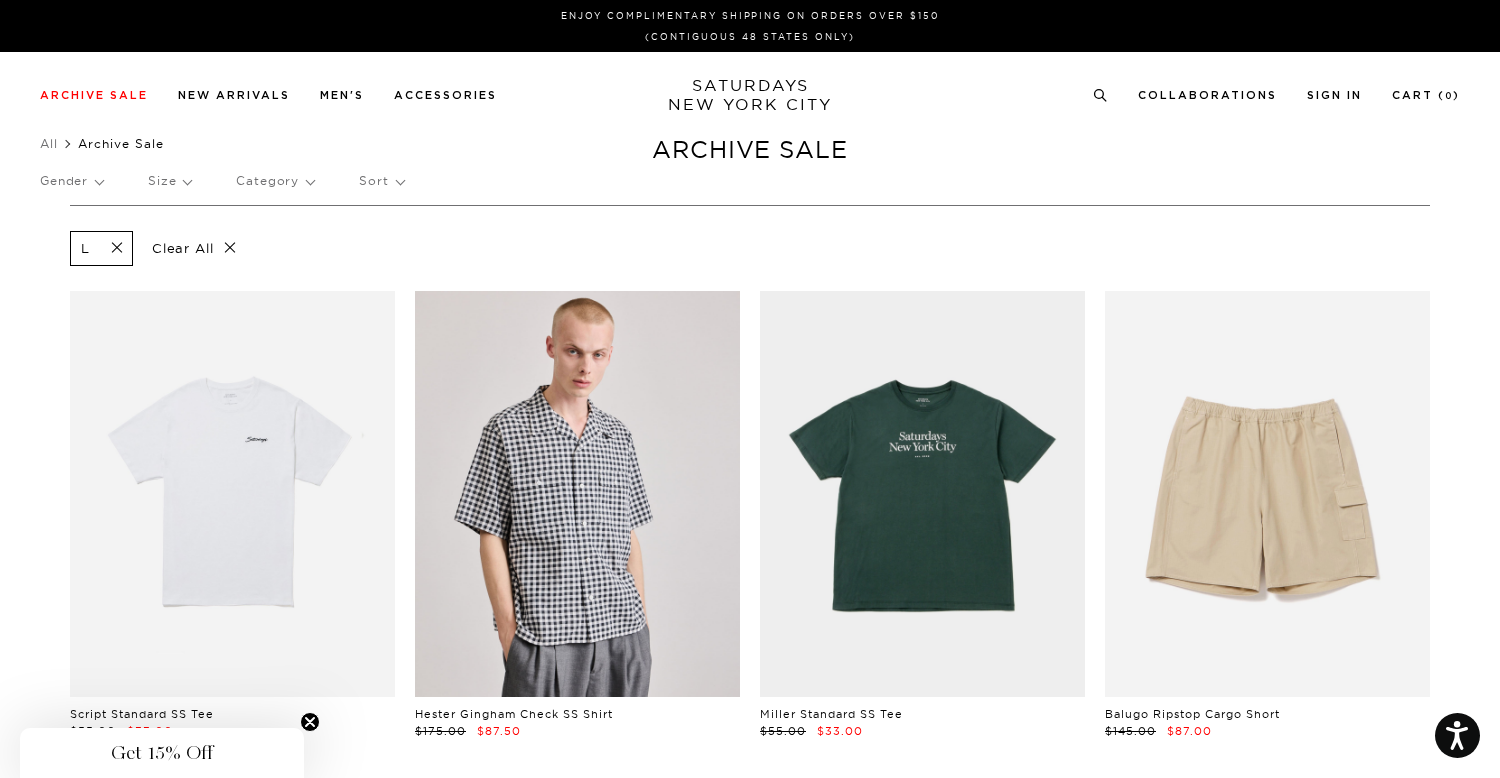 click on "Size" at bounding box center (169, 181) 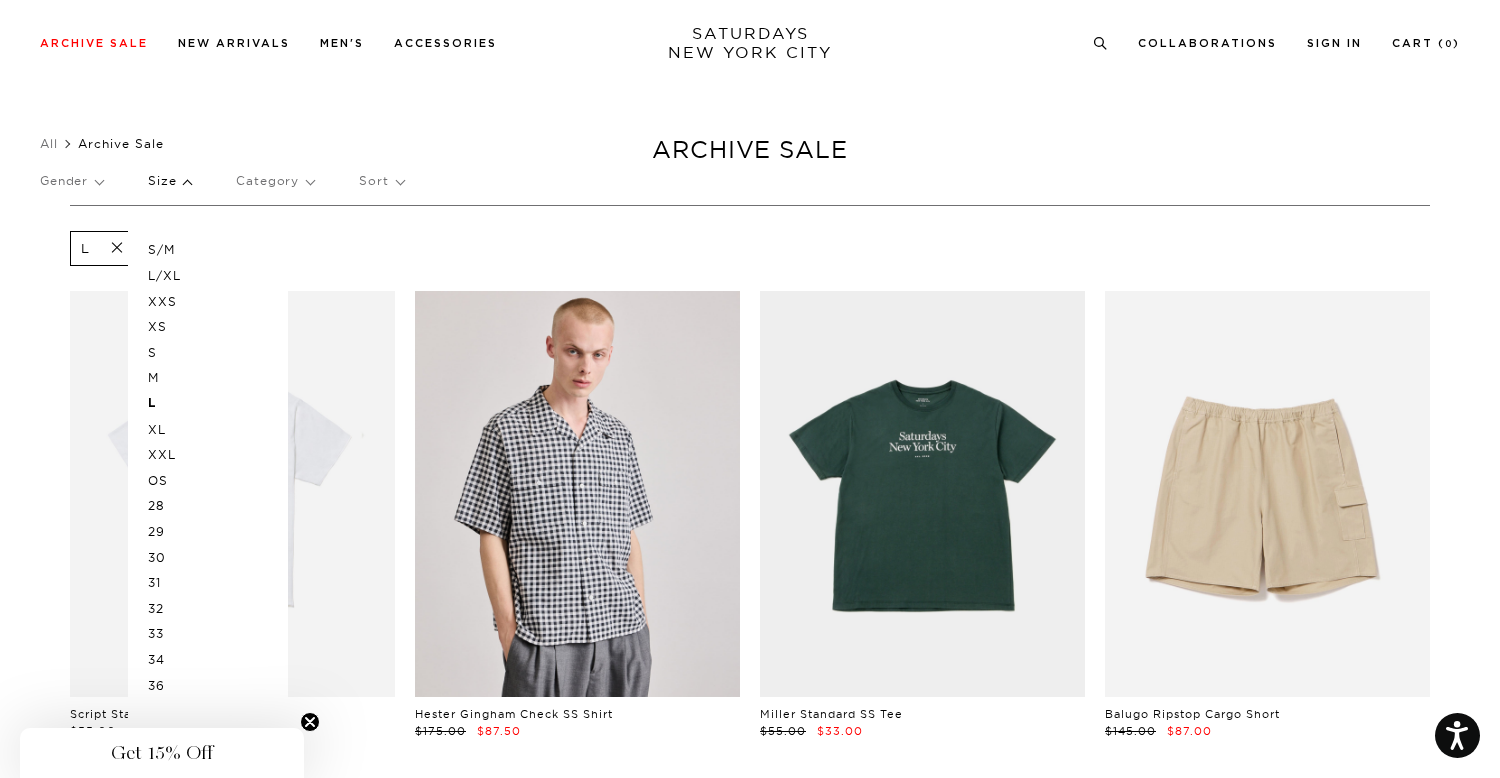 scroll, scrollTop: 48, scrollLeft: 2, axis: both 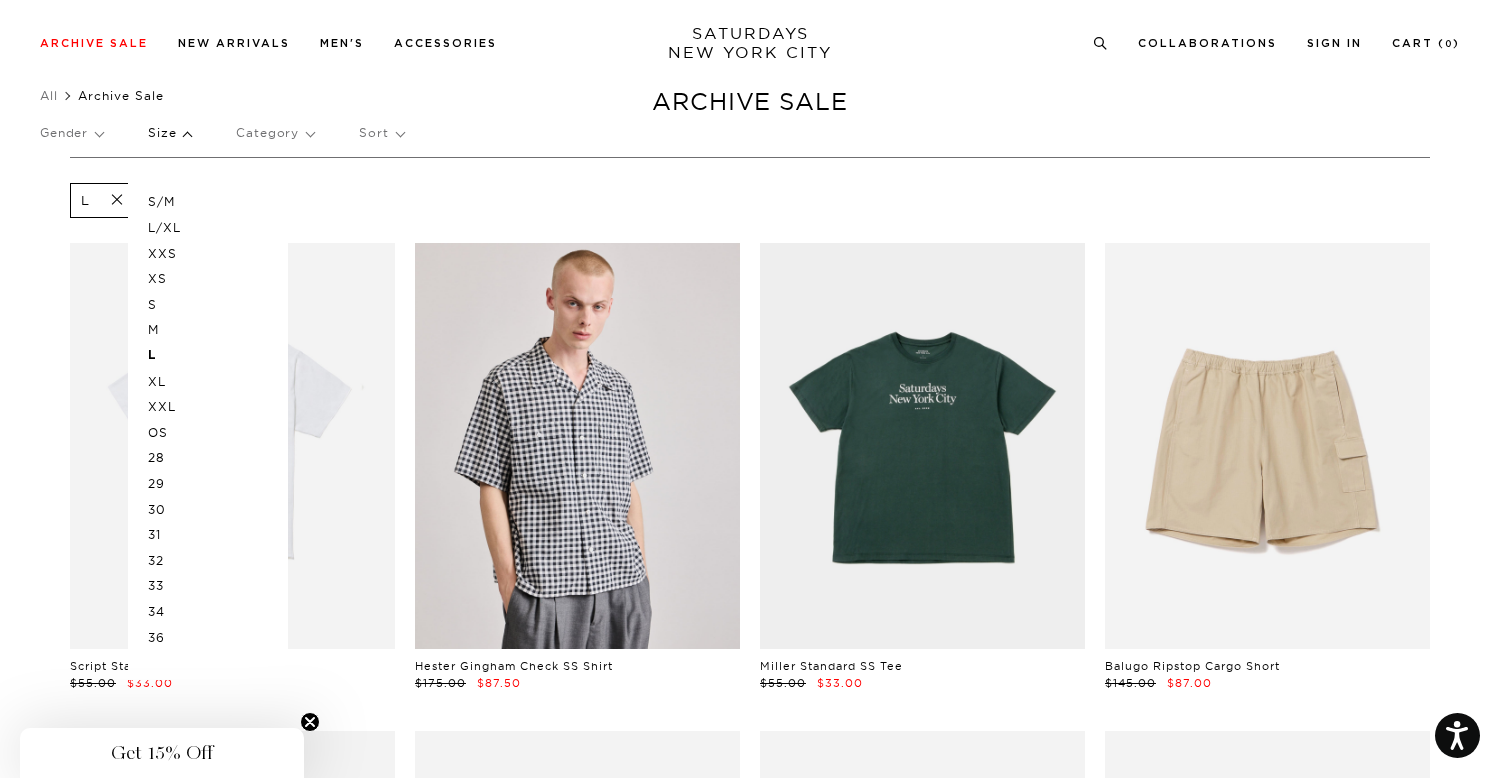 click on "33" at bounding box center [208, 586] 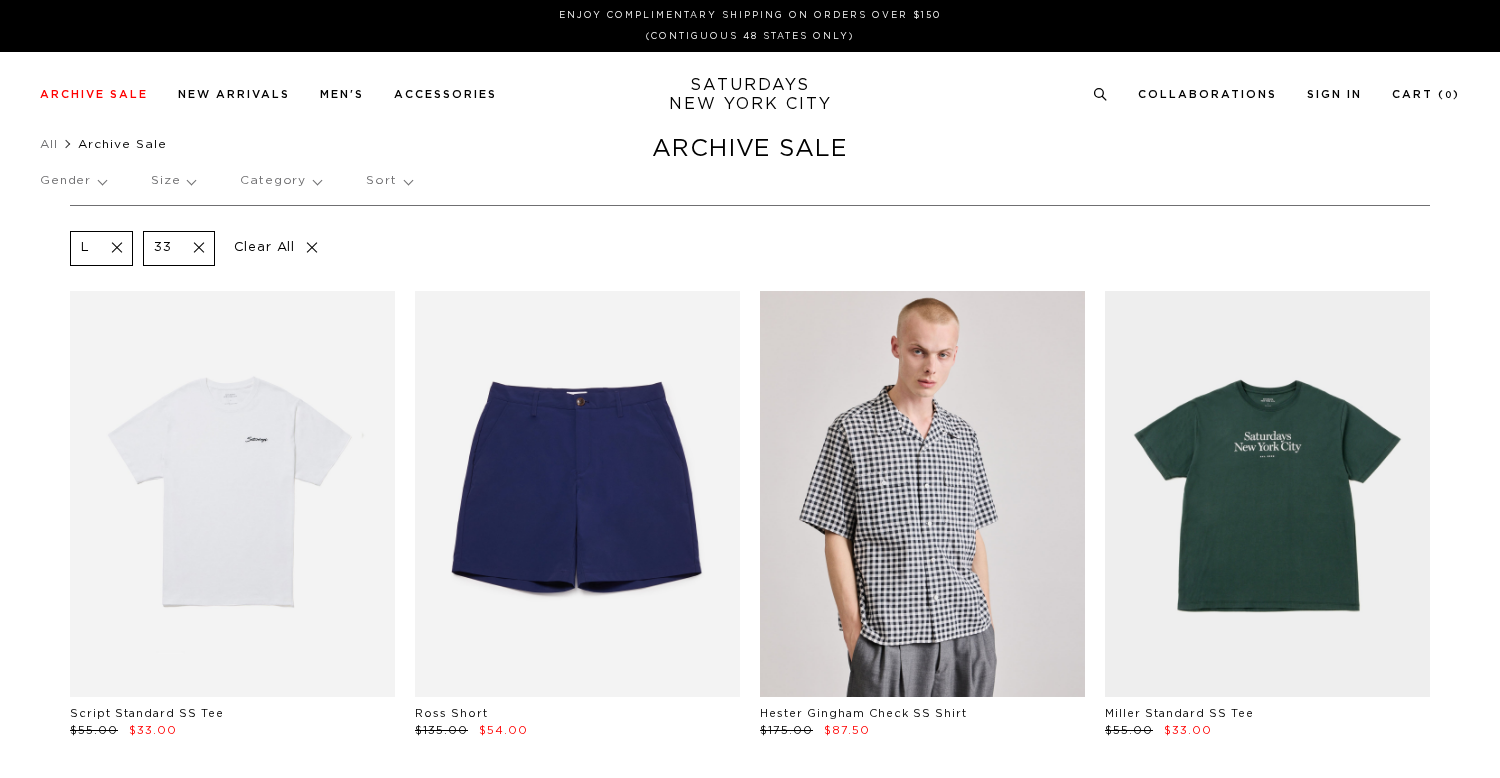 scroll, scrollTop: 0, scrollLeft: 0, axis: both 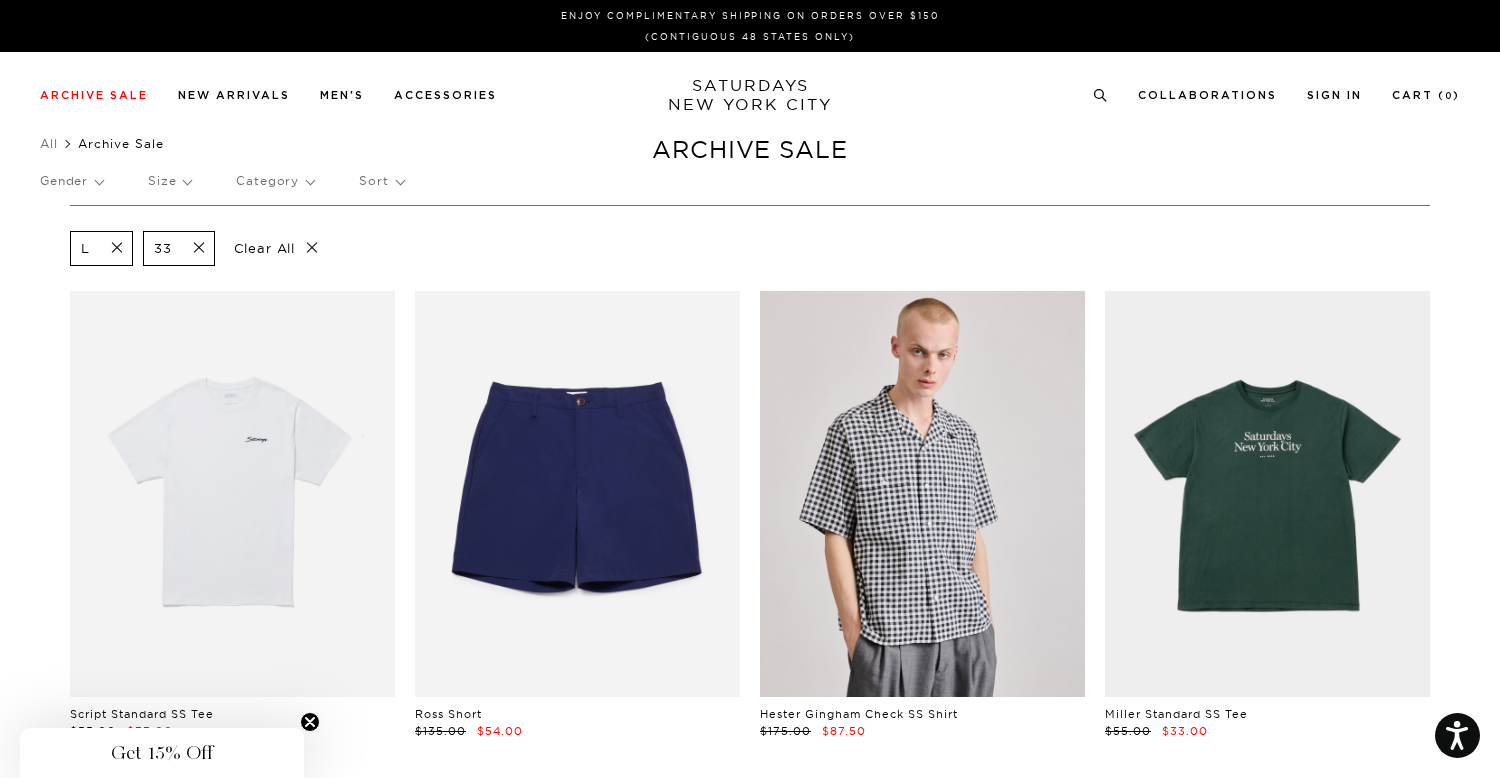 click on "Category" at bounding box center (275, 181) 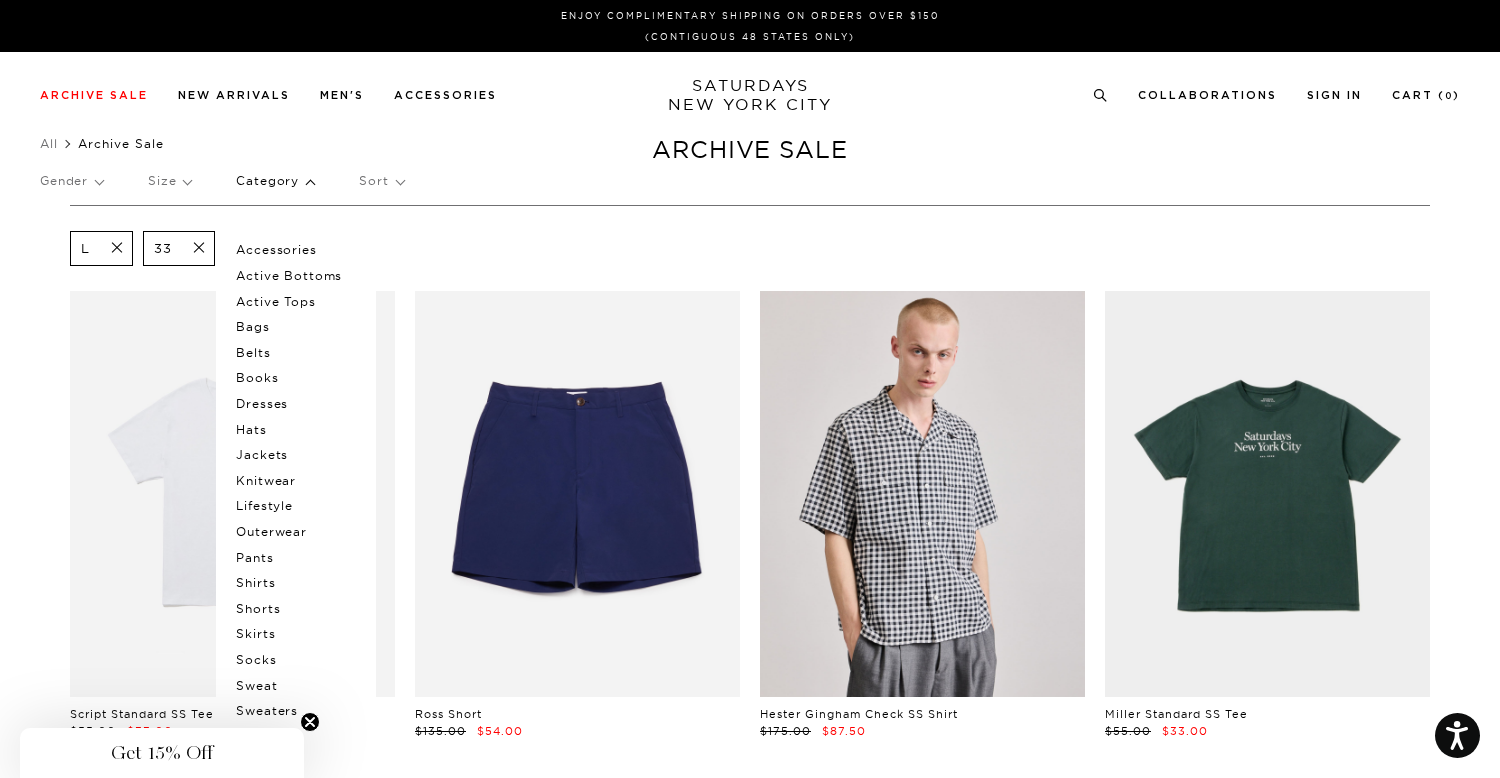 click on "Category" at bounding box center [275, 181] 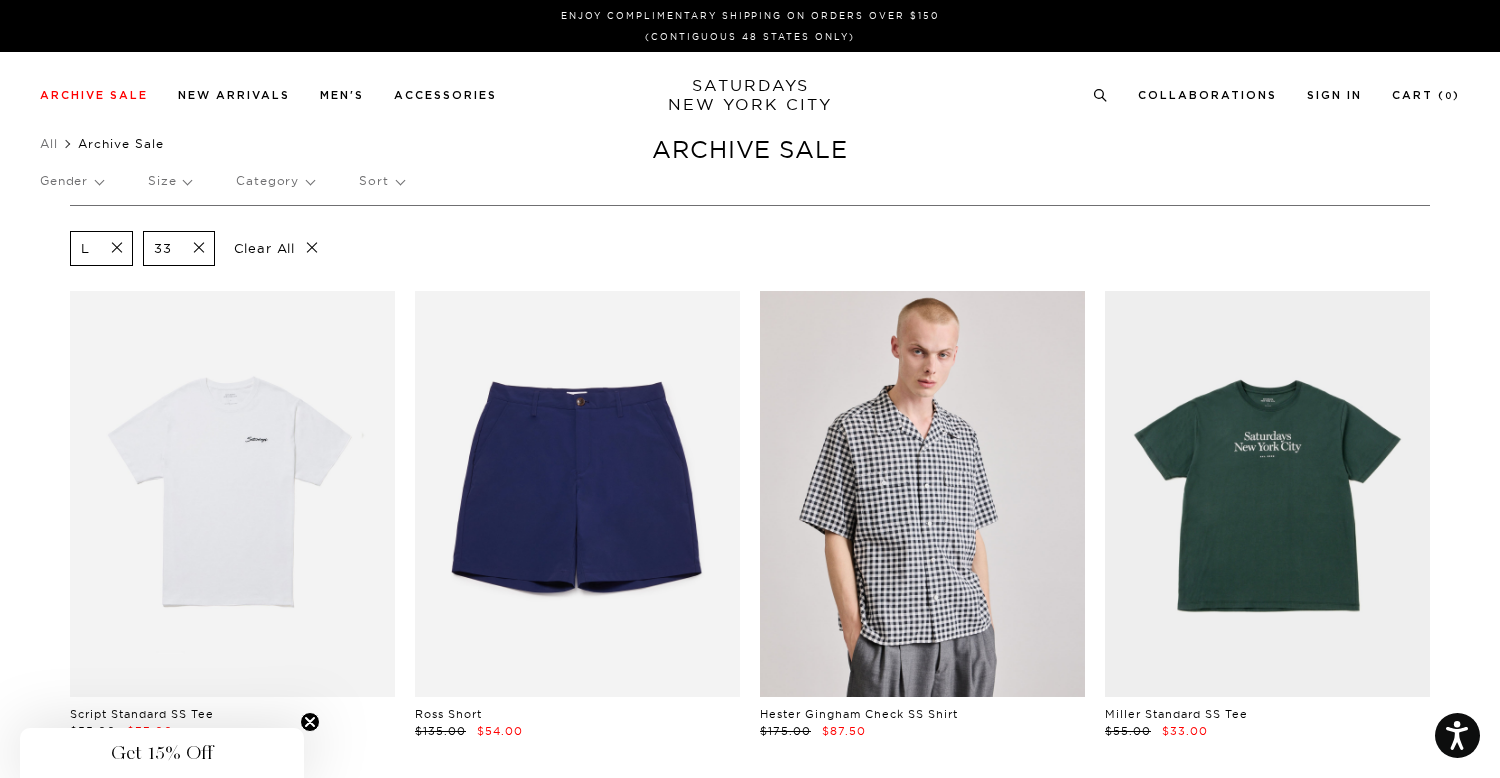 click on "Gender" at bounding box center [71, 181] 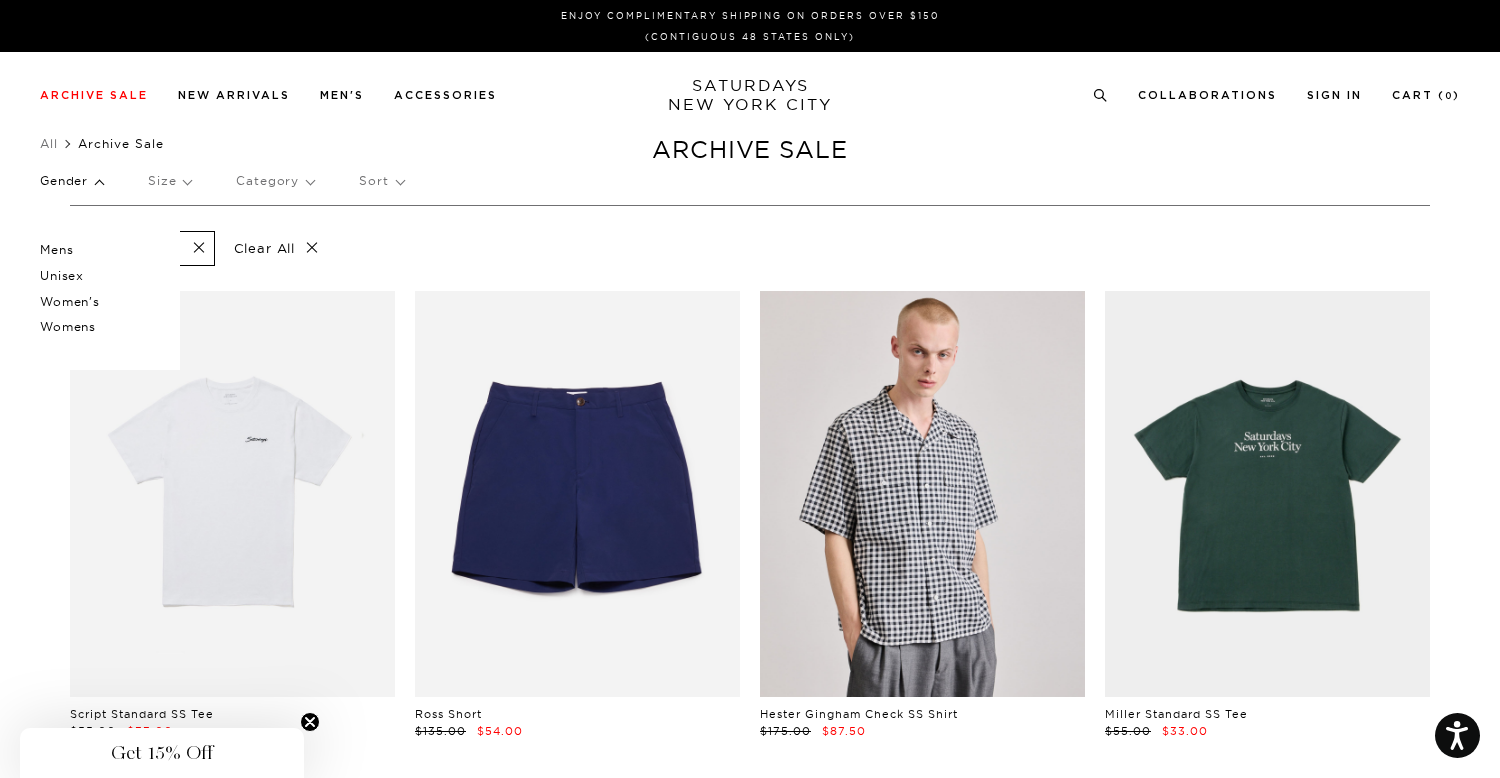 click on "Mens" at bounding box center (100, 250) 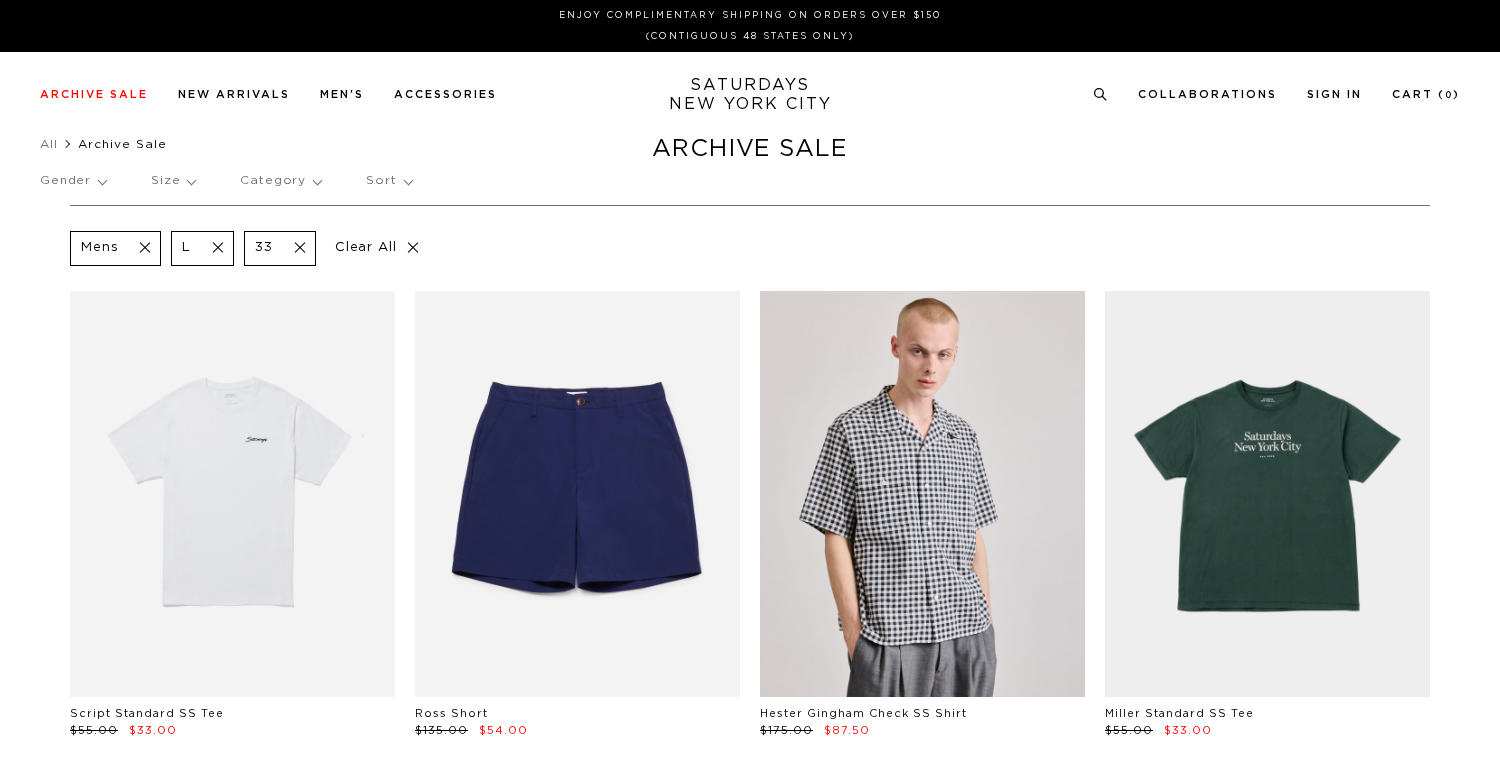 scroll, scrollTop: 0, scrollLeft: 0, axis: both 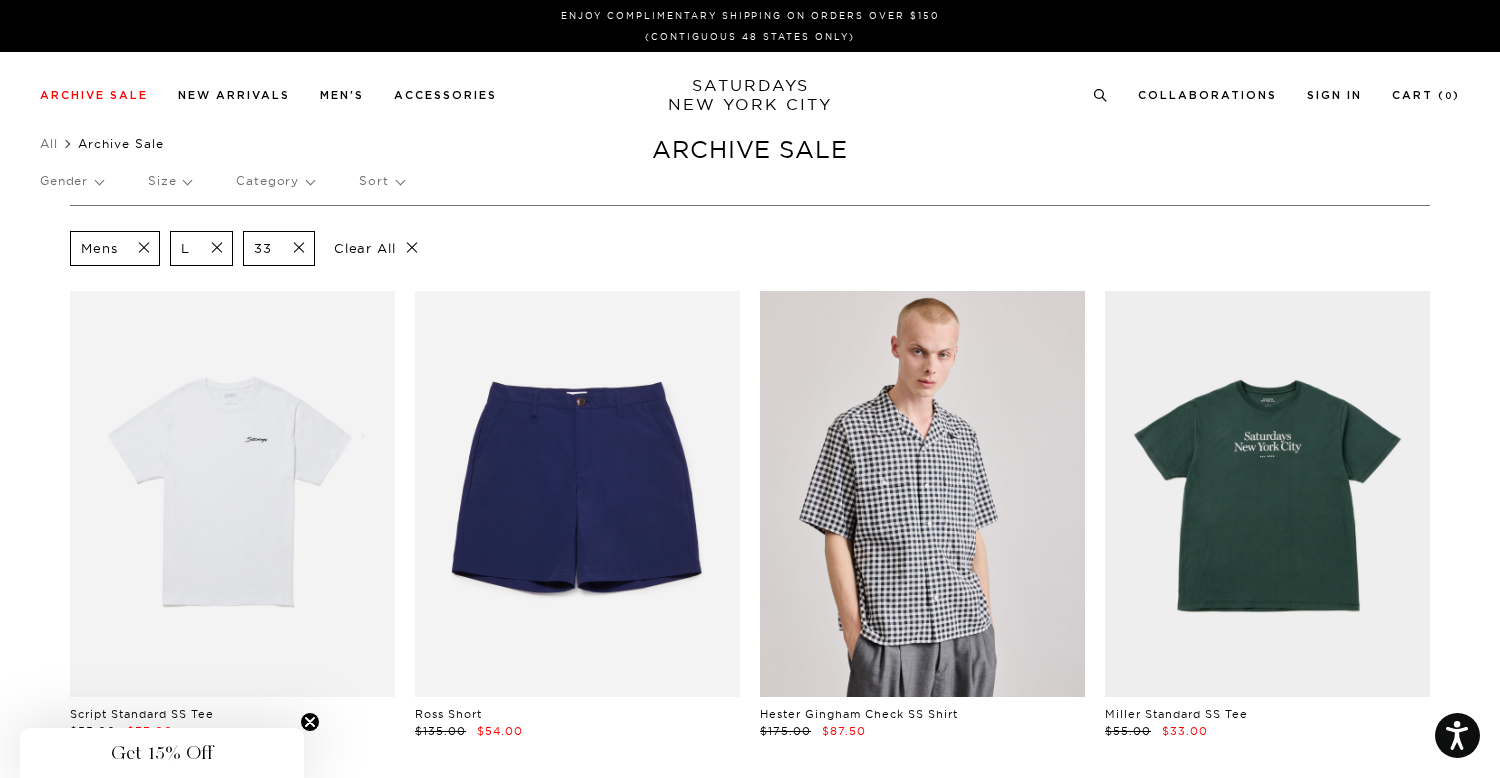 click on "Category" at bounding box center [275, 181] 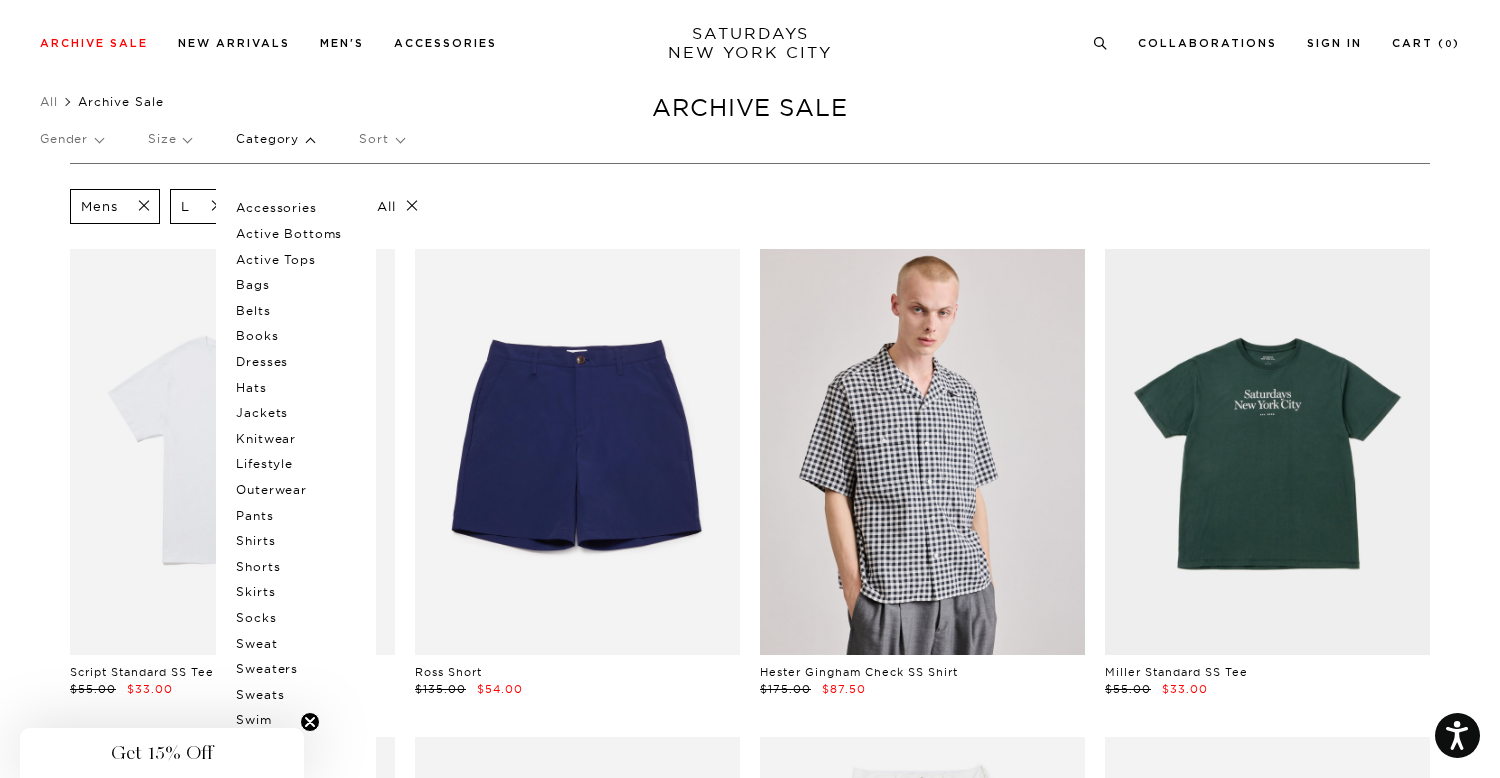 scroll, scrollTop: 41, scrollLeft: 0, axis: vertical 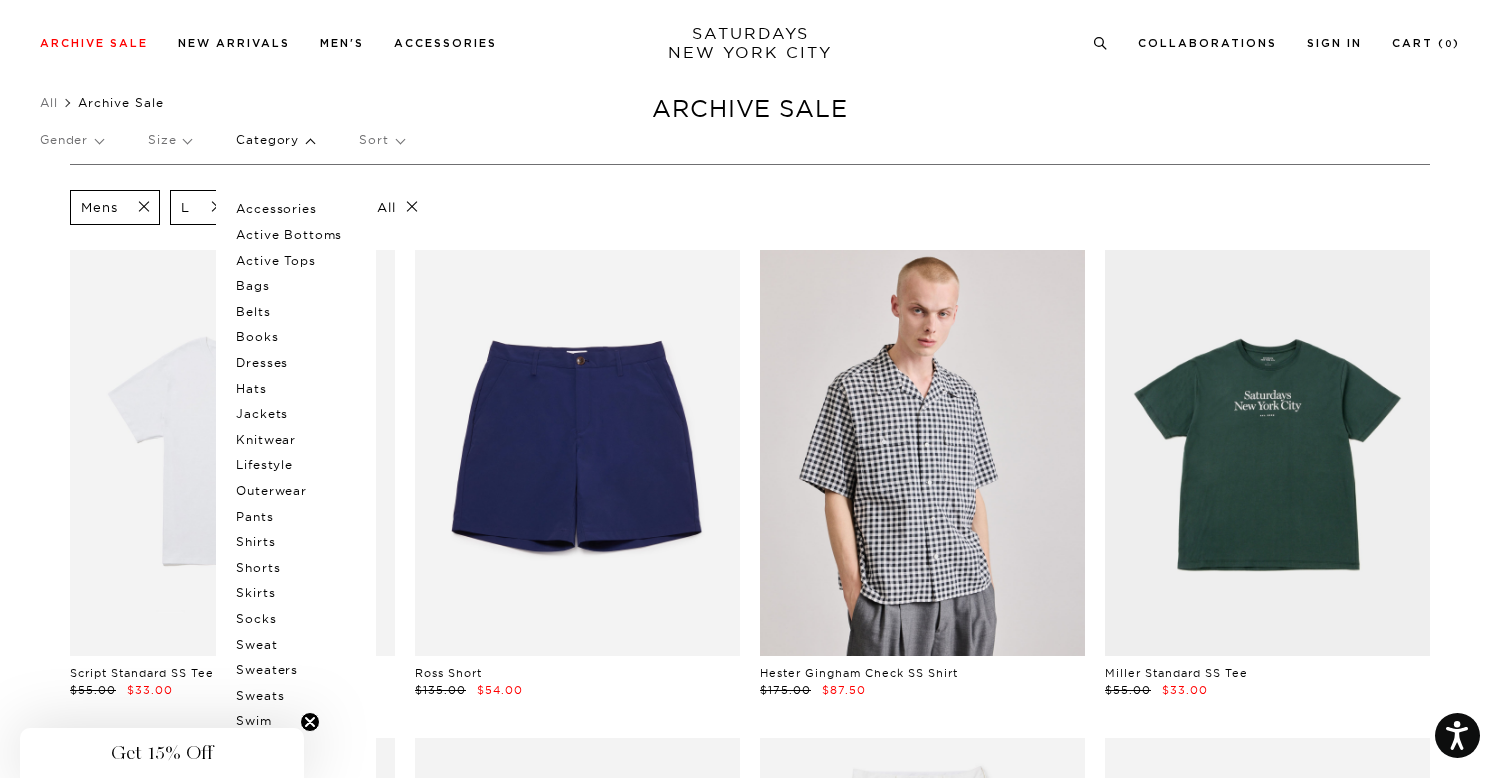 click on "Pants" at bounding box center [296, 517] 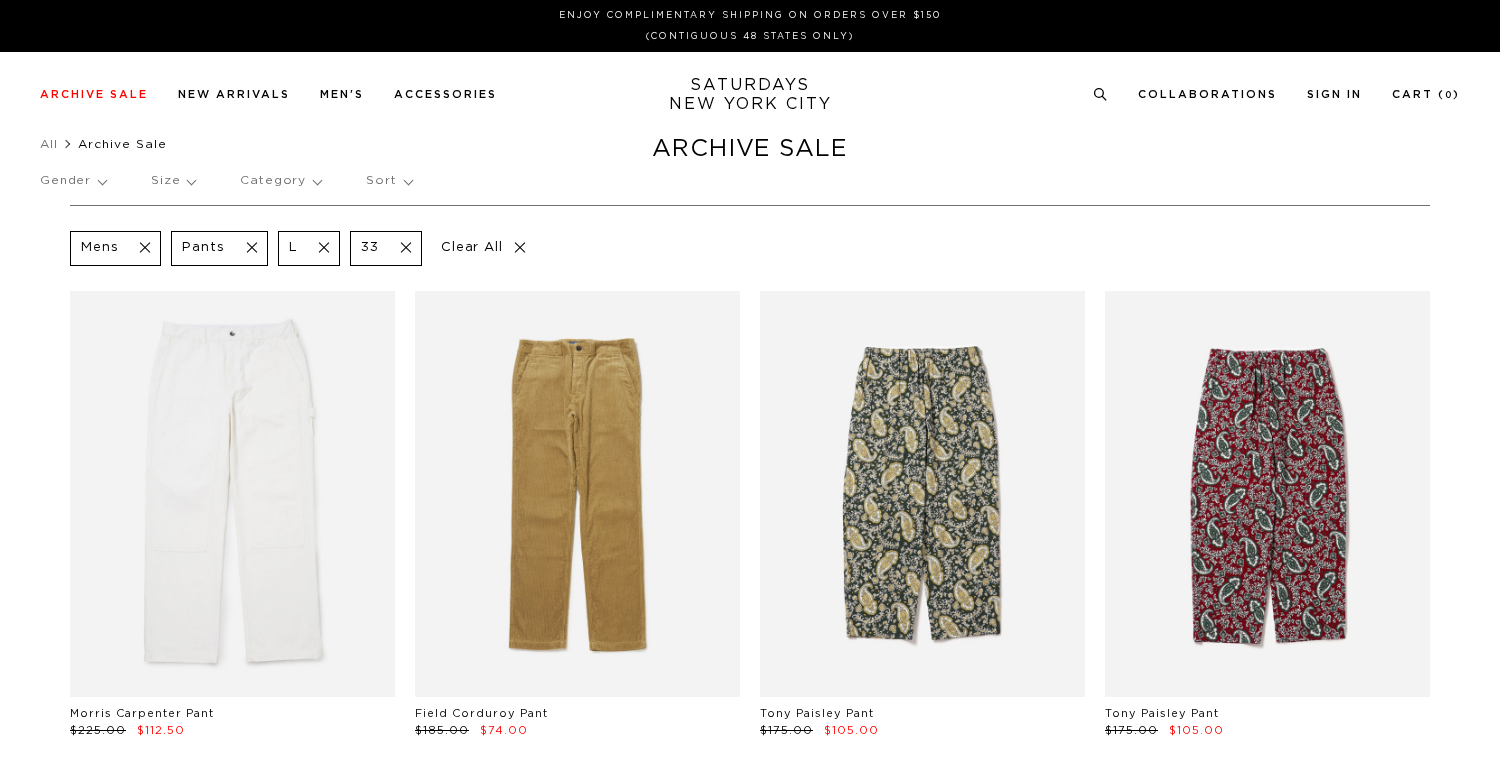 scroll, scrollTop: 0, scrollLeft: 0, axis: both 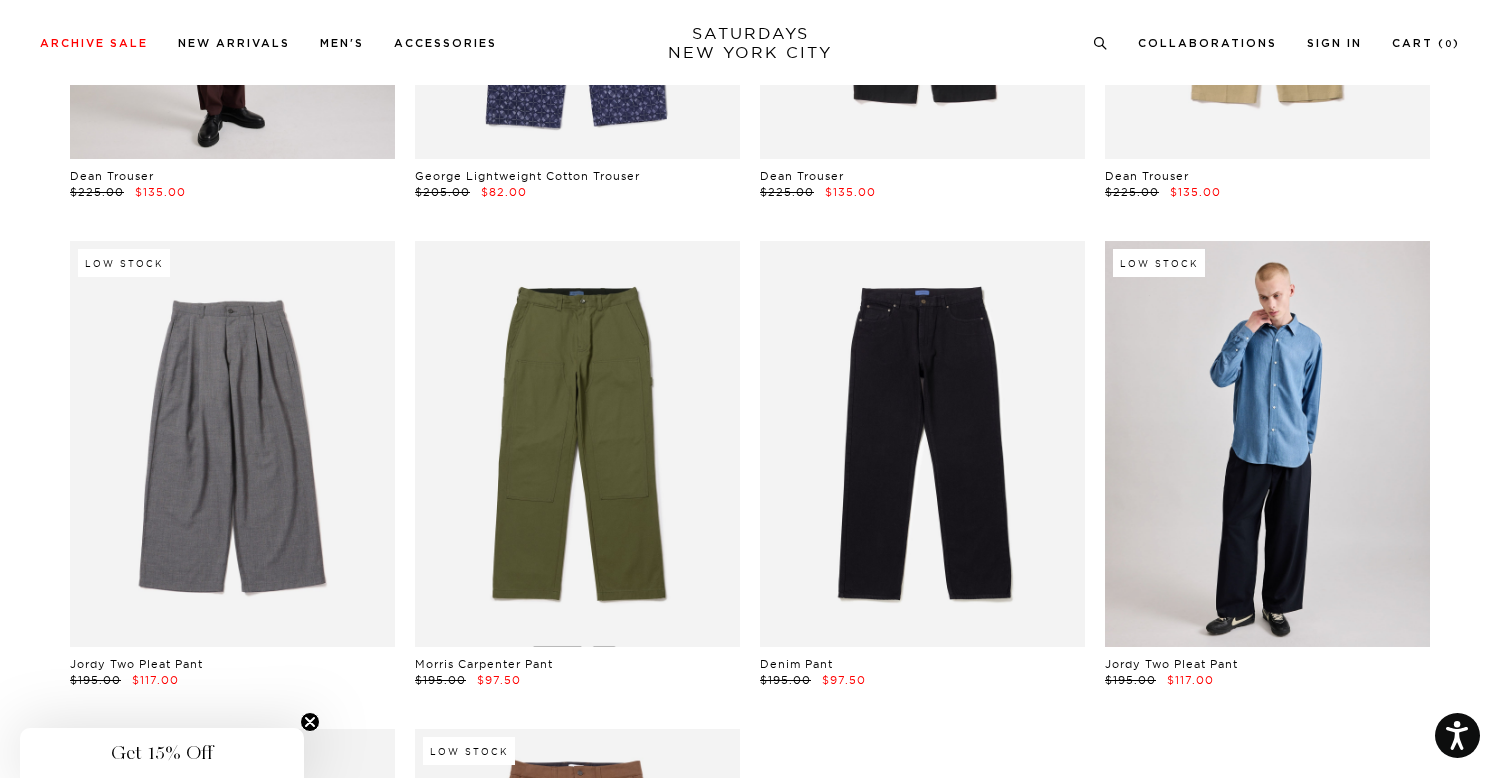 click at bounding box center (1267, 444) 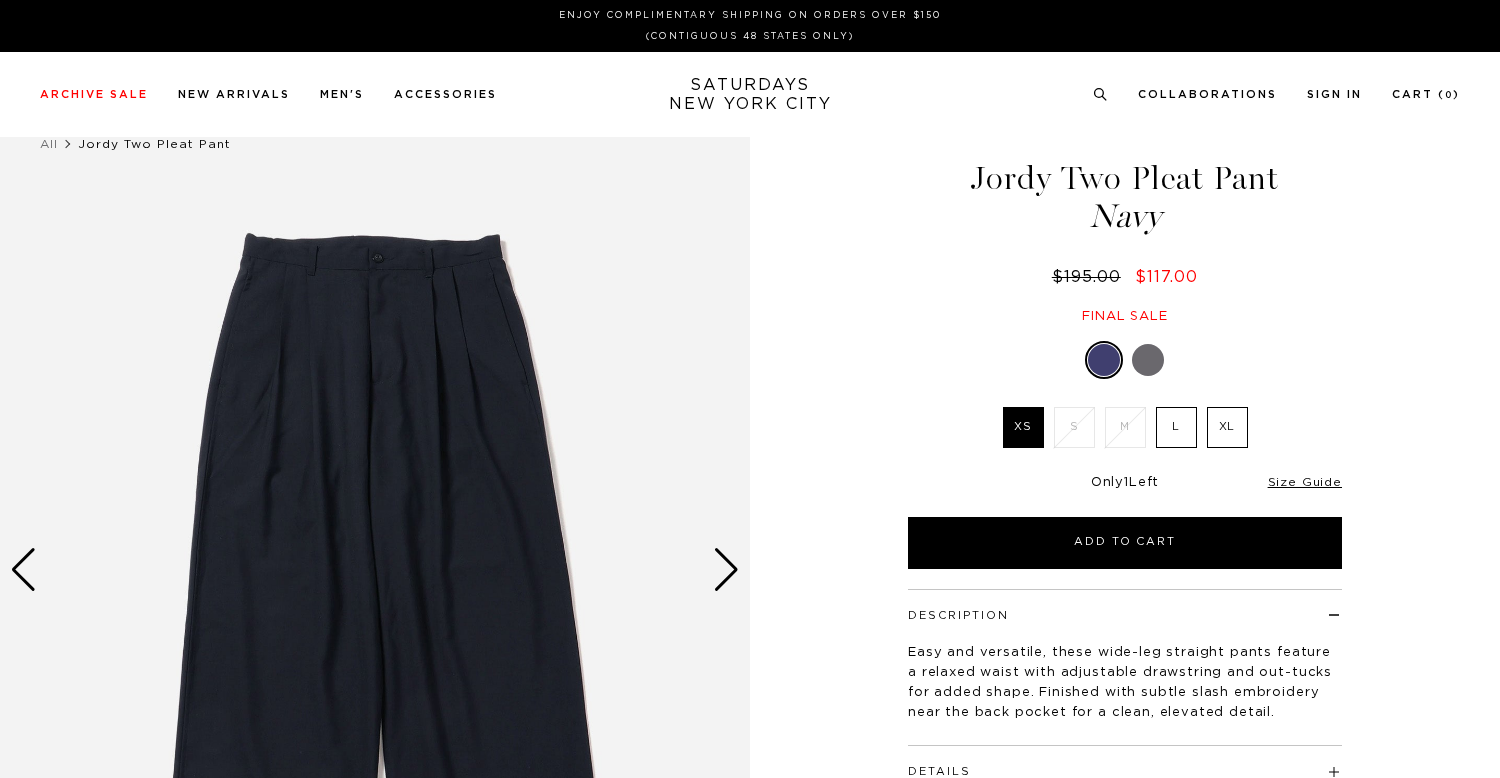 scroll, scrollTop: 0, scrollLeft: 0, axis: both 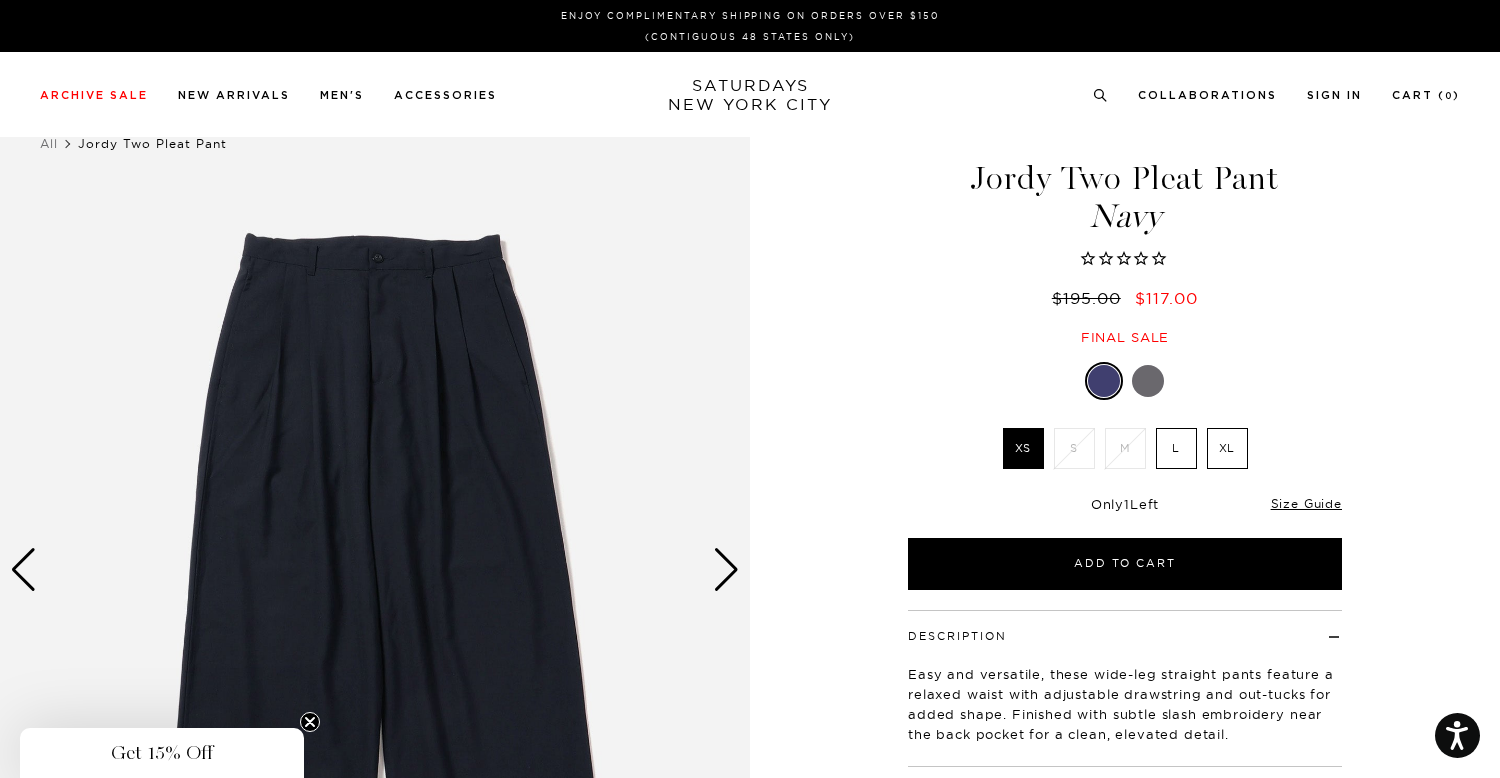click at bounding box center [1148, 381] 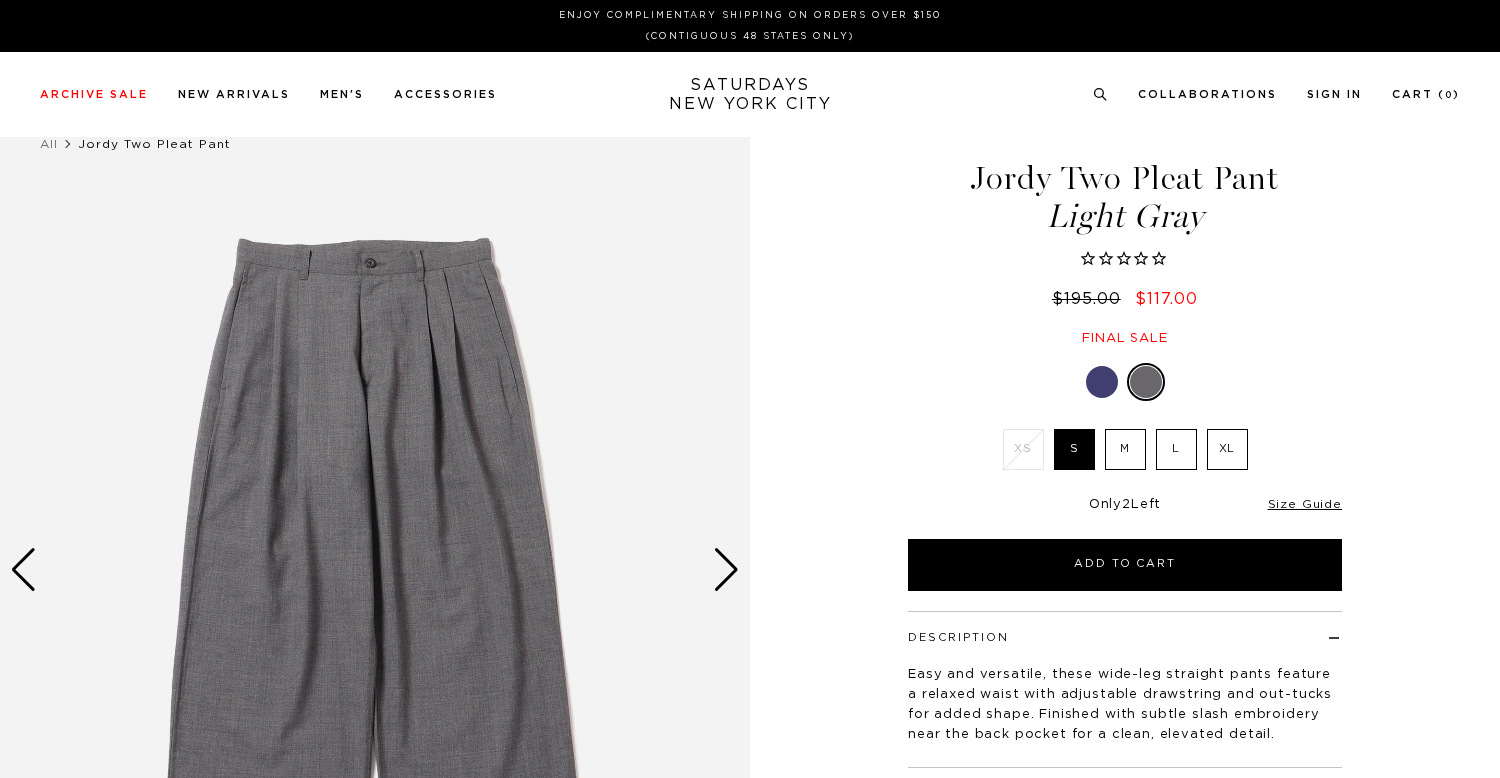 scroll, scrollTop: 0, scrollLeft: 0, axis: both 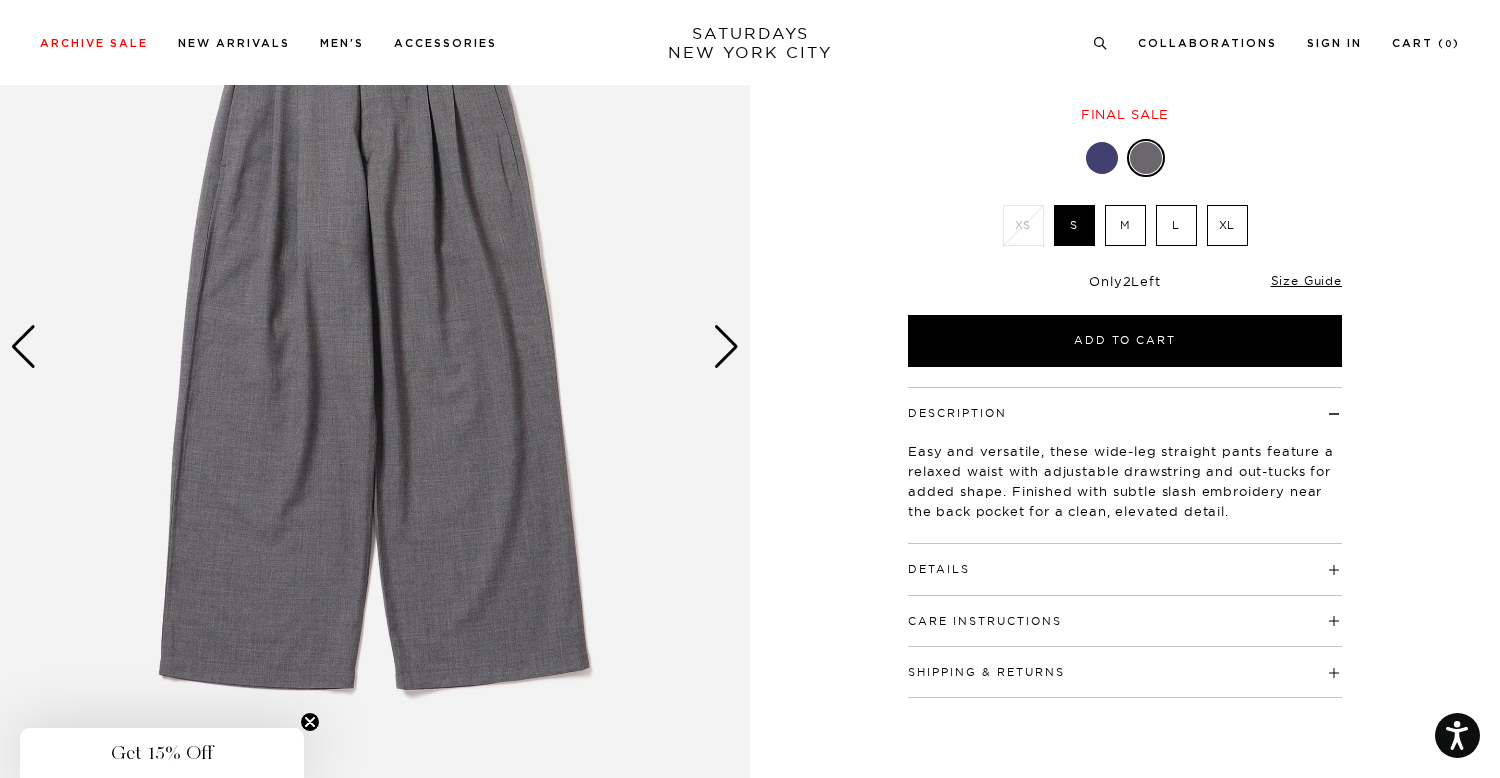 click at bounding box center [726, 347] 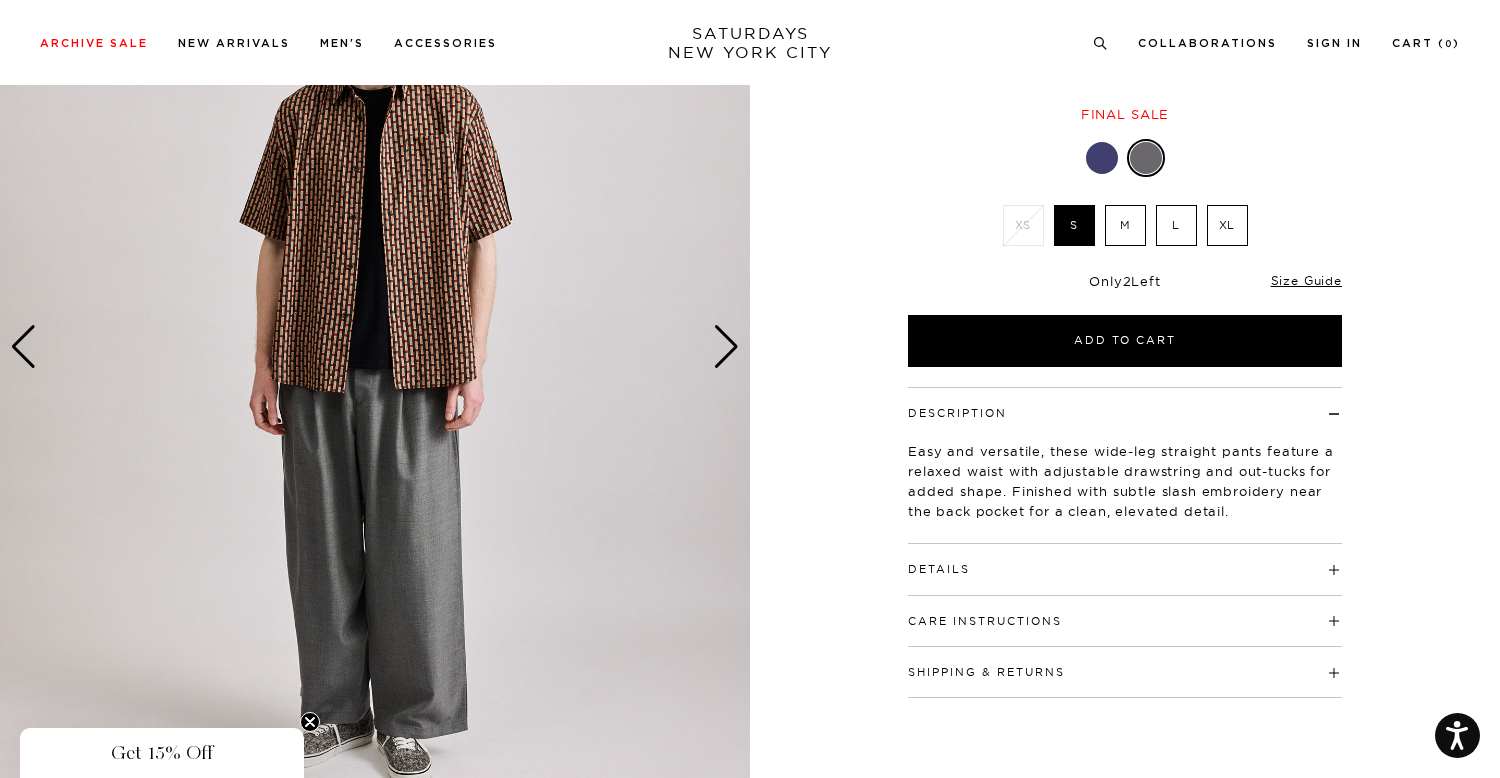 click at bounding box center [726, 347] 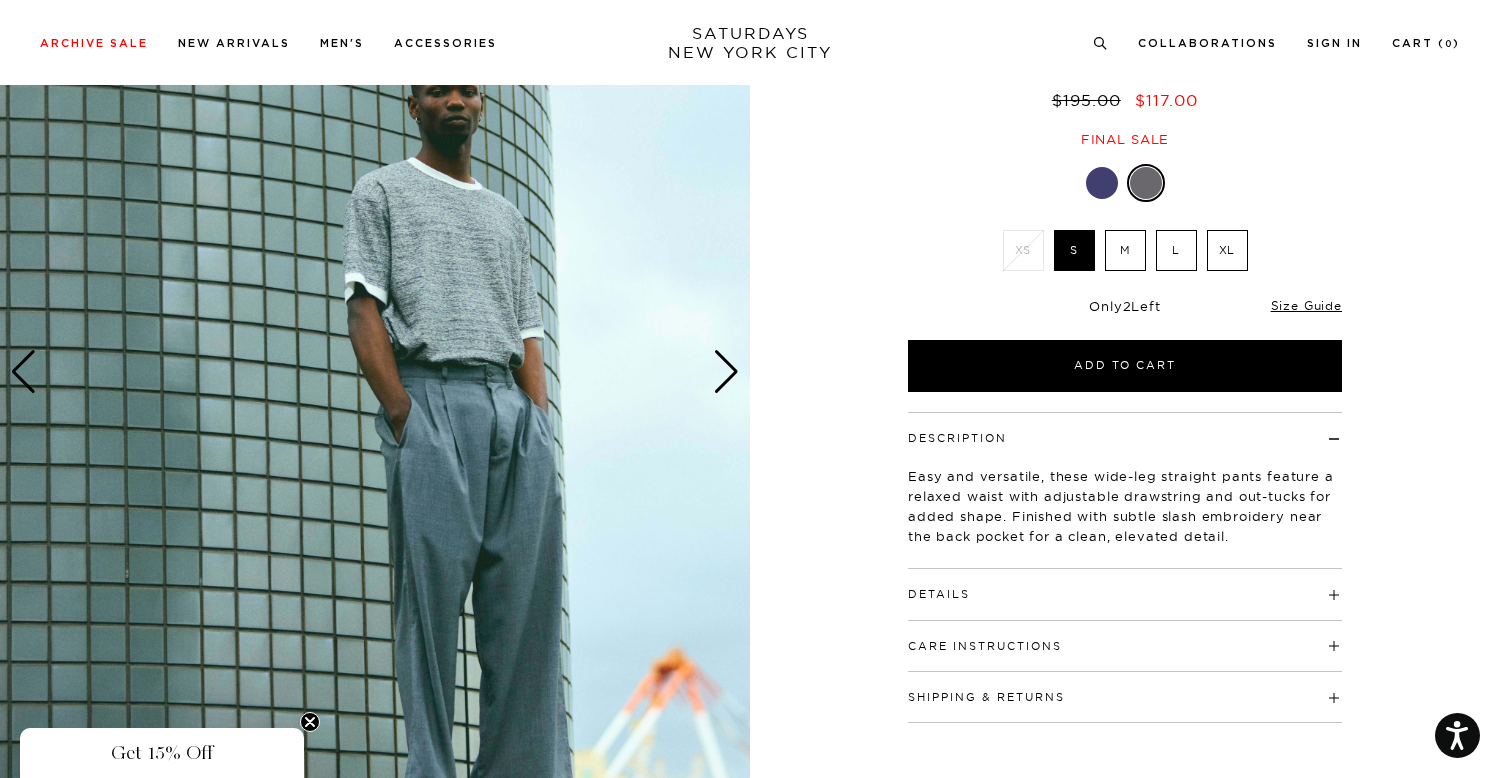 scroll, scrollTop: 209, scrollLeft: 0, axis: vertical 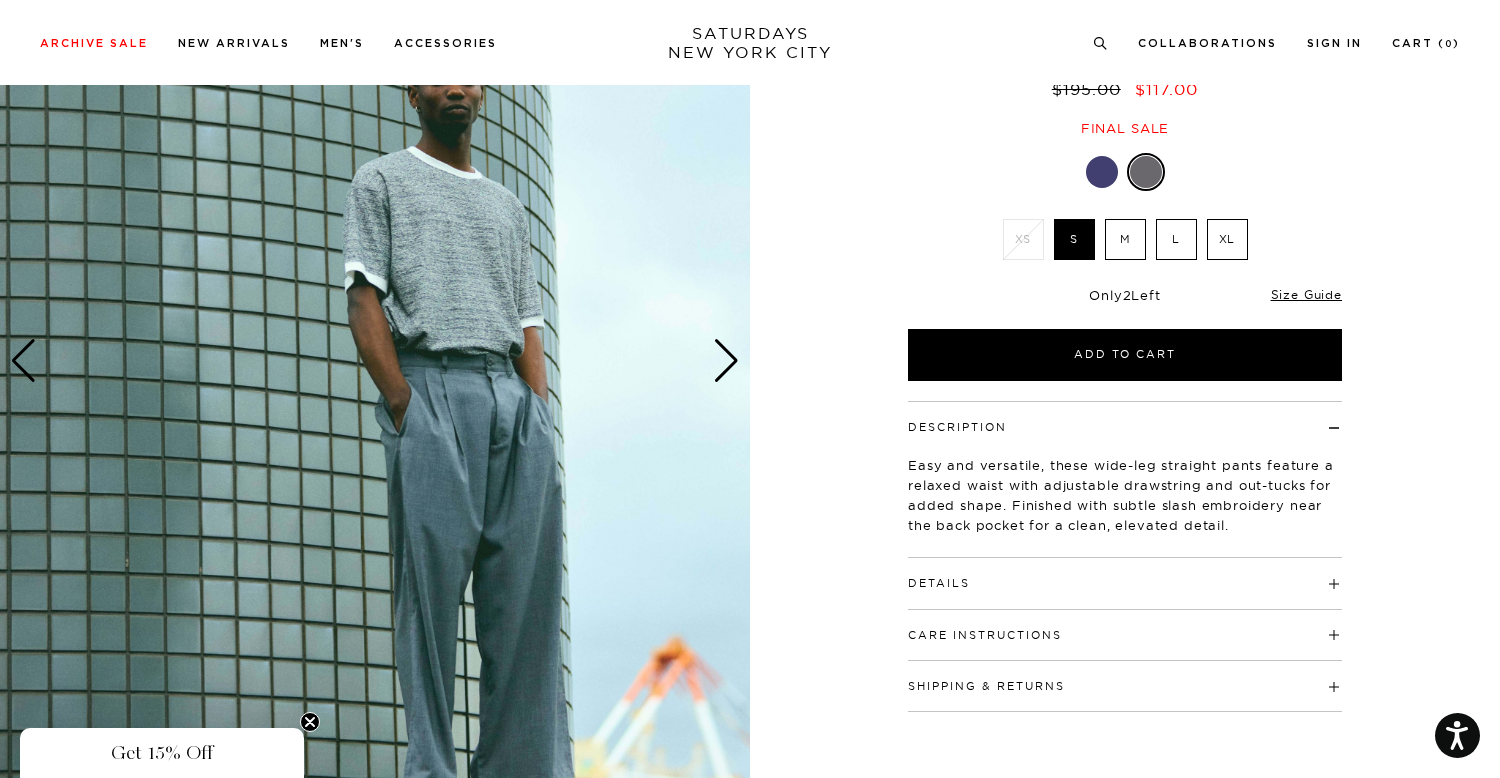 click on "L" at bounding box center [1176, 239] 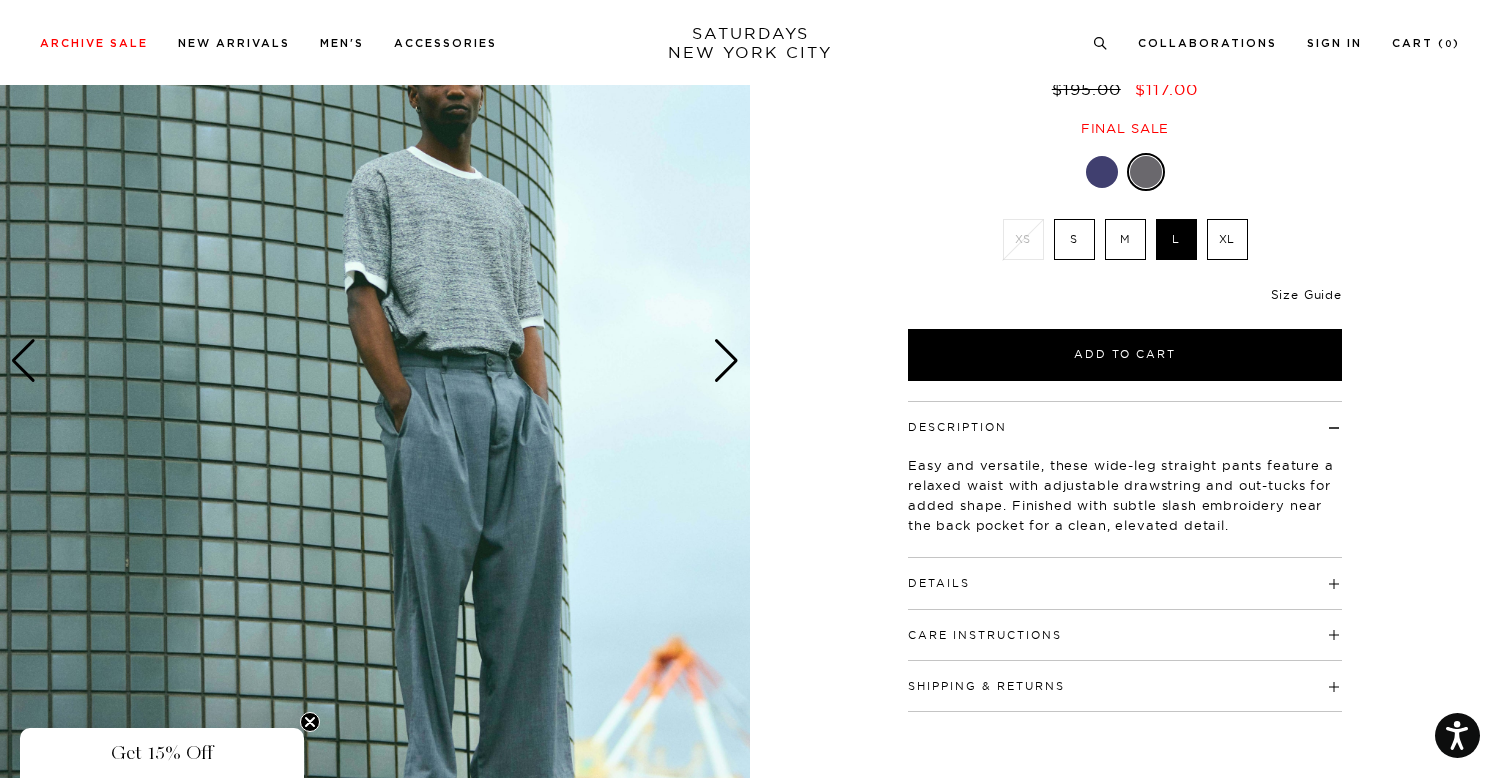 click on "Size Guide" at bounding box center (1306, 294) 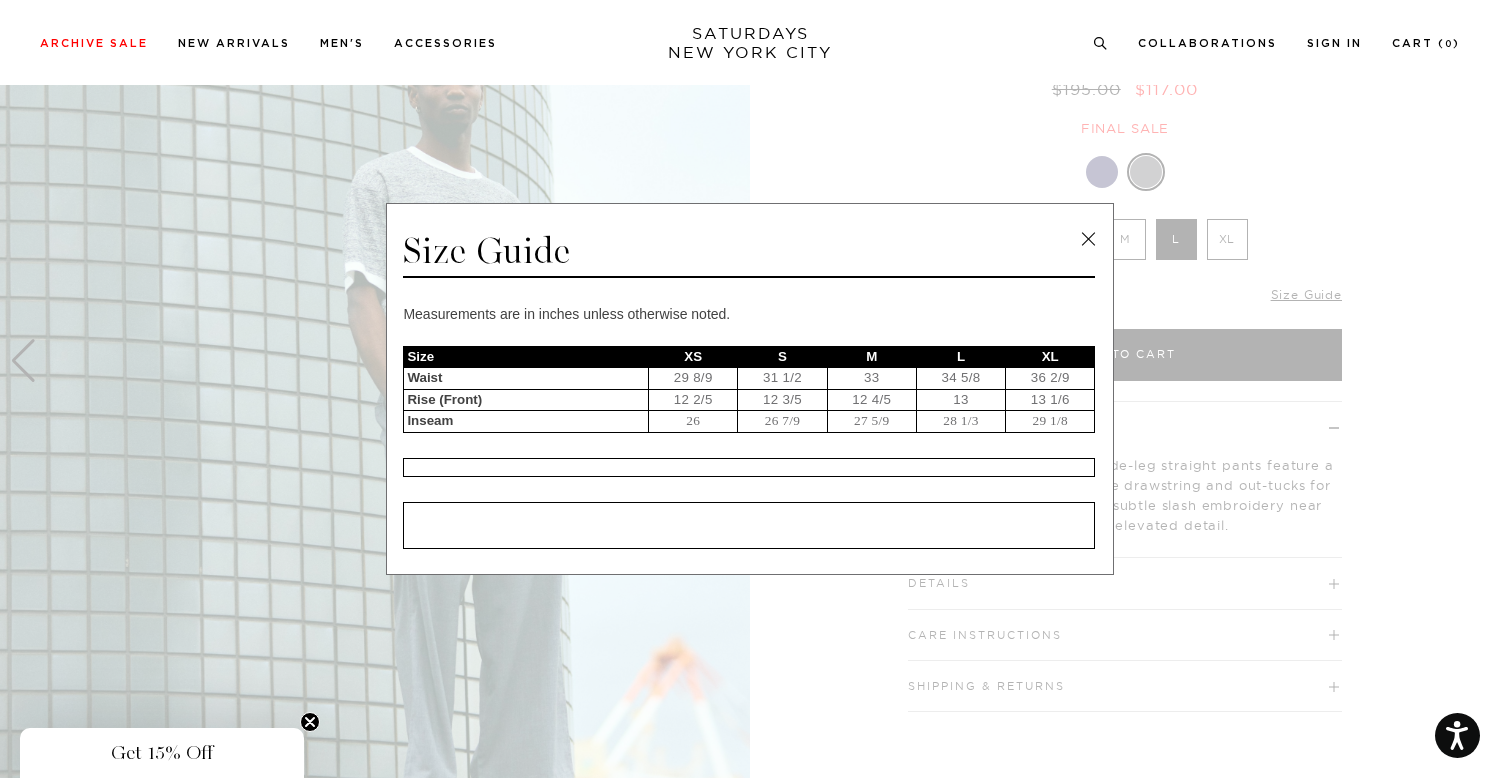 click at bounding box center [1088, 239] 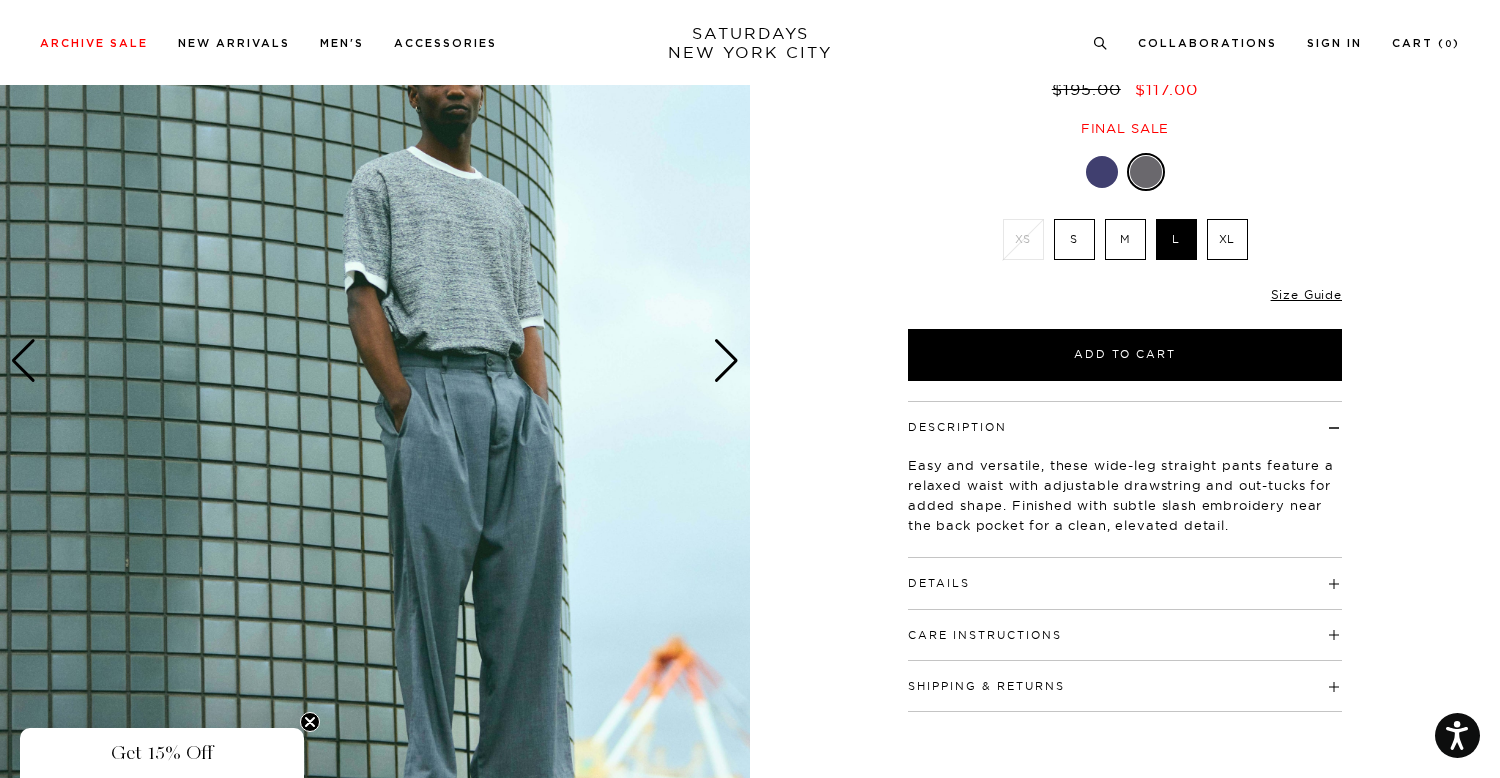 click on "M" at bounding box center [1125, 239] 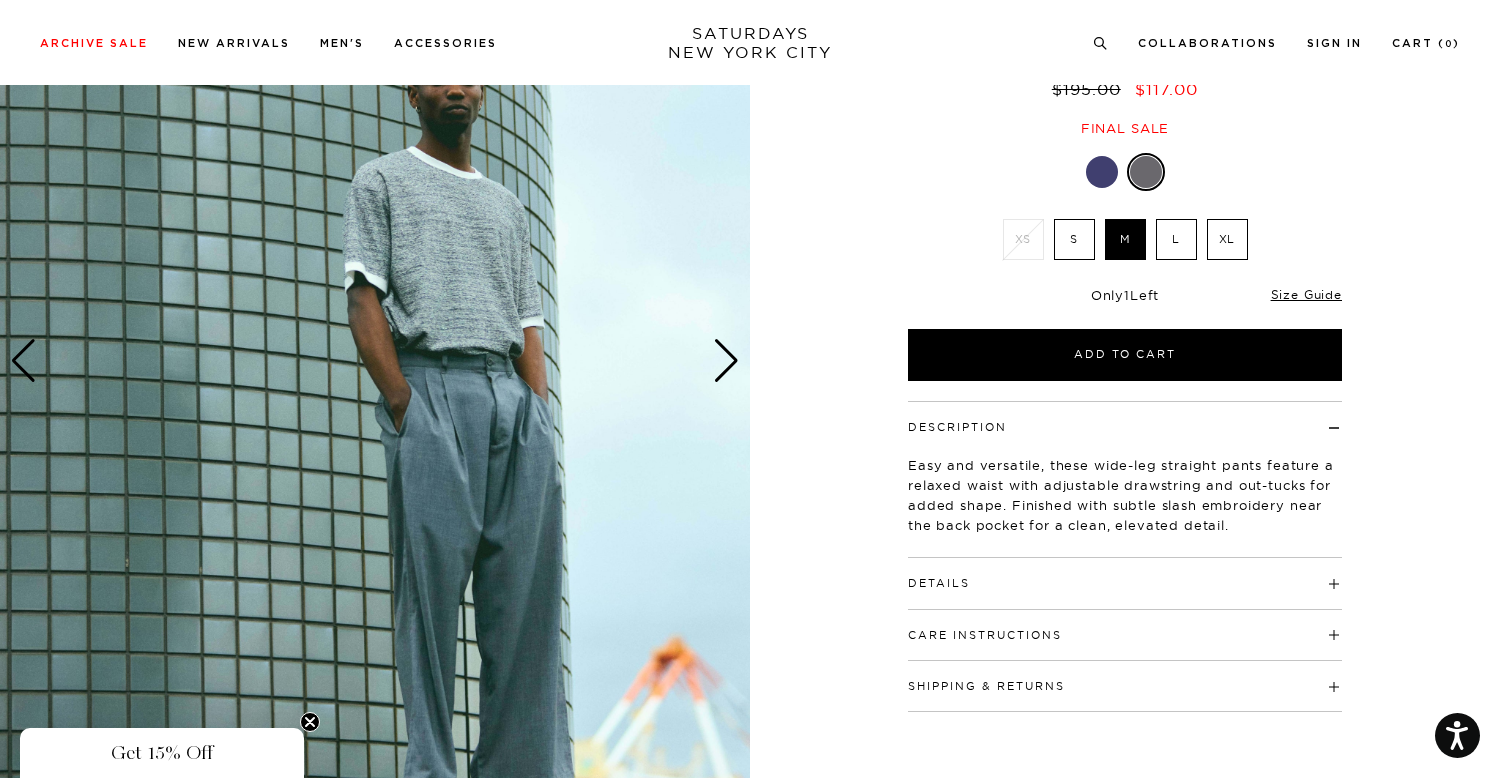 click at bounding box center (1102, 172) 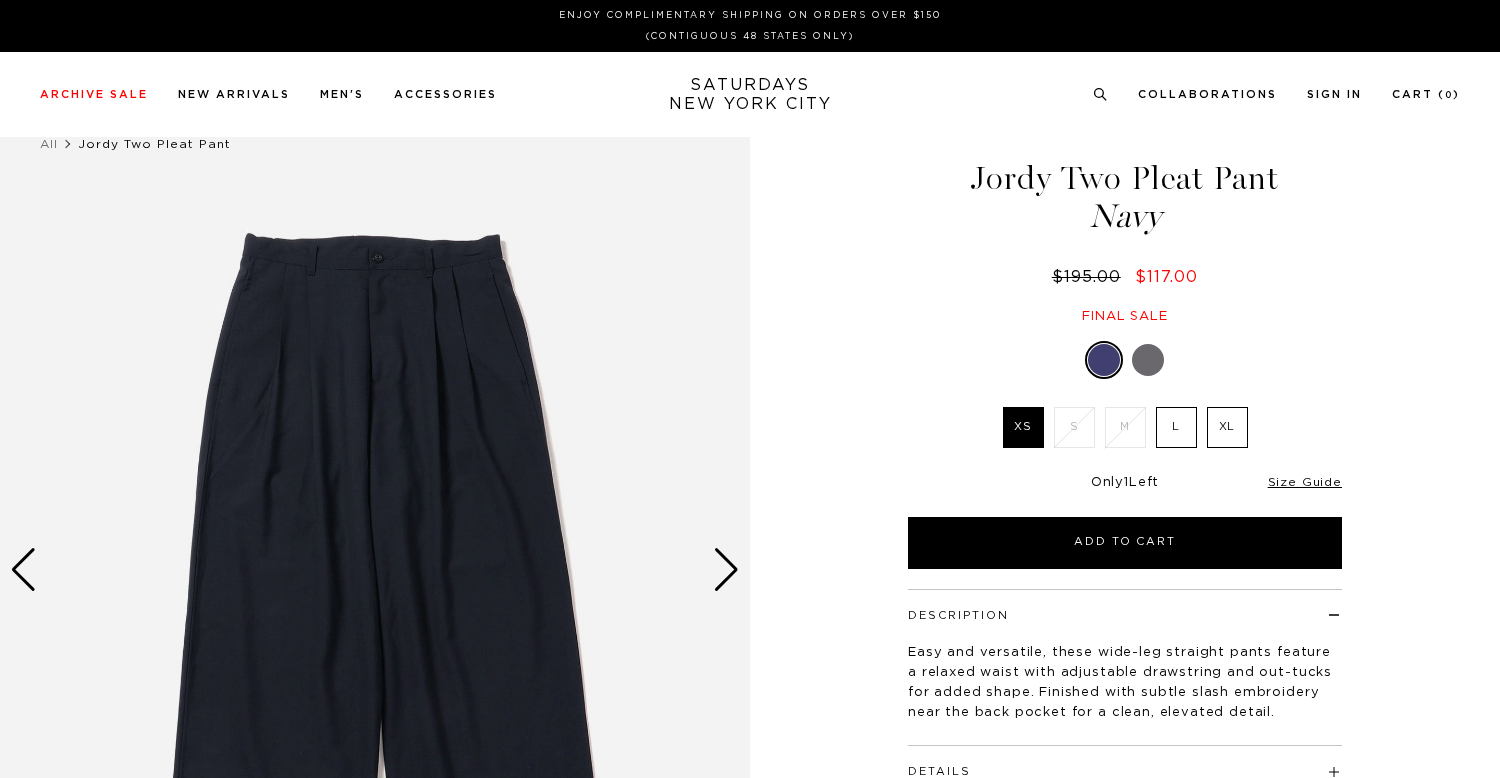 scroll, scrollTop: 0, scrollLeft: 0, axis: both 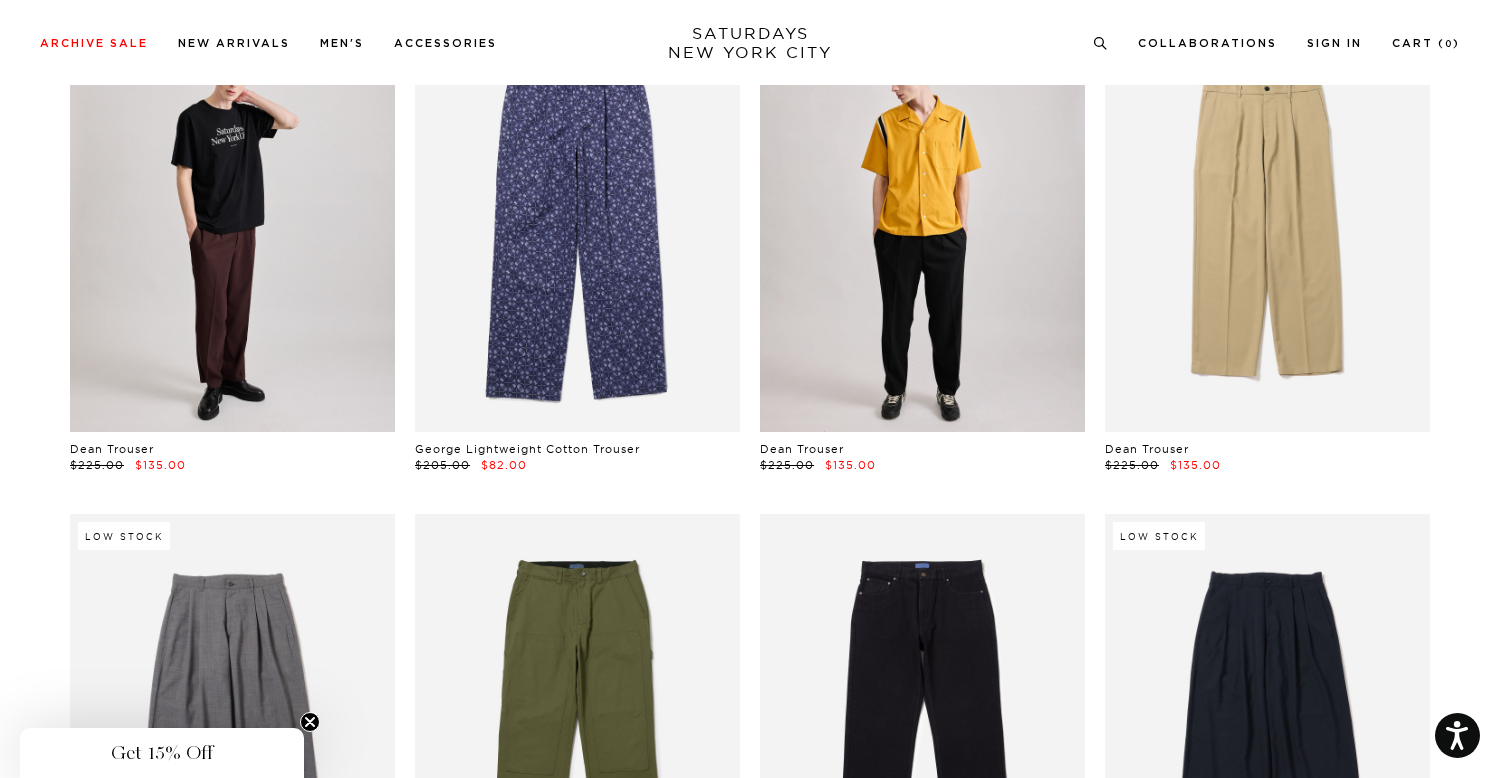 click at bounding box center [922, 228] 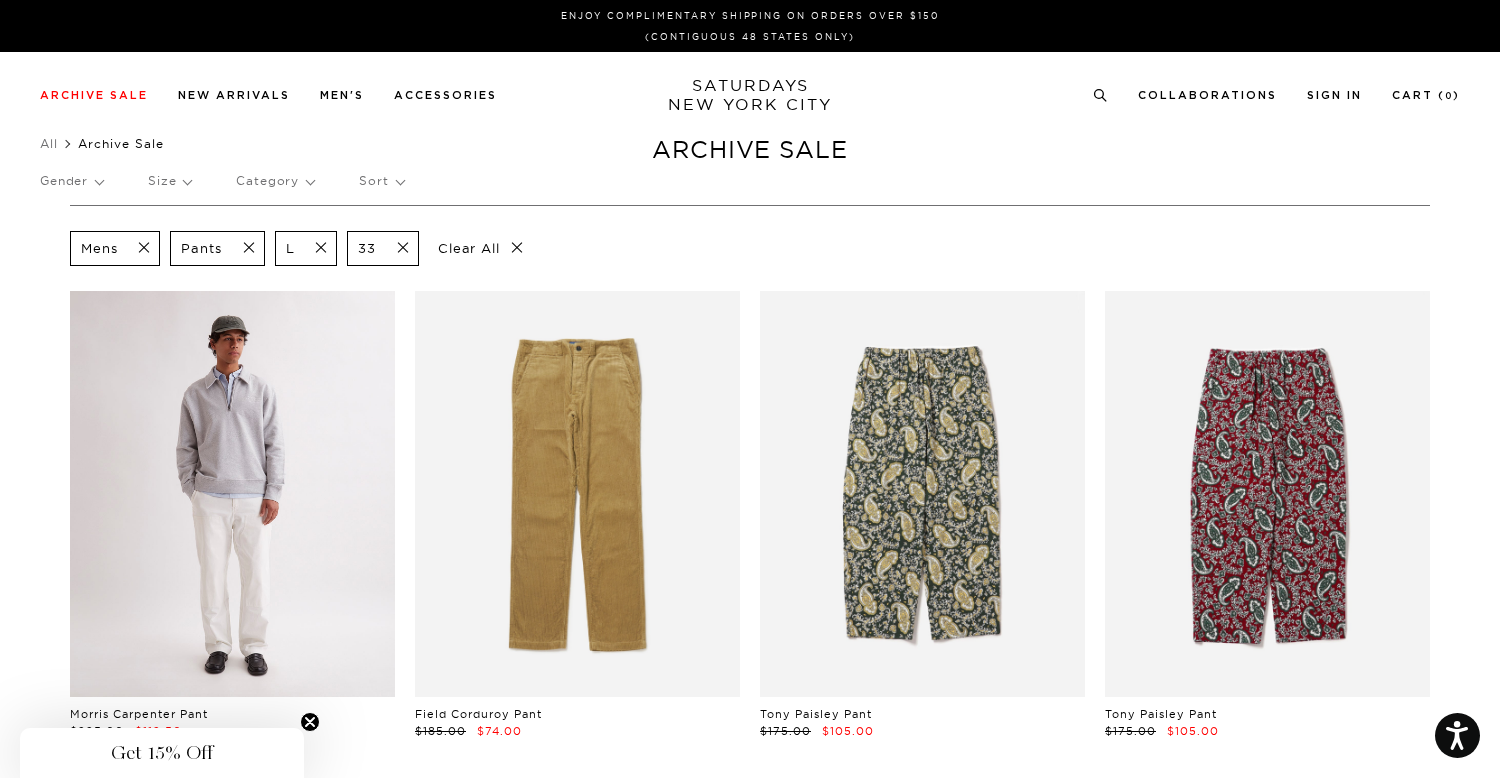 scroll, scrollTop: 0, scrollLeft: 0, axis: both 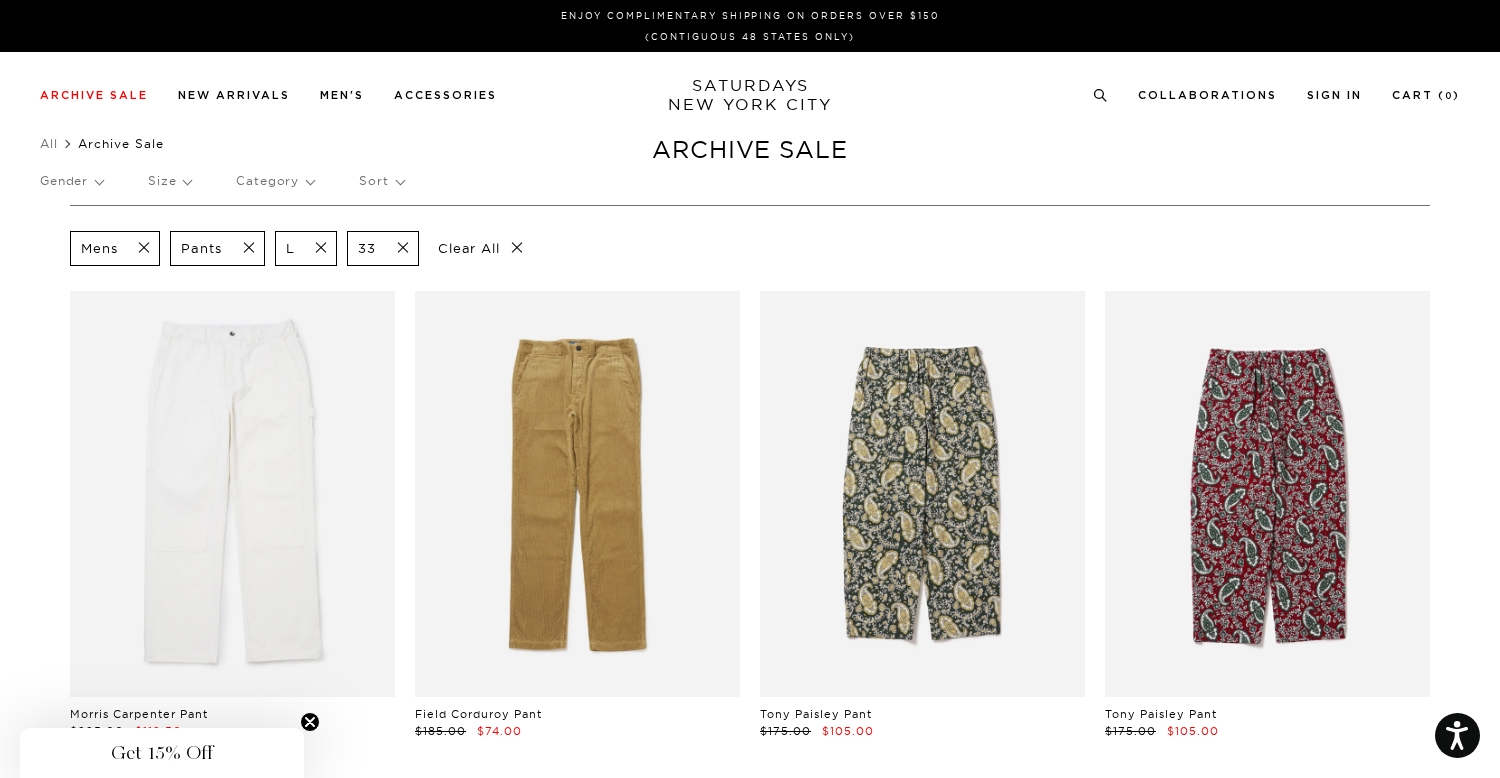 click at bounding box center (243, 248) 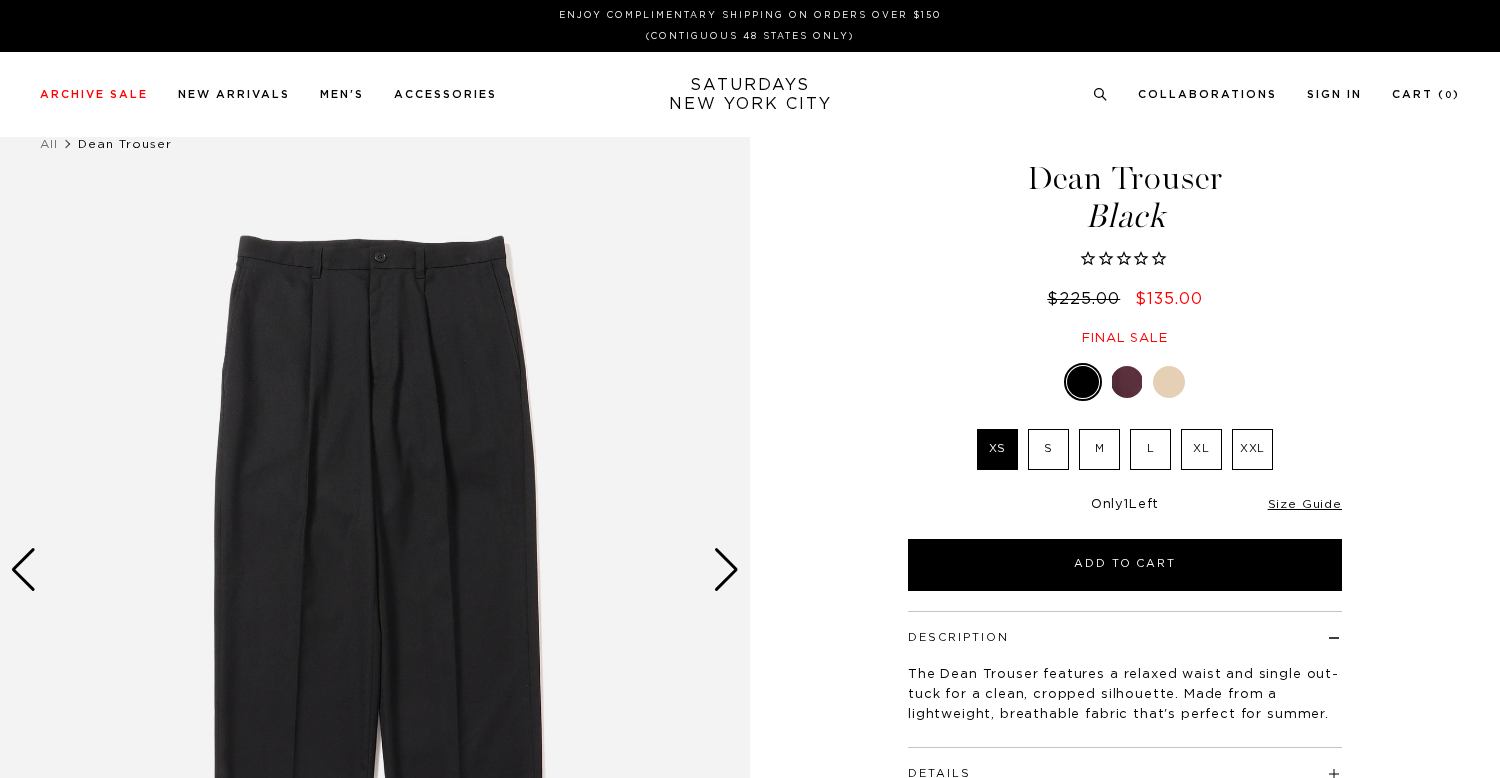 scroll, scrollTop: 0, scrollLeft: 0, axis: both 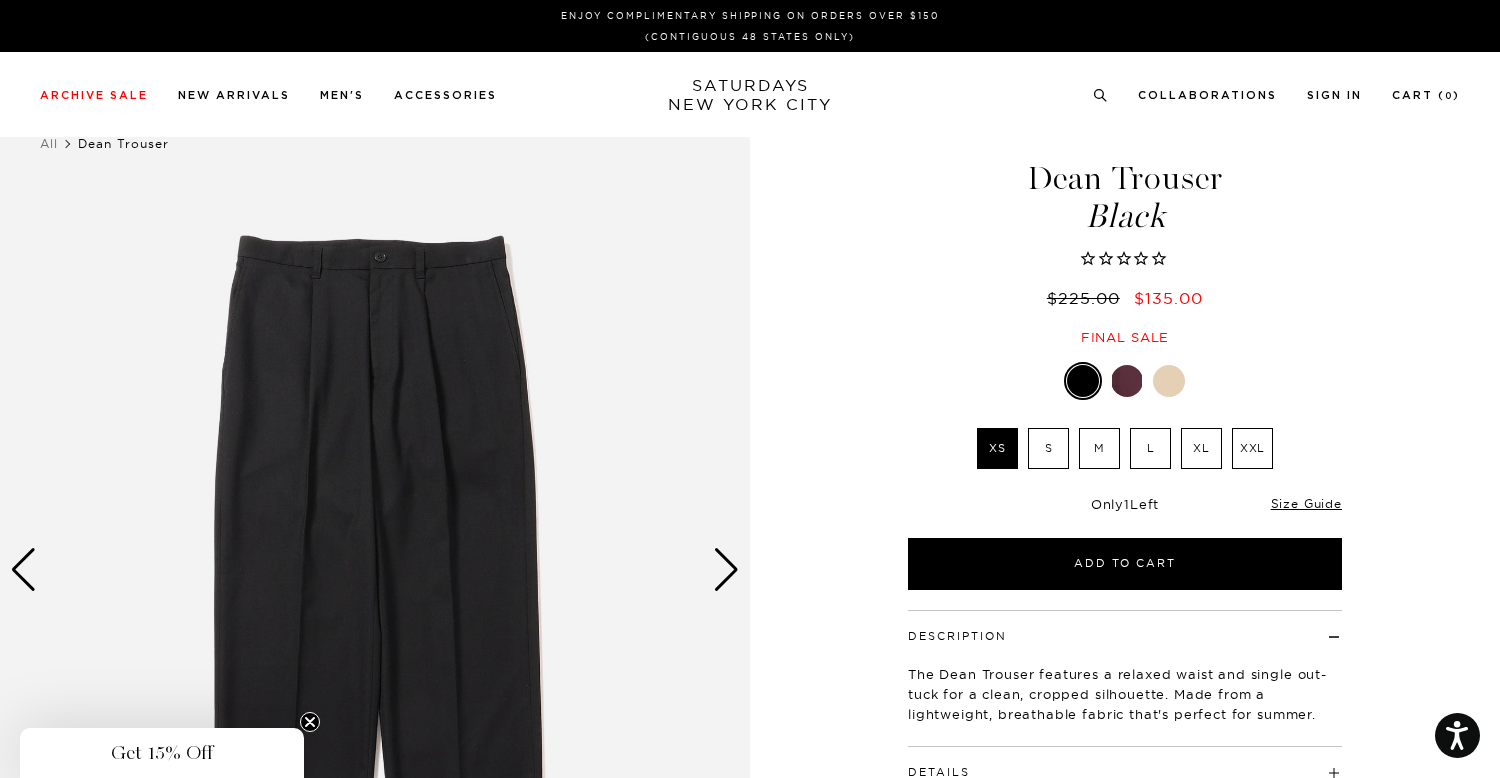 click at bounding box center (726, 570) 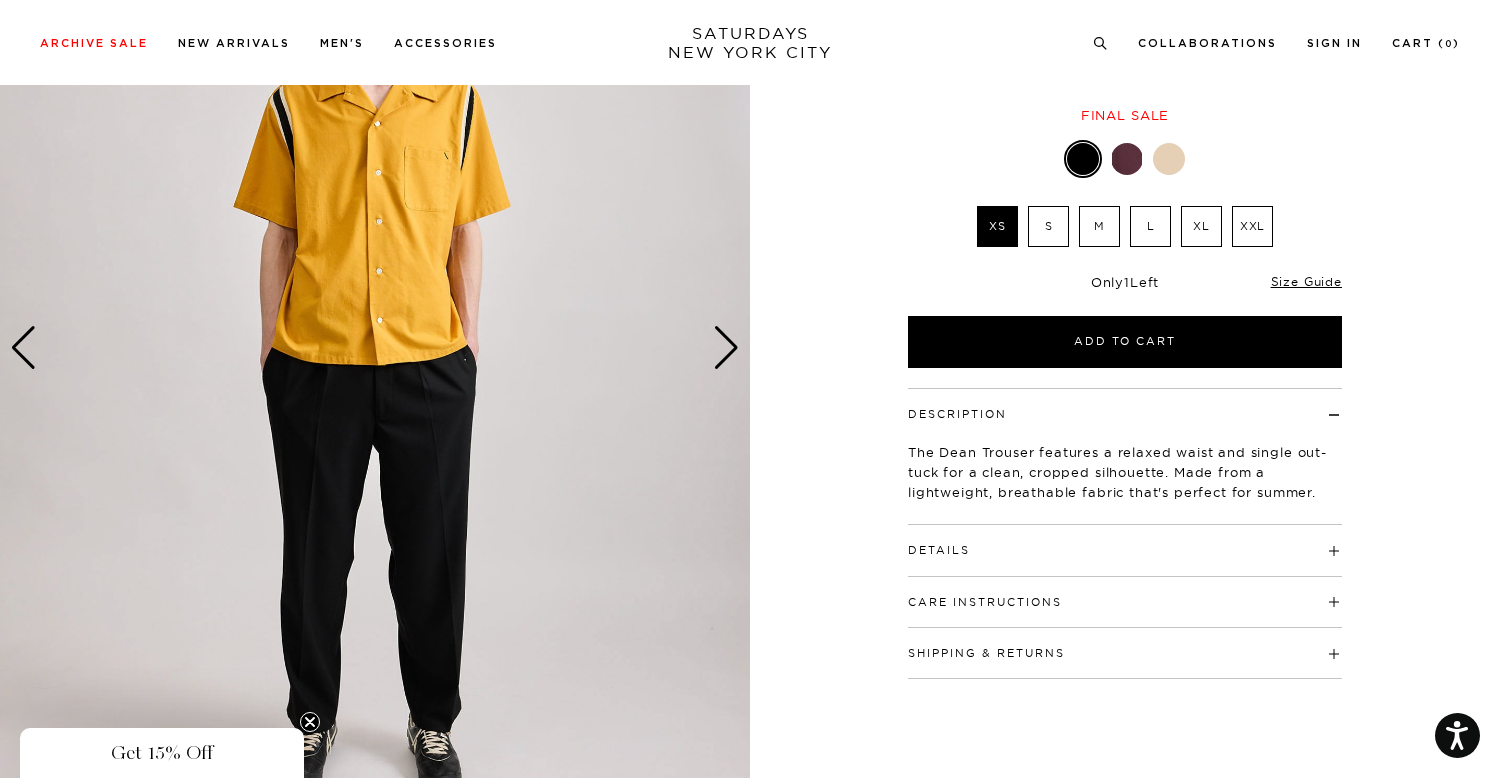 scroll, scrollTop: 229, scrollLeft: 0, axis: vertical 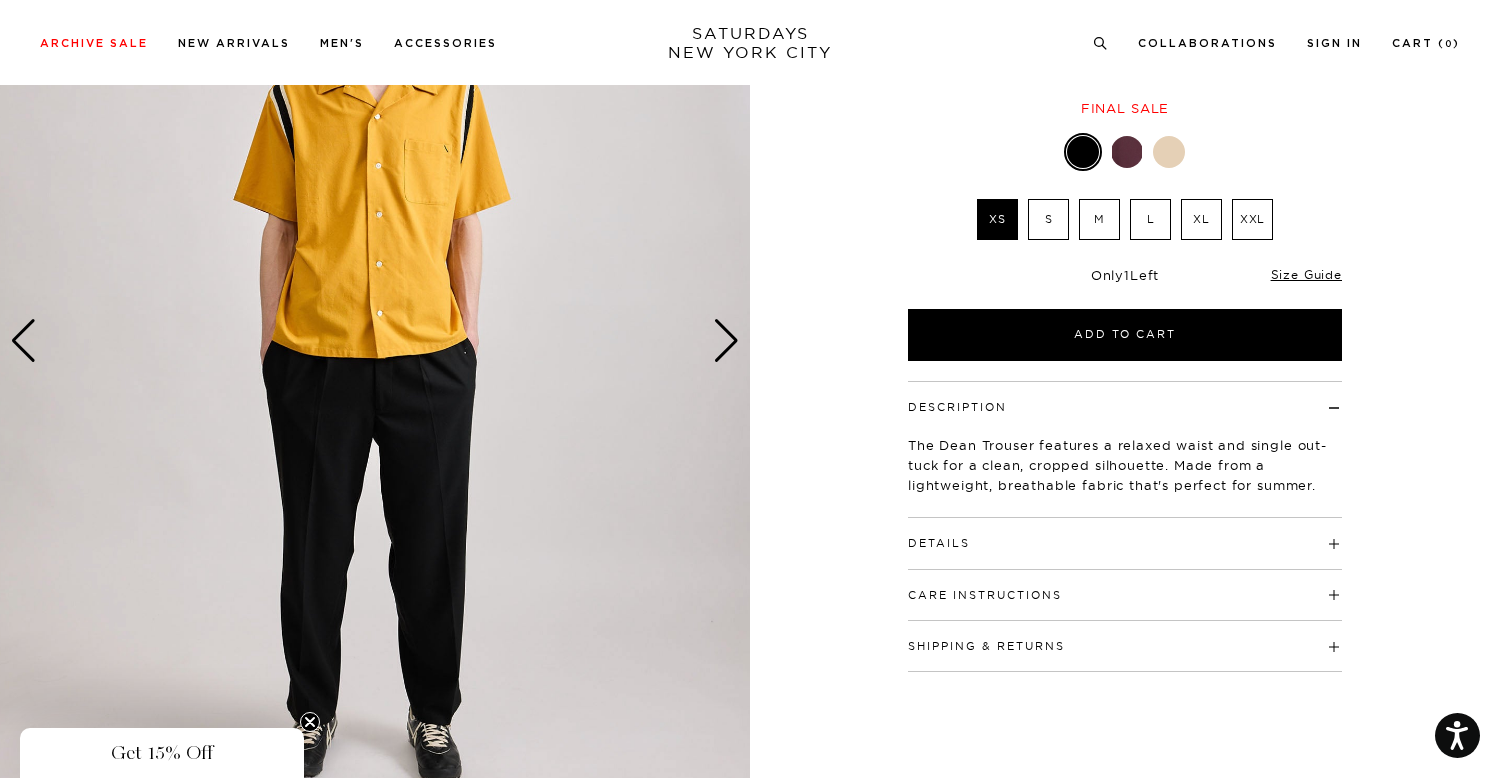 click at bounding box center (726, 341) 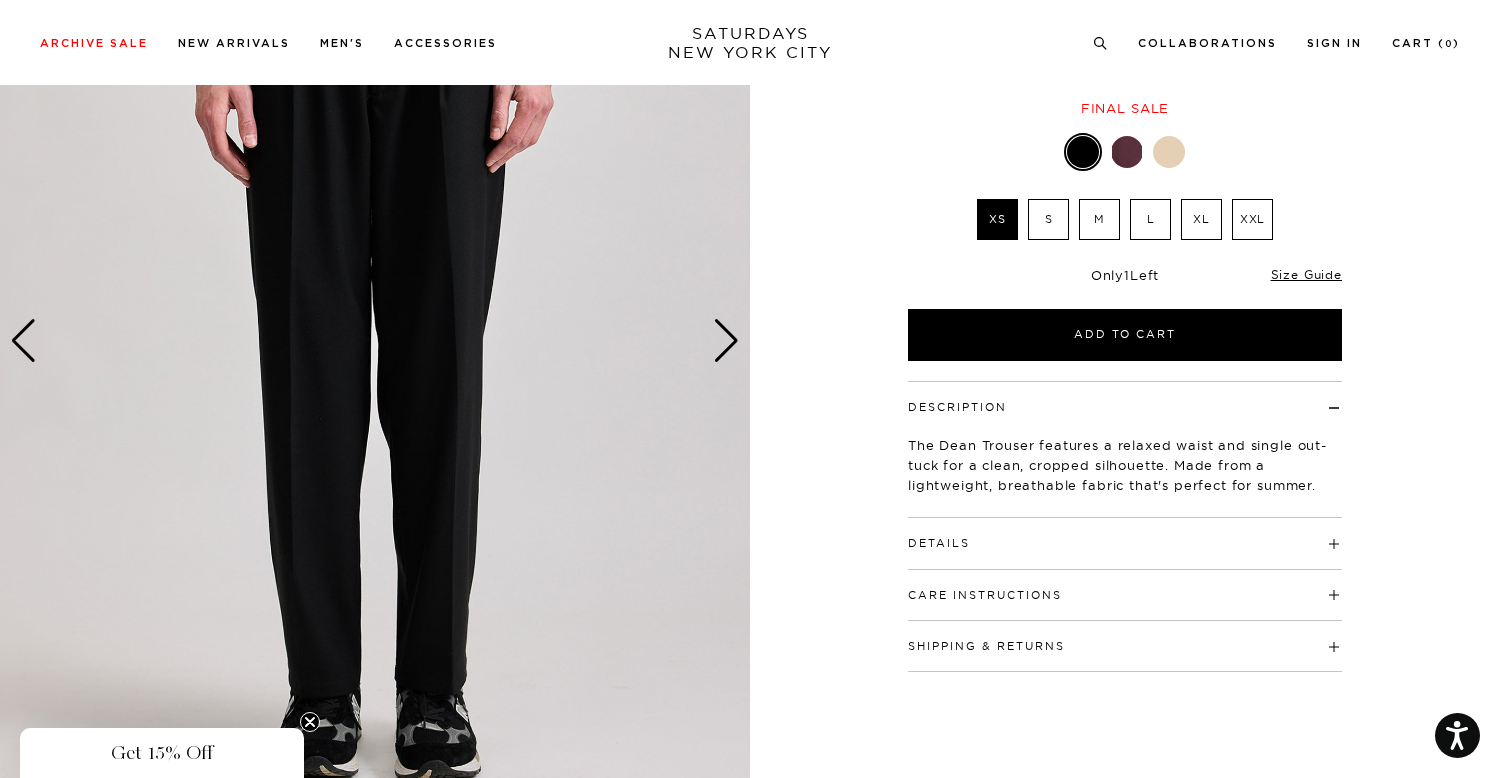 click at bounding box center [726, 341] 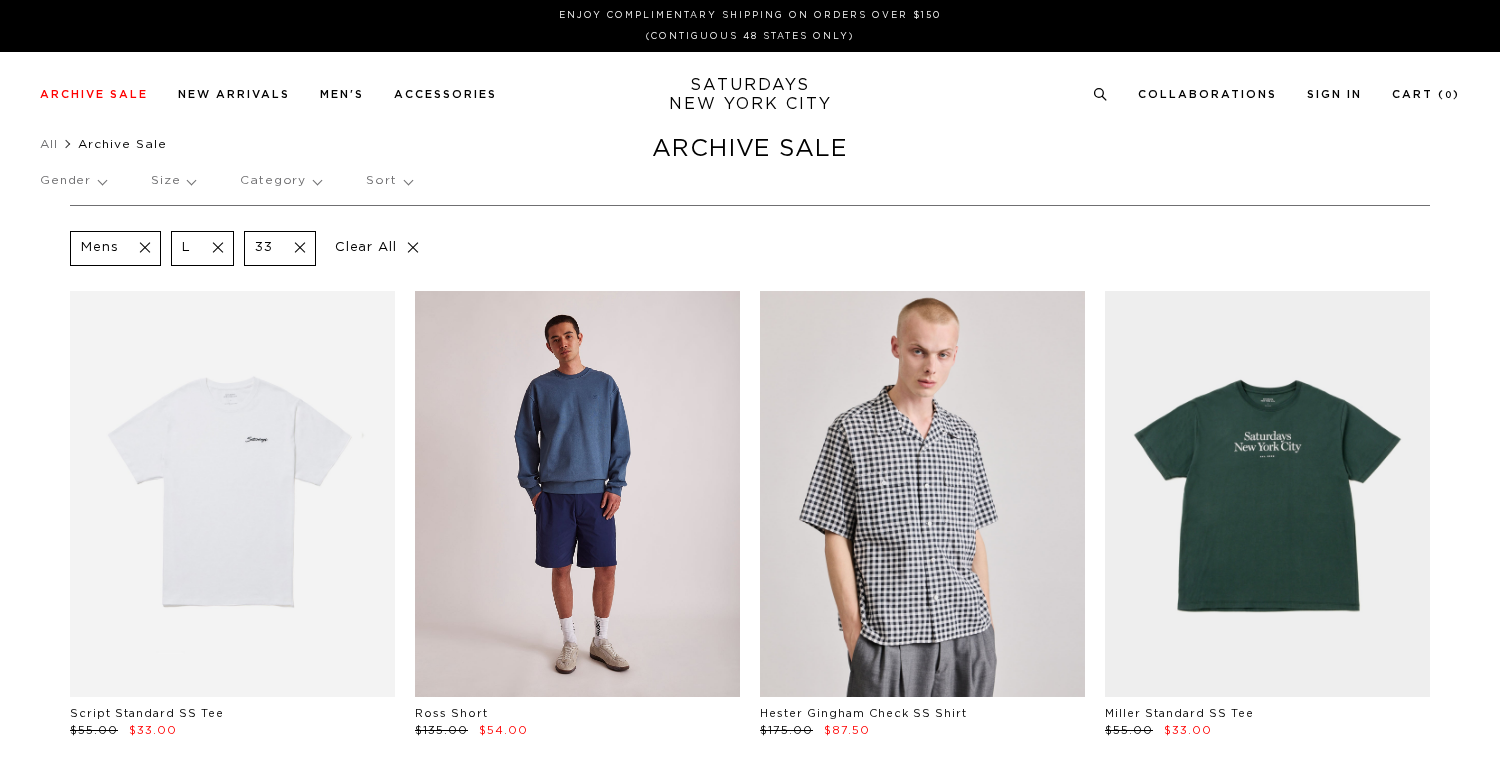 scroll, scrollTop: 0, scrollLeft: 0, axis: both 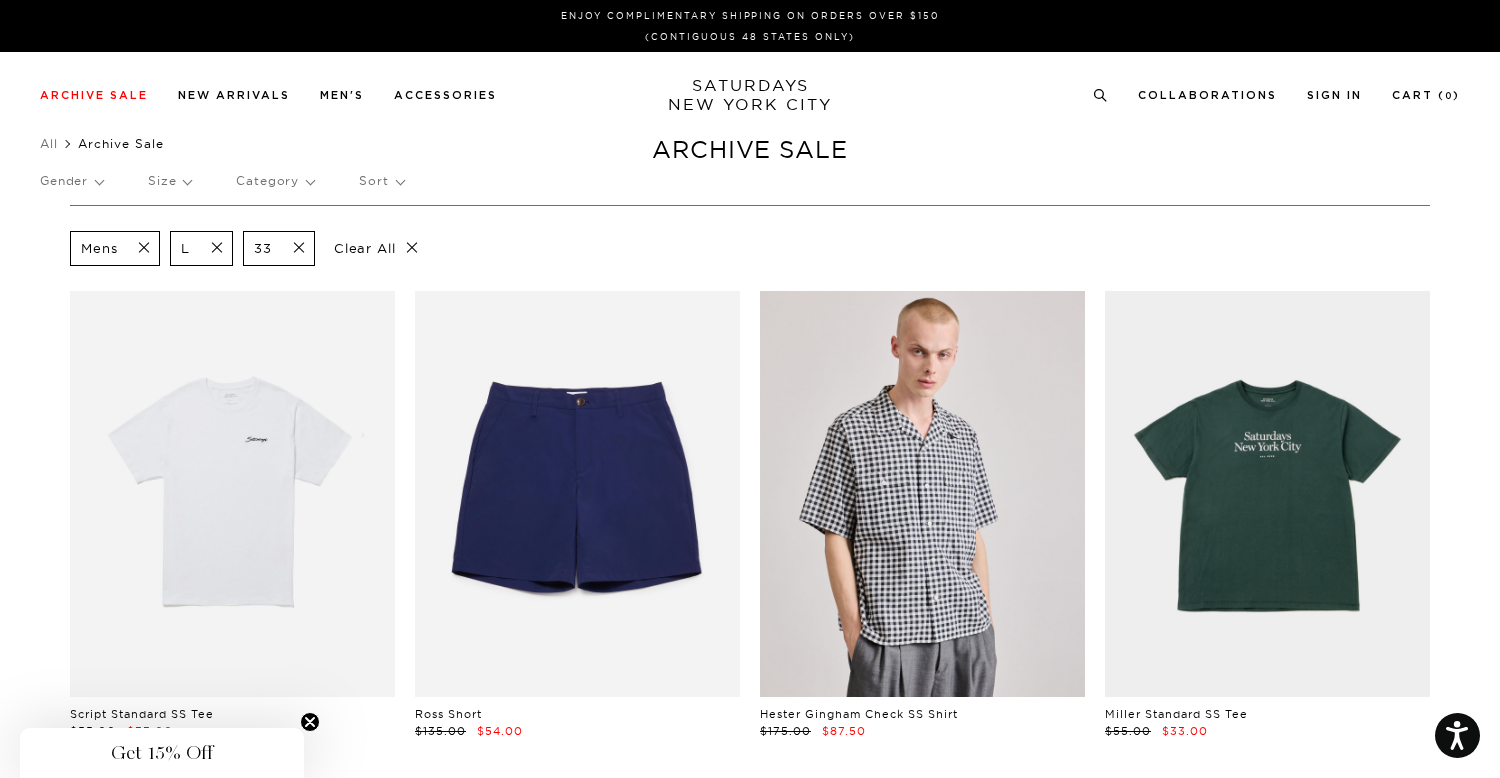 click on "Category" at bounding box center [275, 181] 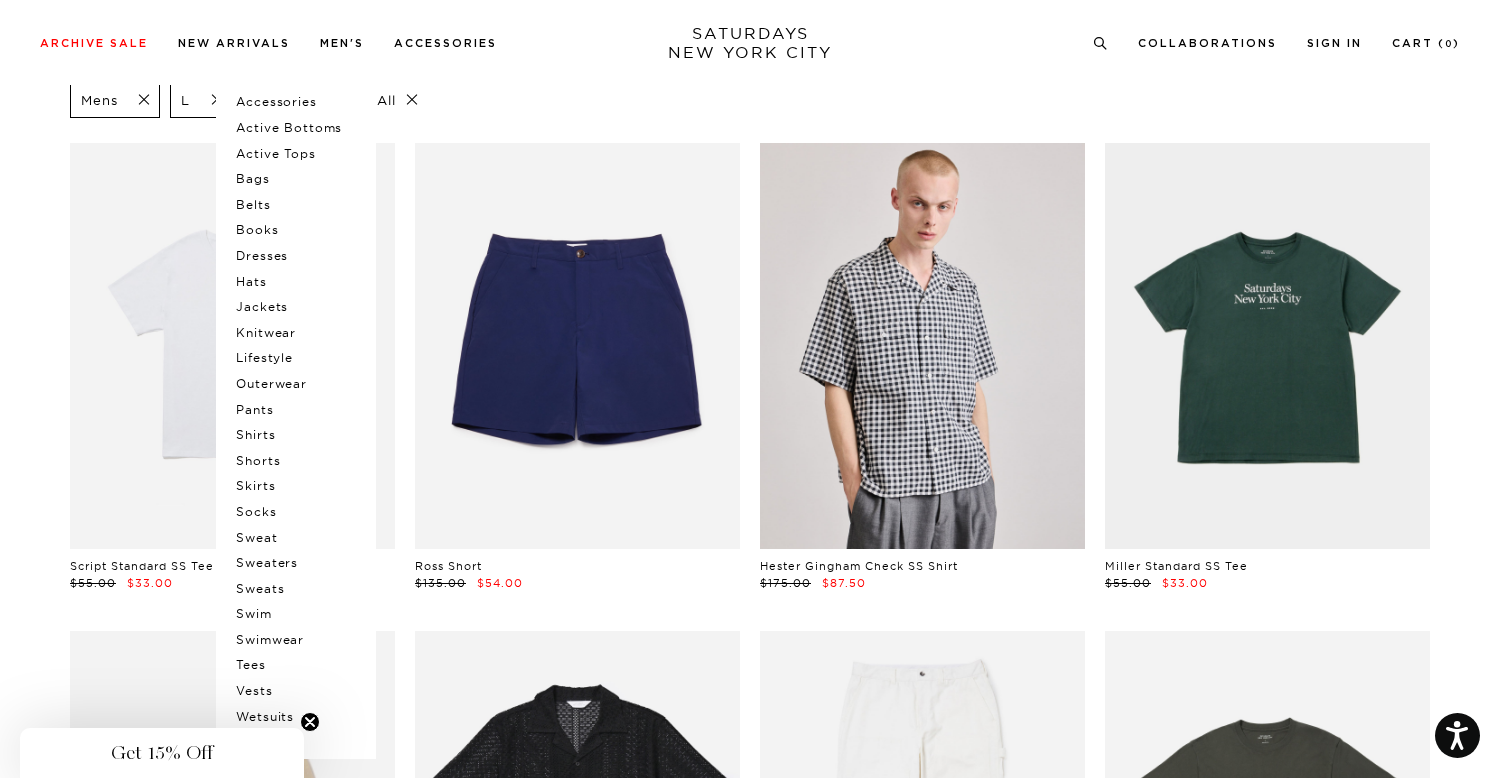 scroll, scrollTop: 155, scrollLeft: 0, axis: vertical 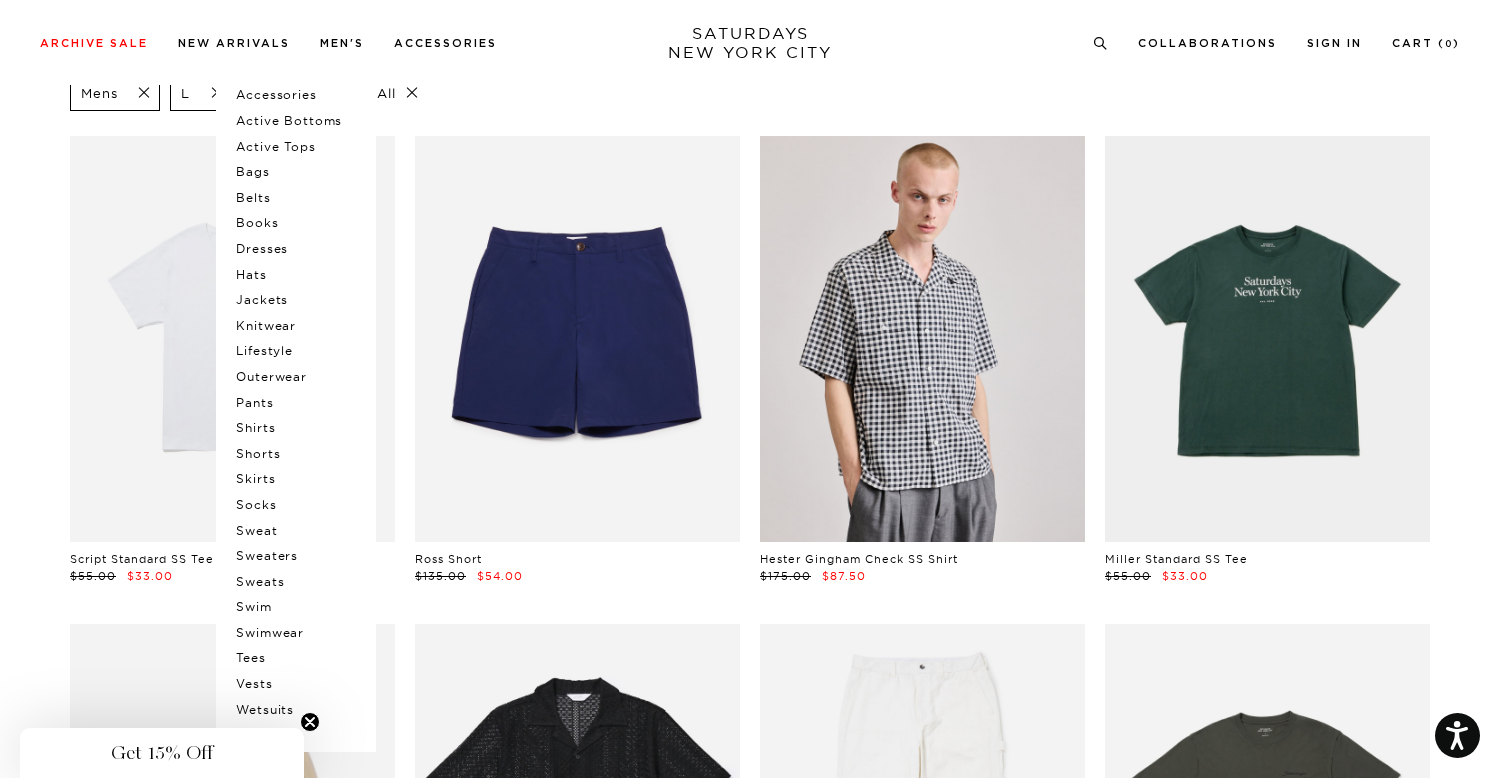 click on "Sweaters" at bounding box center (296, 556) 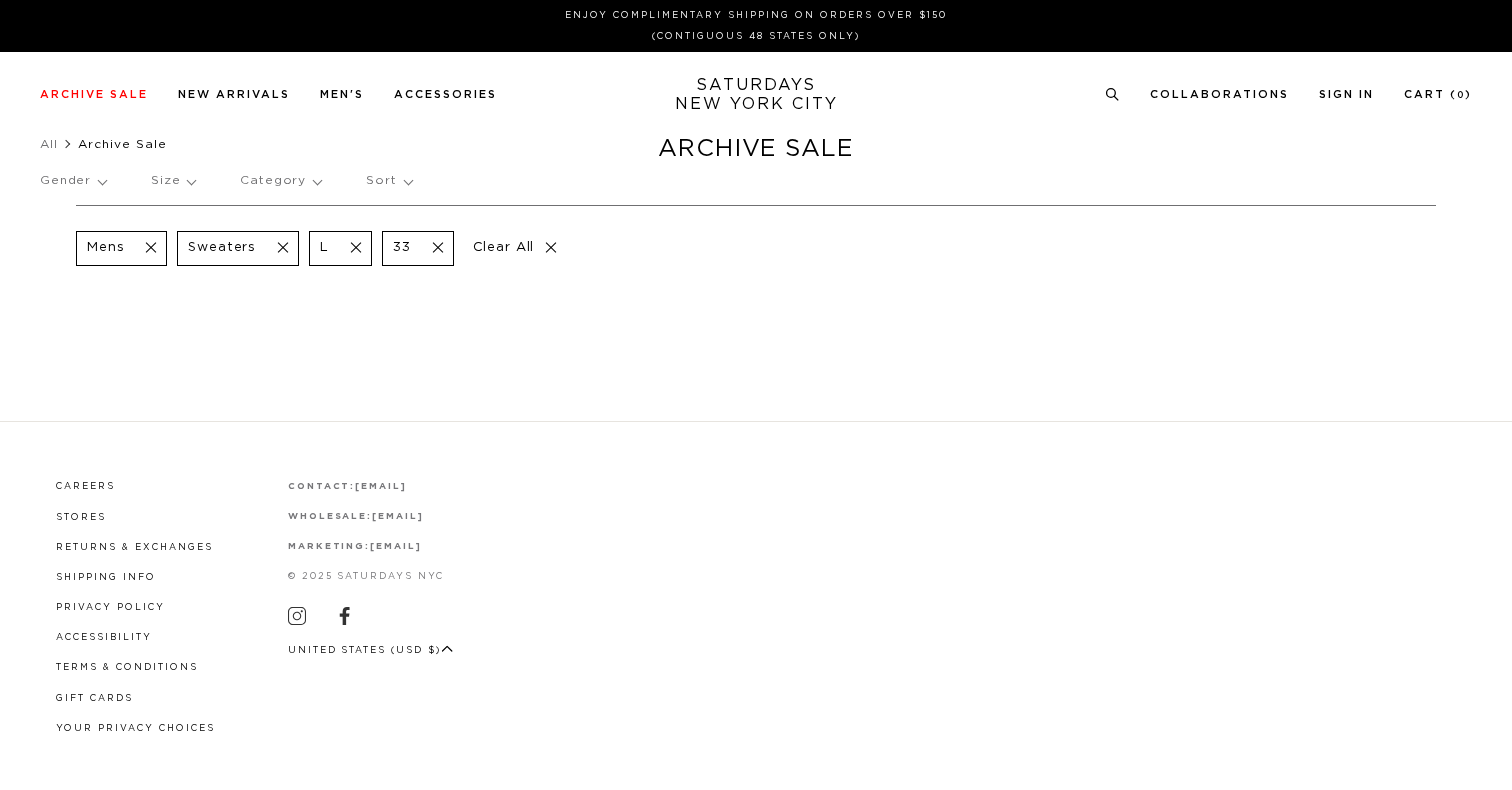 scroll, scrollTop: 0, scrollLeft: 0, axis: both 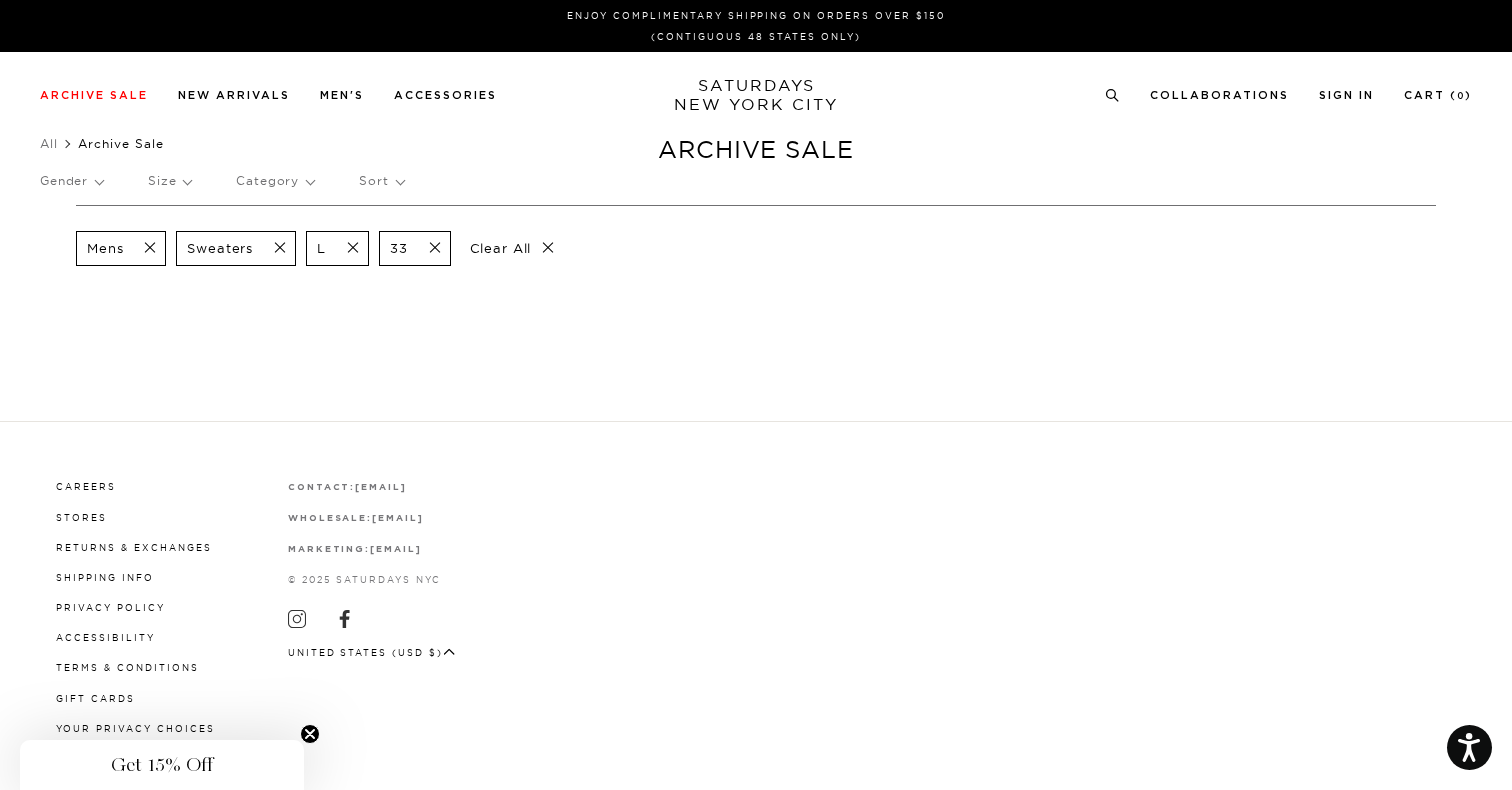 click at bounding box center [274, 248] 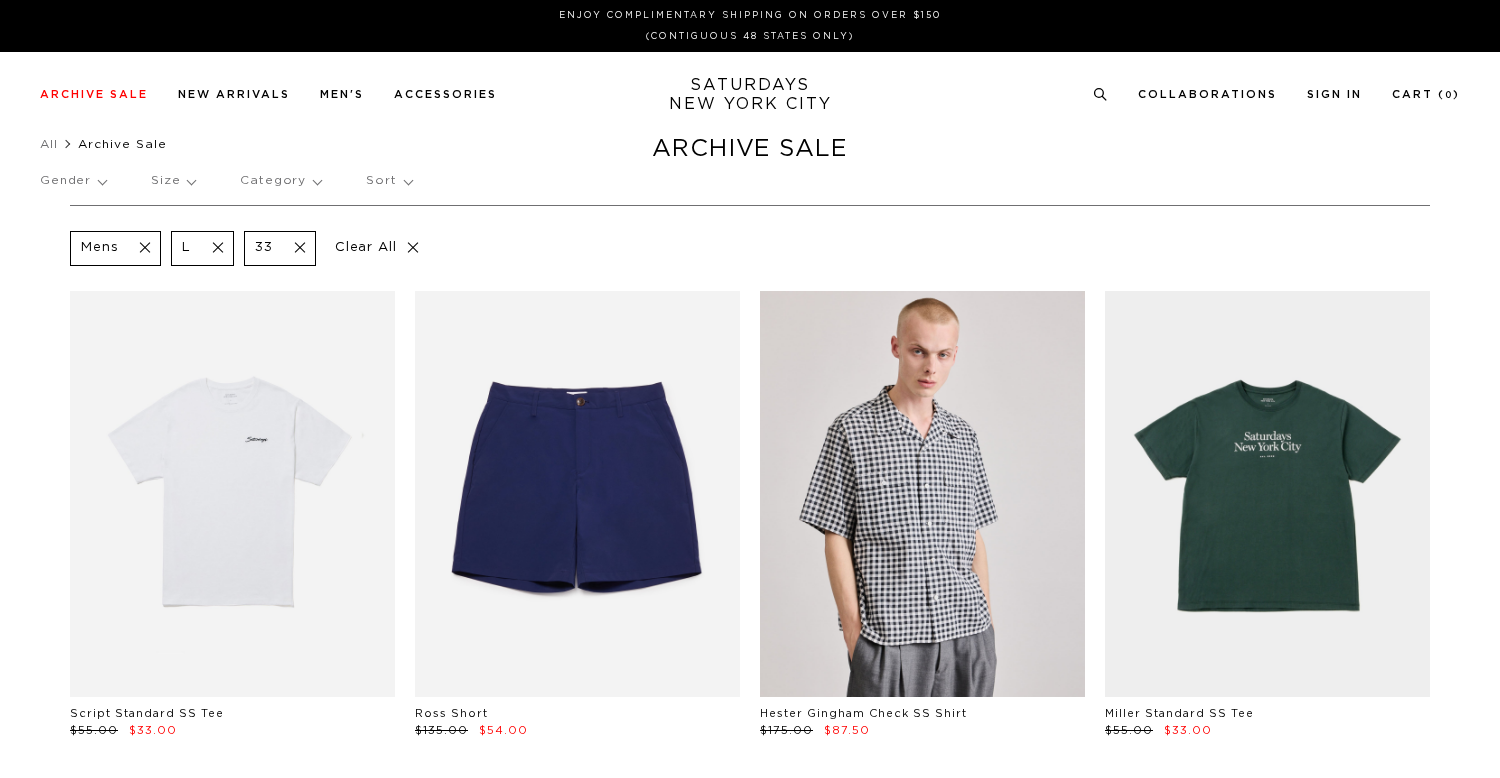 scroll, scrollTop: 0, scrollLeft: 0, axis: both 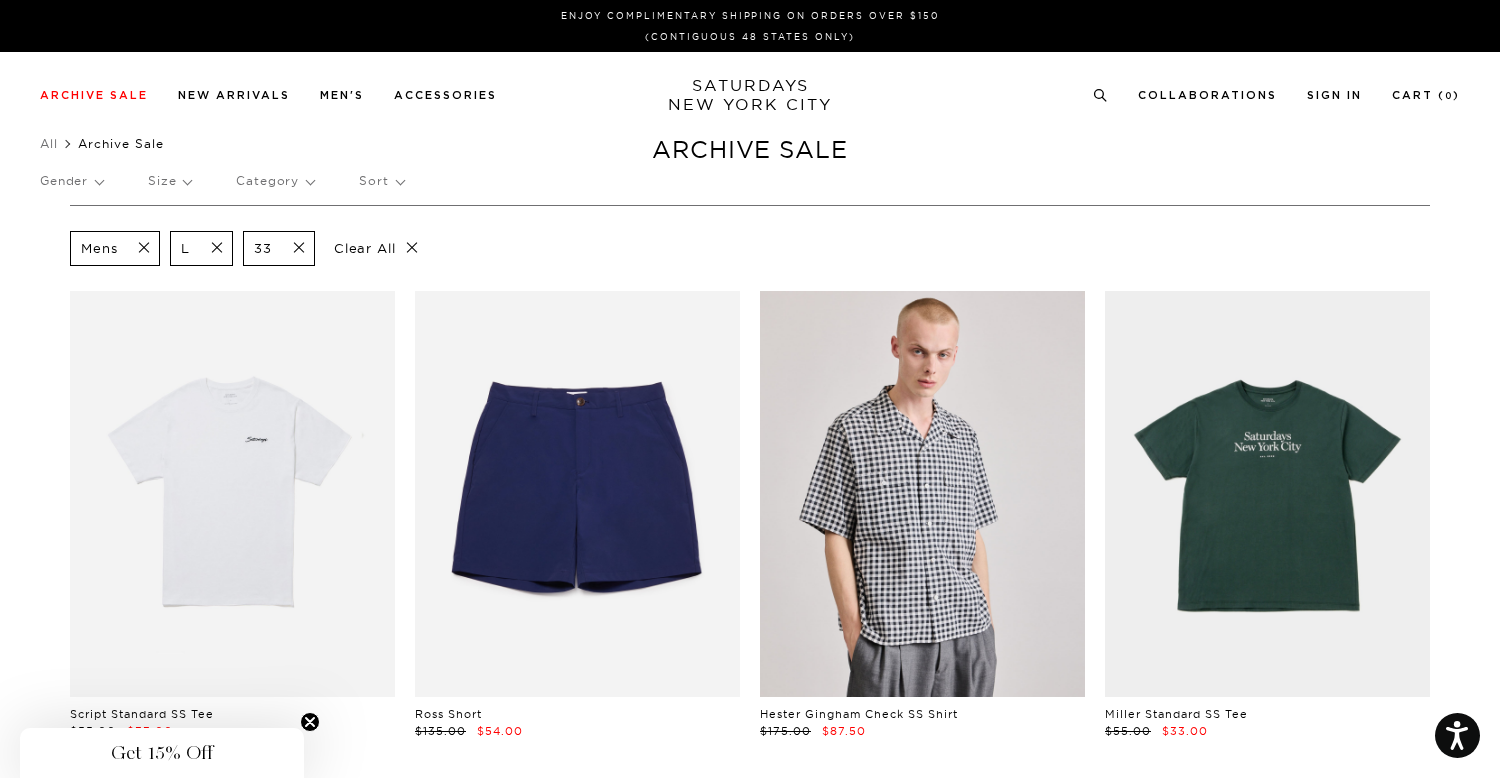 click on "Category" at bounding box center [275, 181] 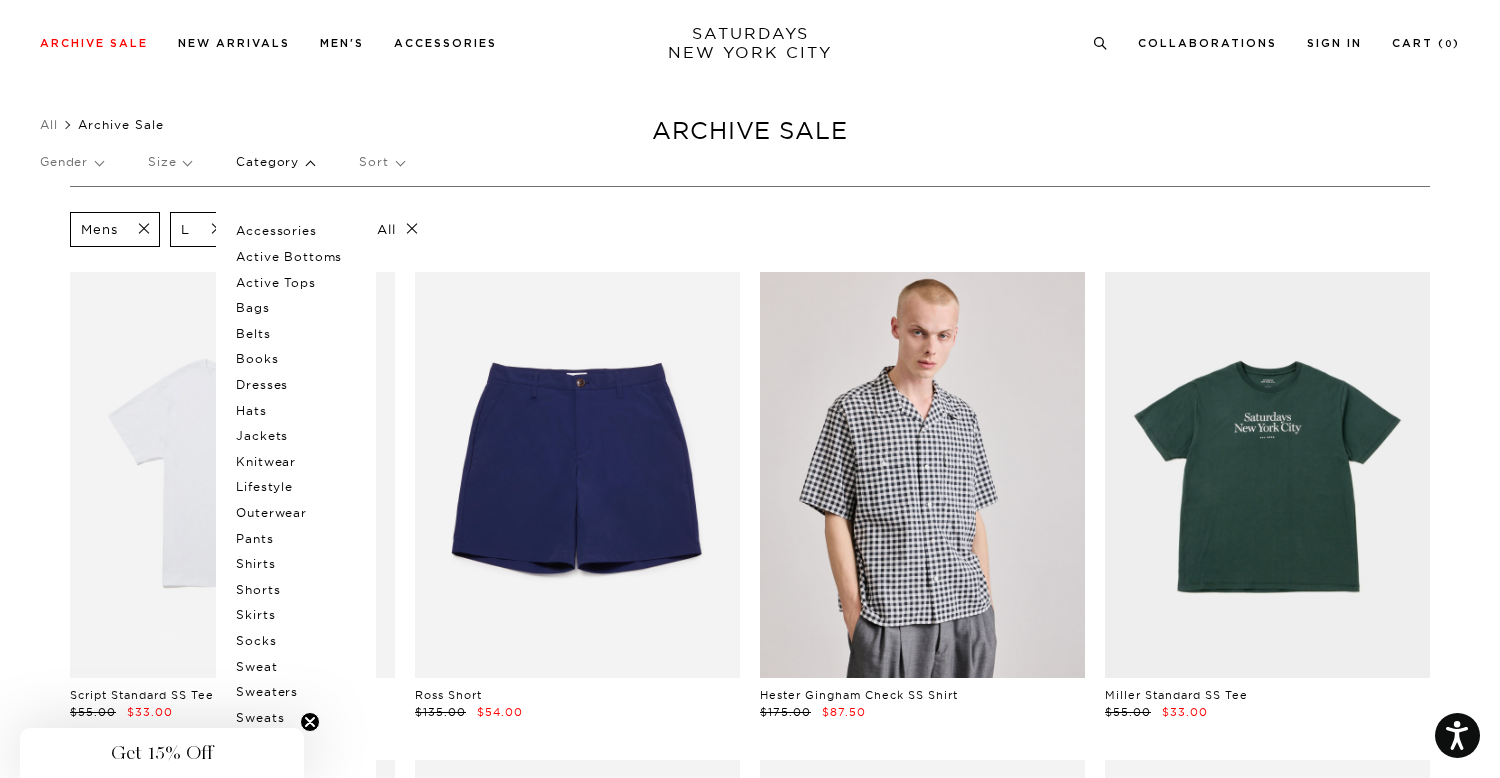 scroll, scrollTop: 25, scrollLeft: 0, axis: vertical 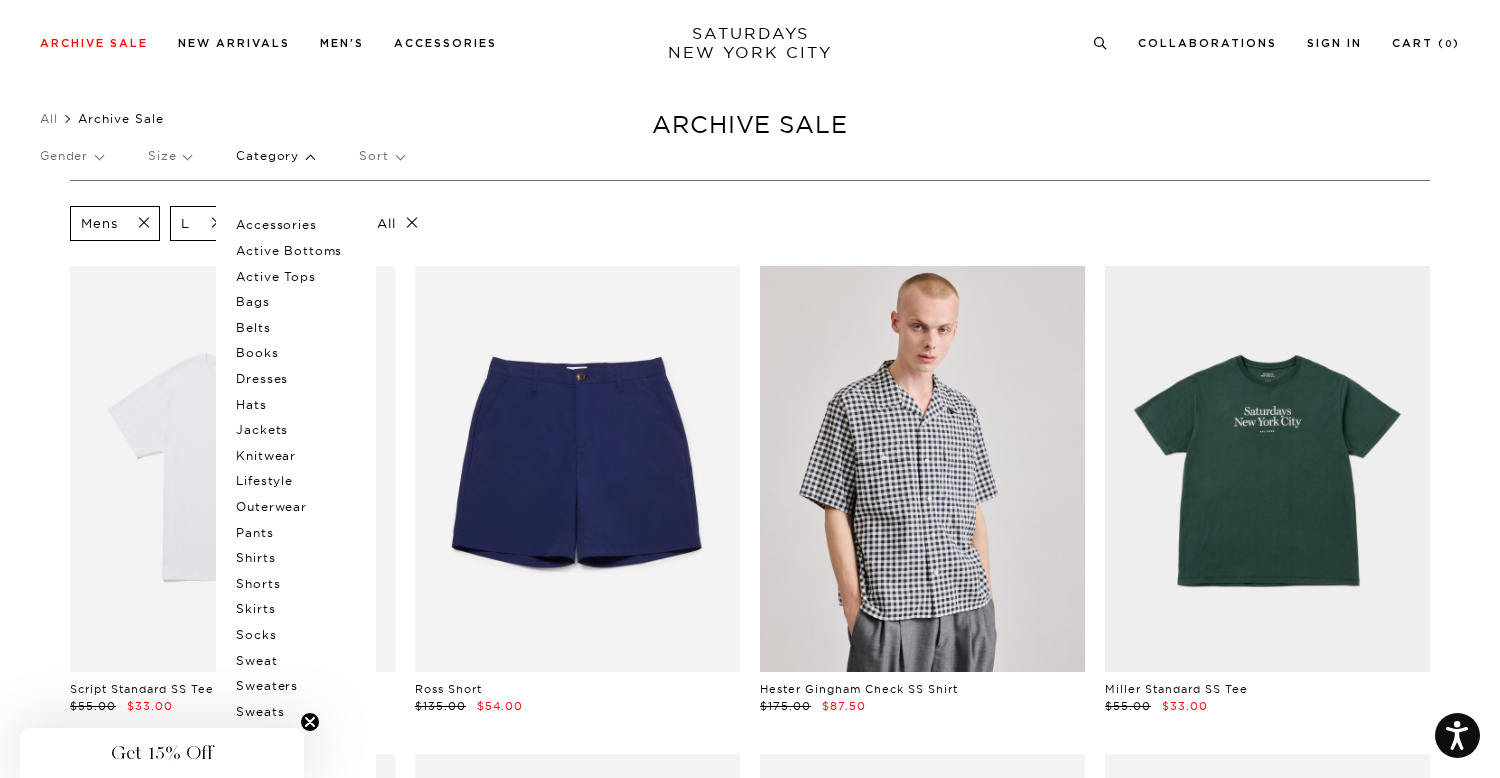 click on "Skirts" at bounding box center [296, 609] 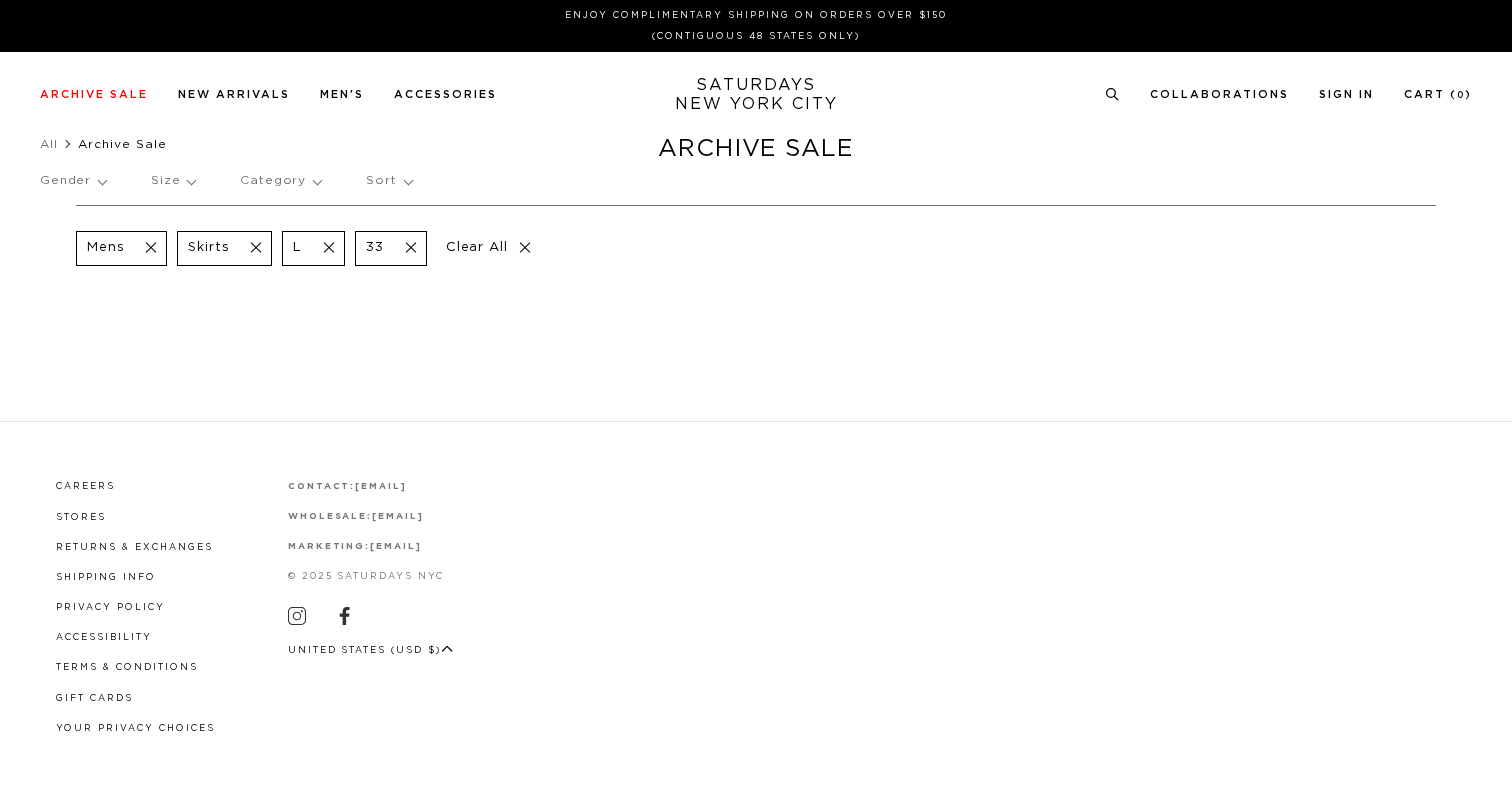 scroll, scrollTop: 0, scrollLeft: 0, axis: both 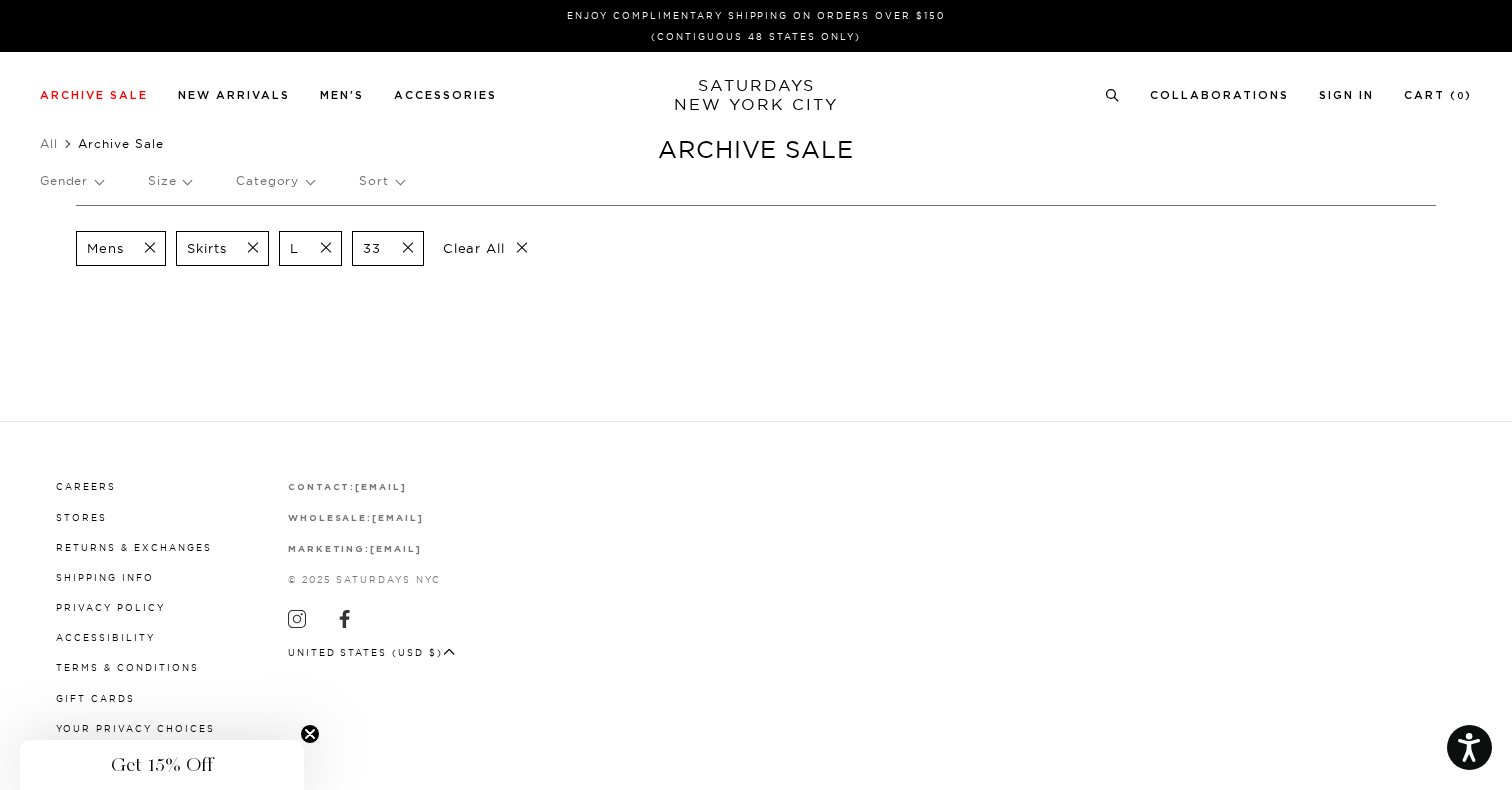 click at bounding box center (247, 248) 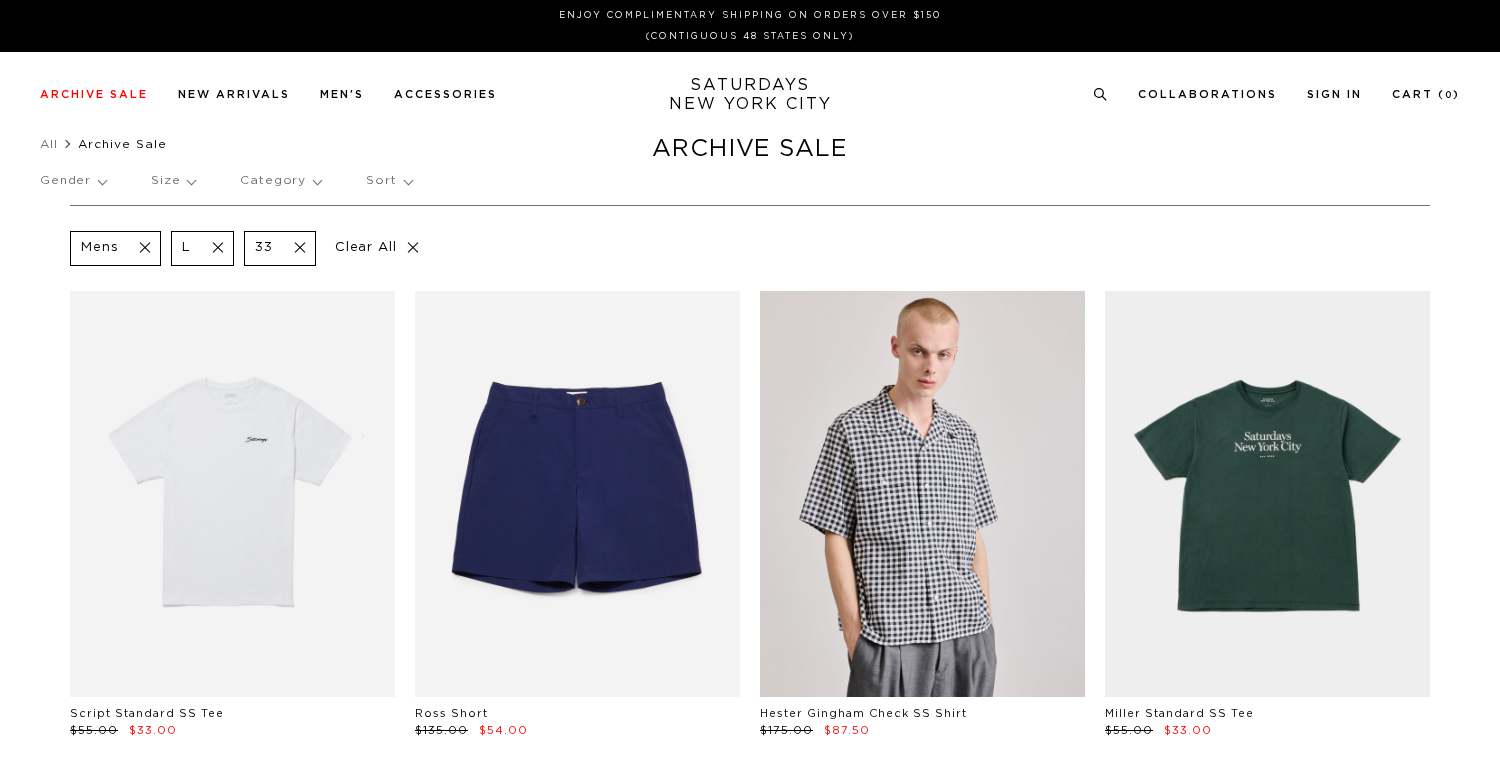 scroll, scrollTop: 0, scrollLeft: 0, axis: both 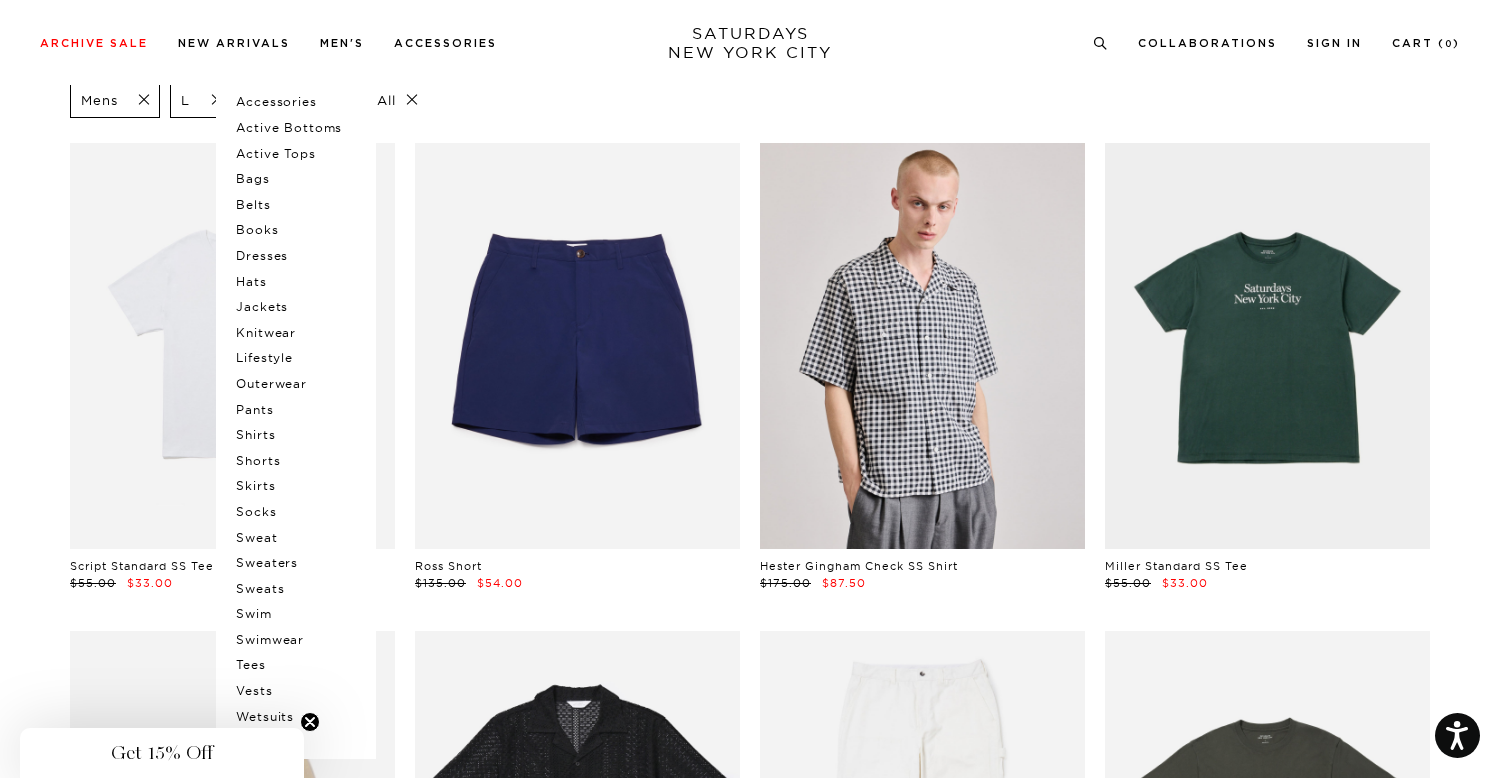 click on "Knitwear" at bounding box center (296, 333) 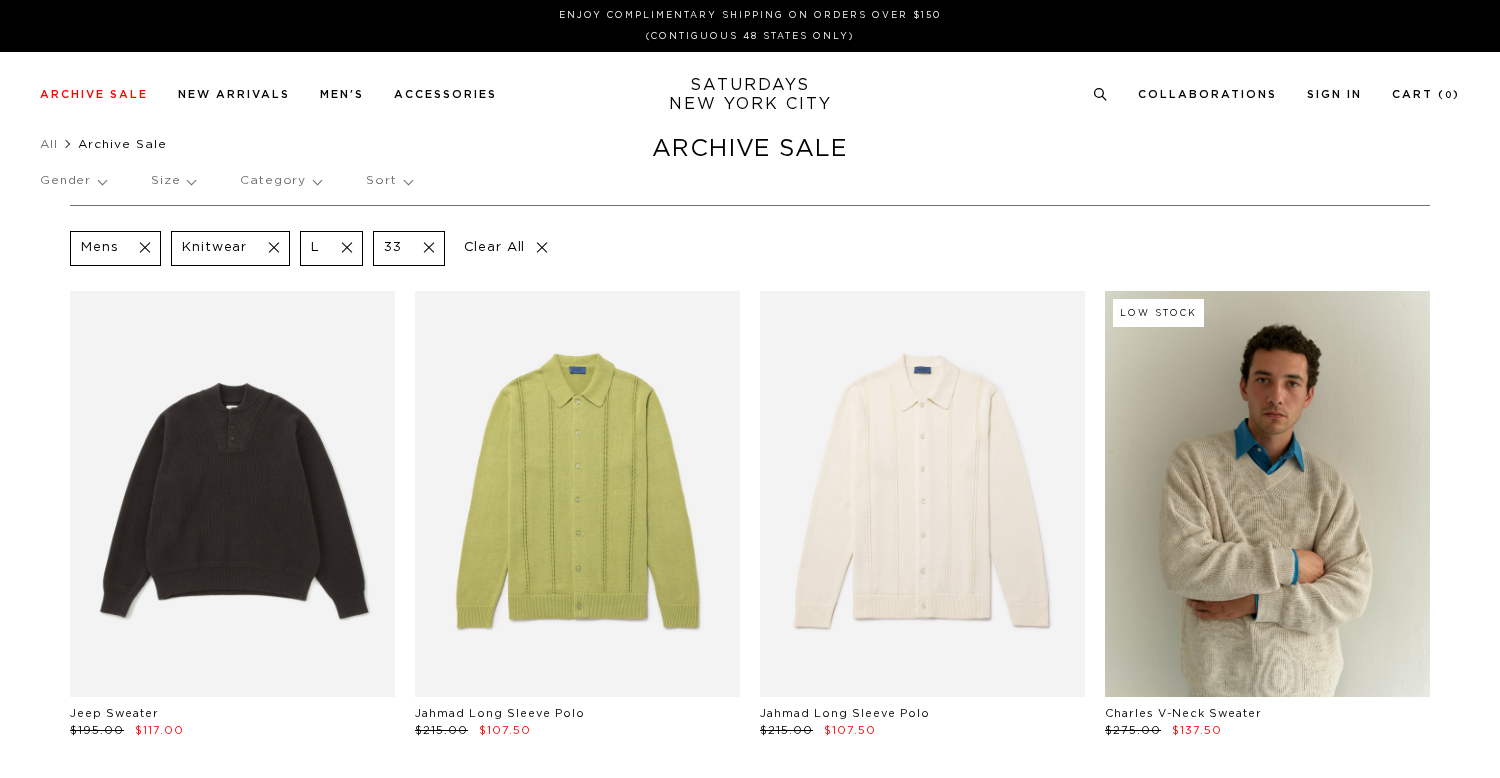 scroll, scrollTop: 0, scrollLeft: 0, axis: both 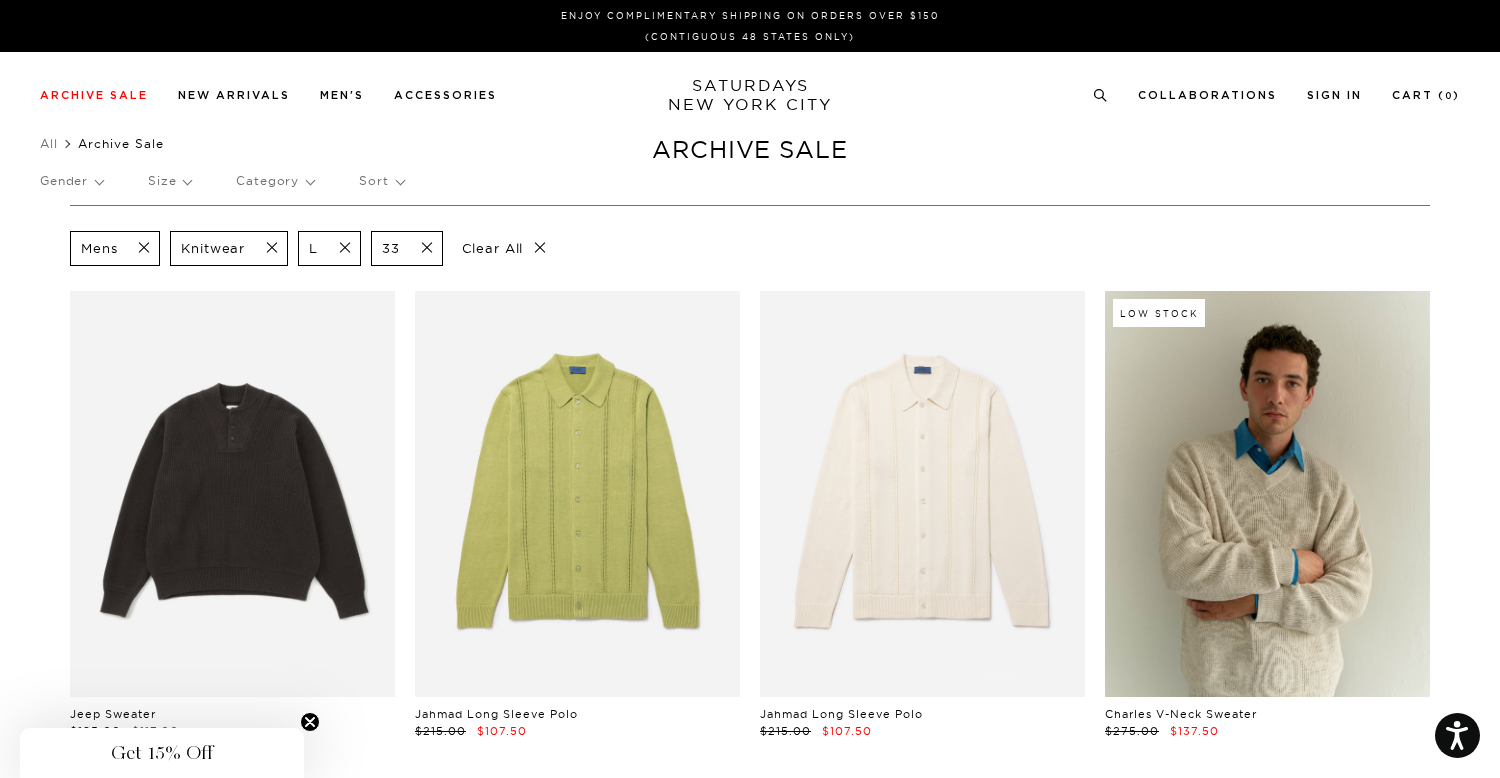 click at bounding box center (266, 248) 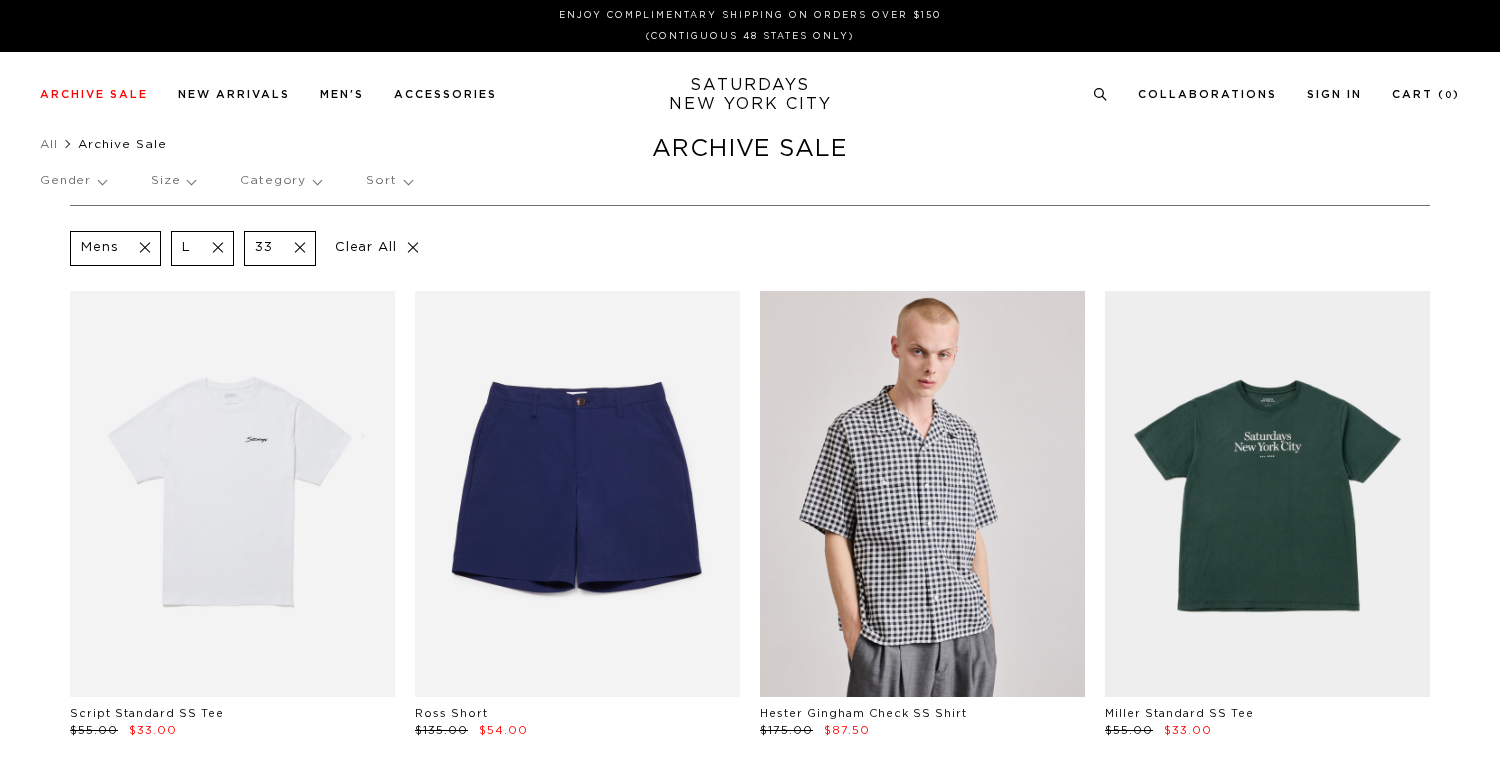 scroll, scrollTop: 0, scrollLeft: 0, axis: both 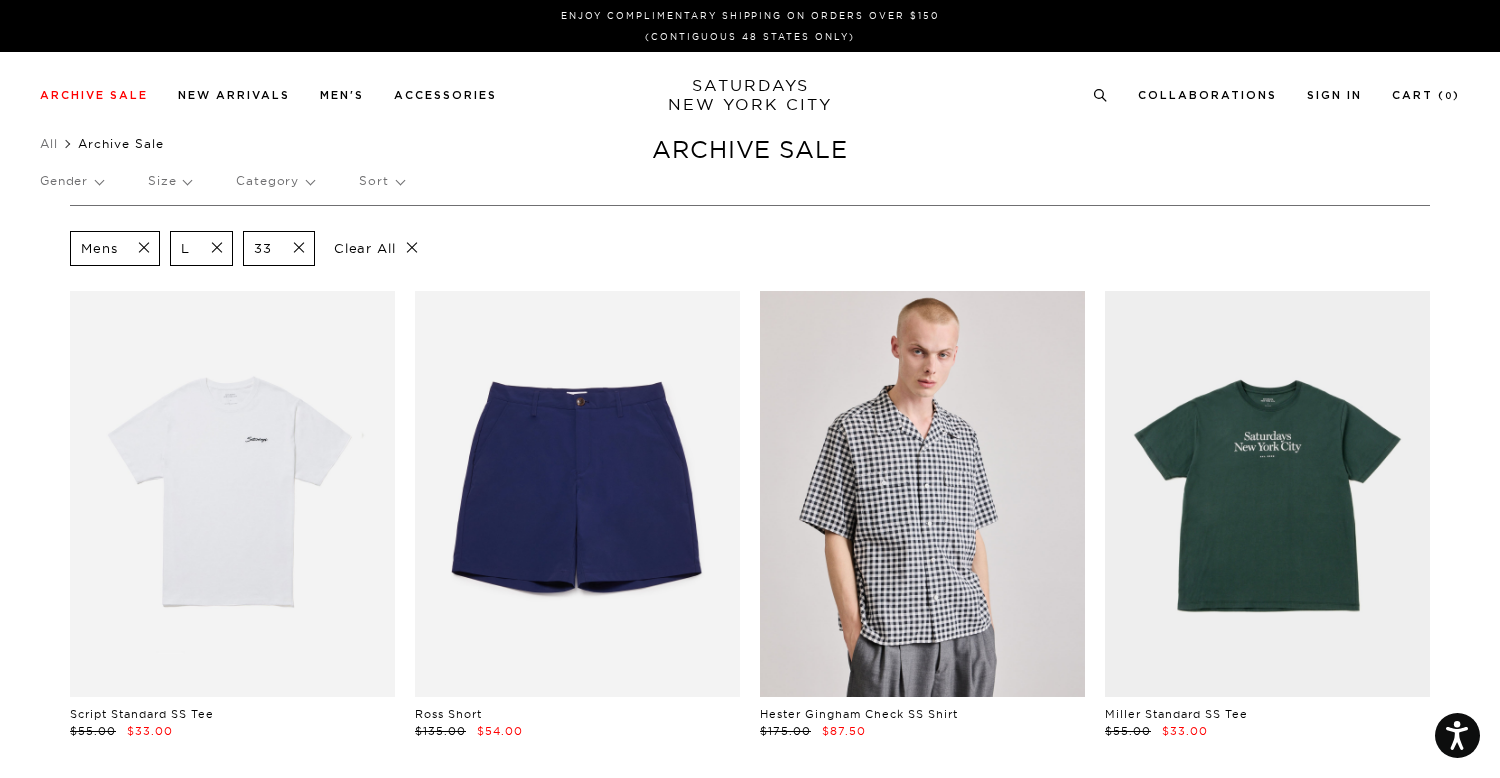 click on "Category" at bounding box center [275, 181] 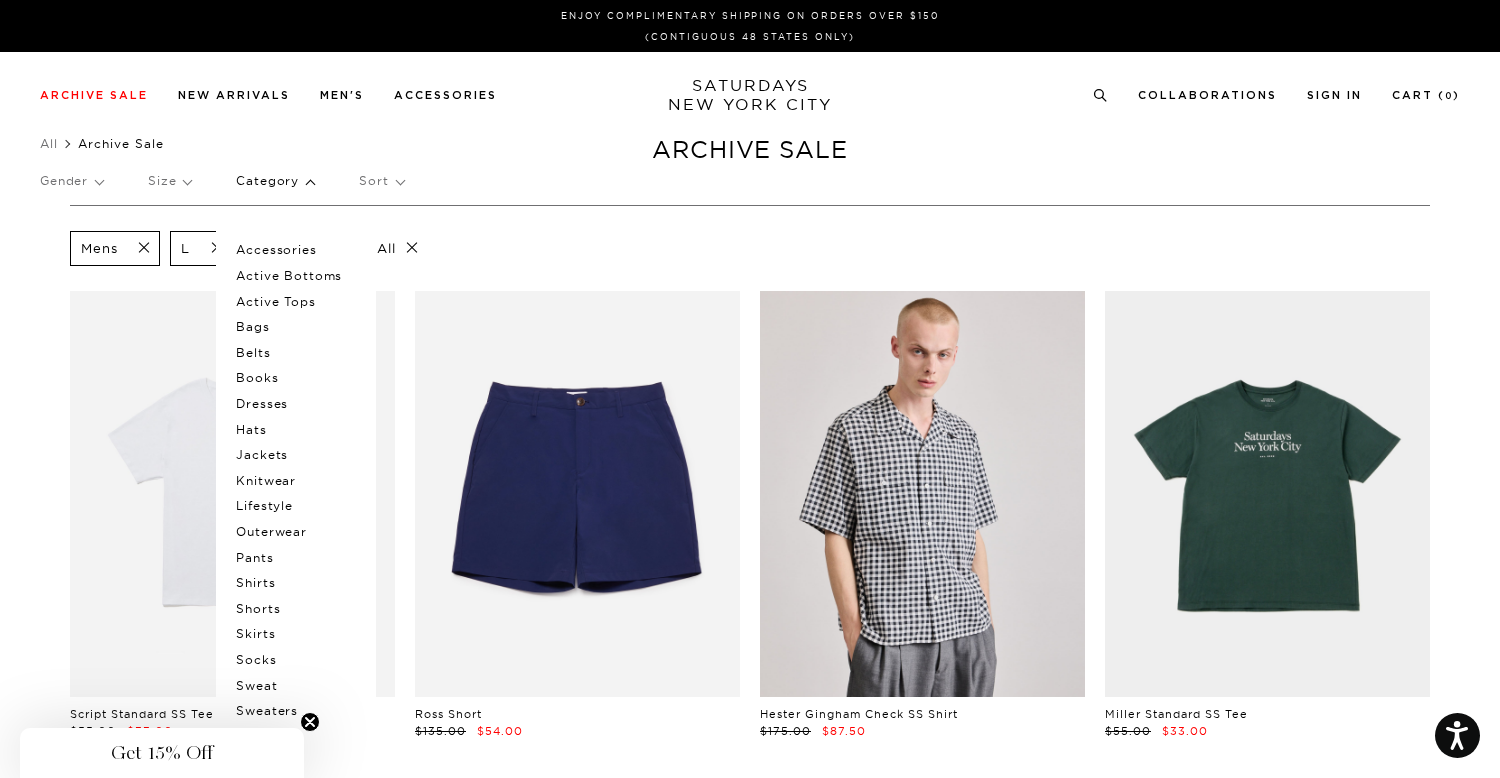 click on "Lifestyle" at bounding box center (296, 506) 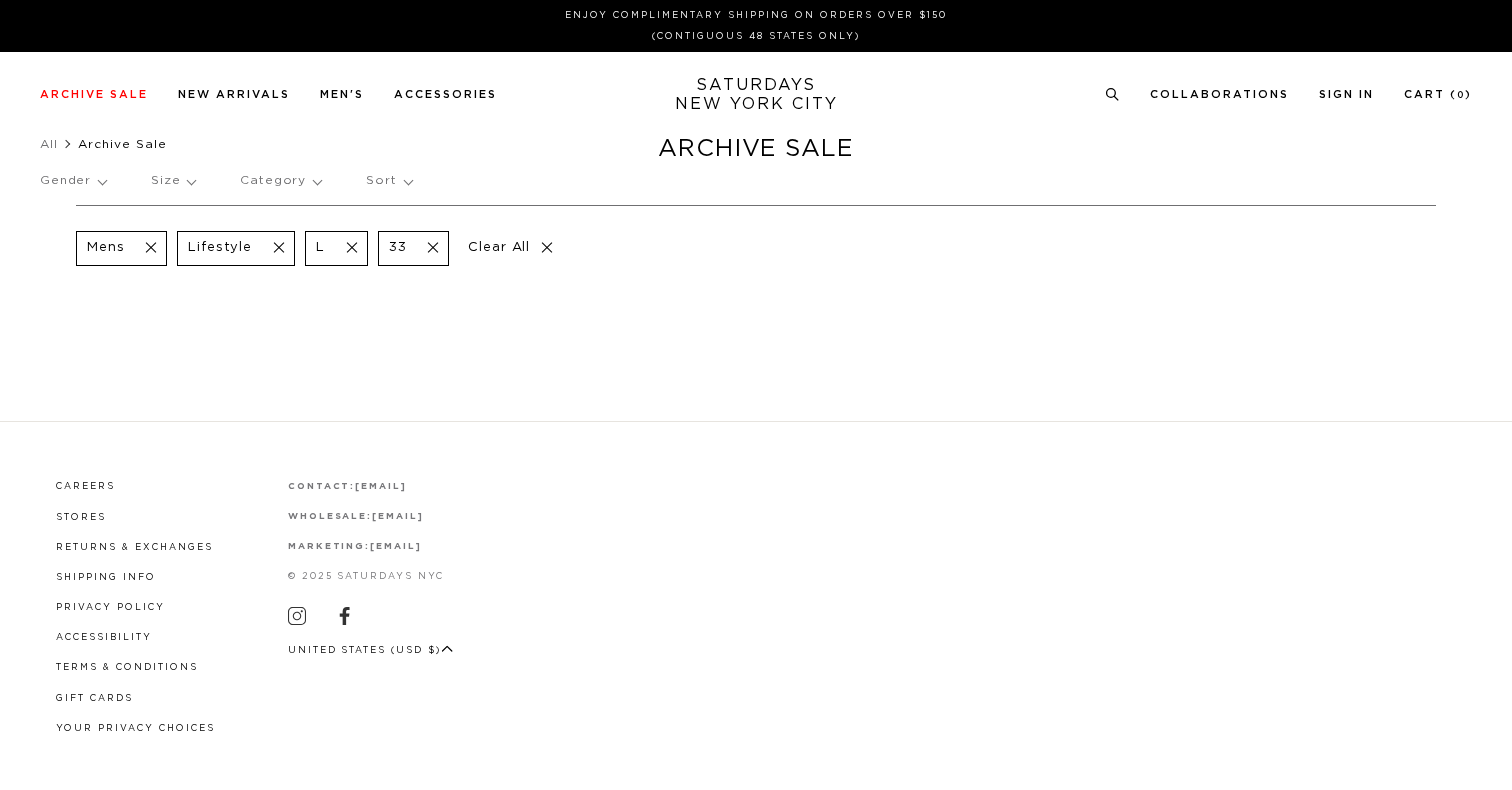 scroll, scrollTop: 0, scrollLeft: 0, axis: both 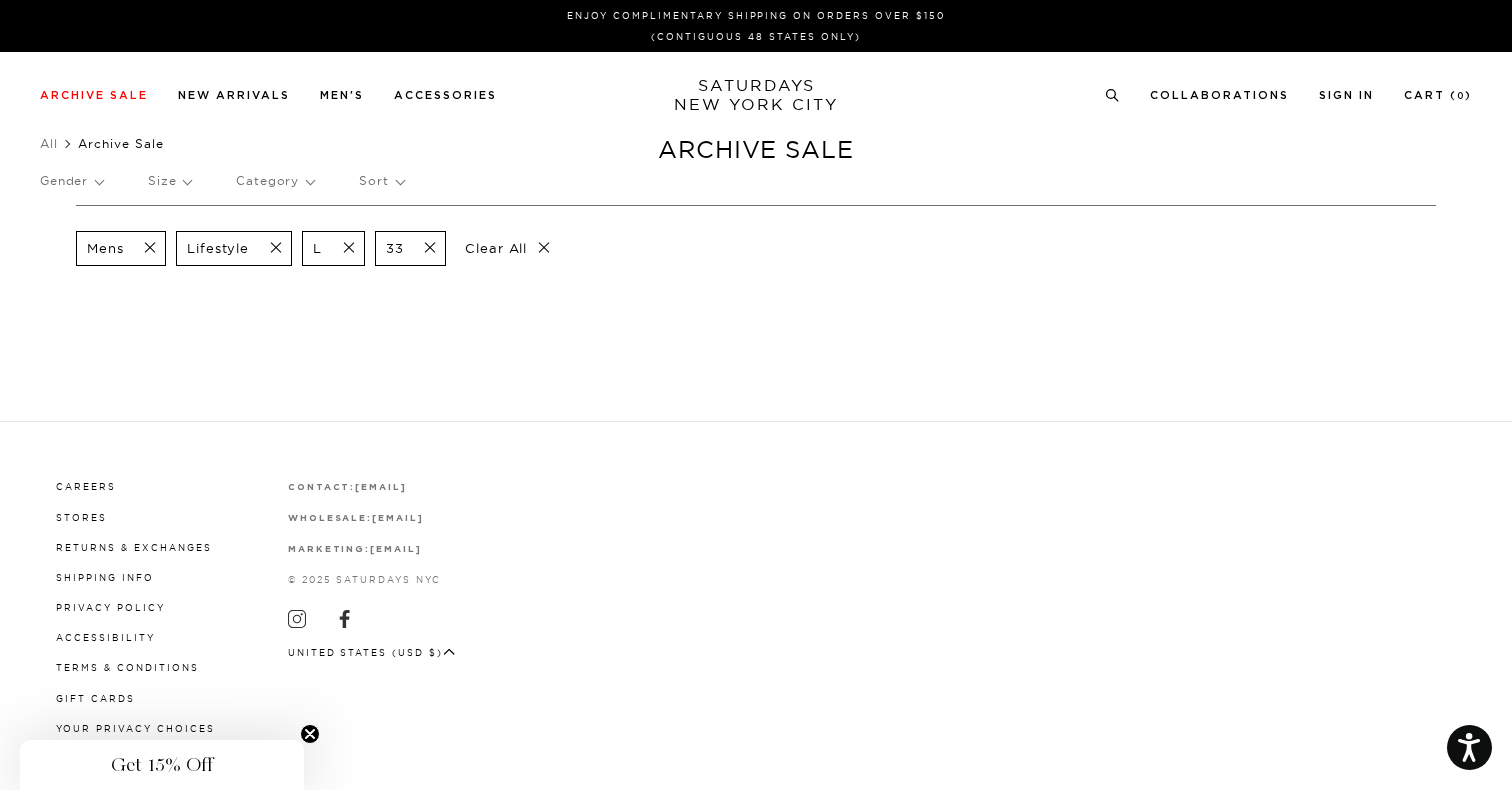 click at bounding box center (270, 248) 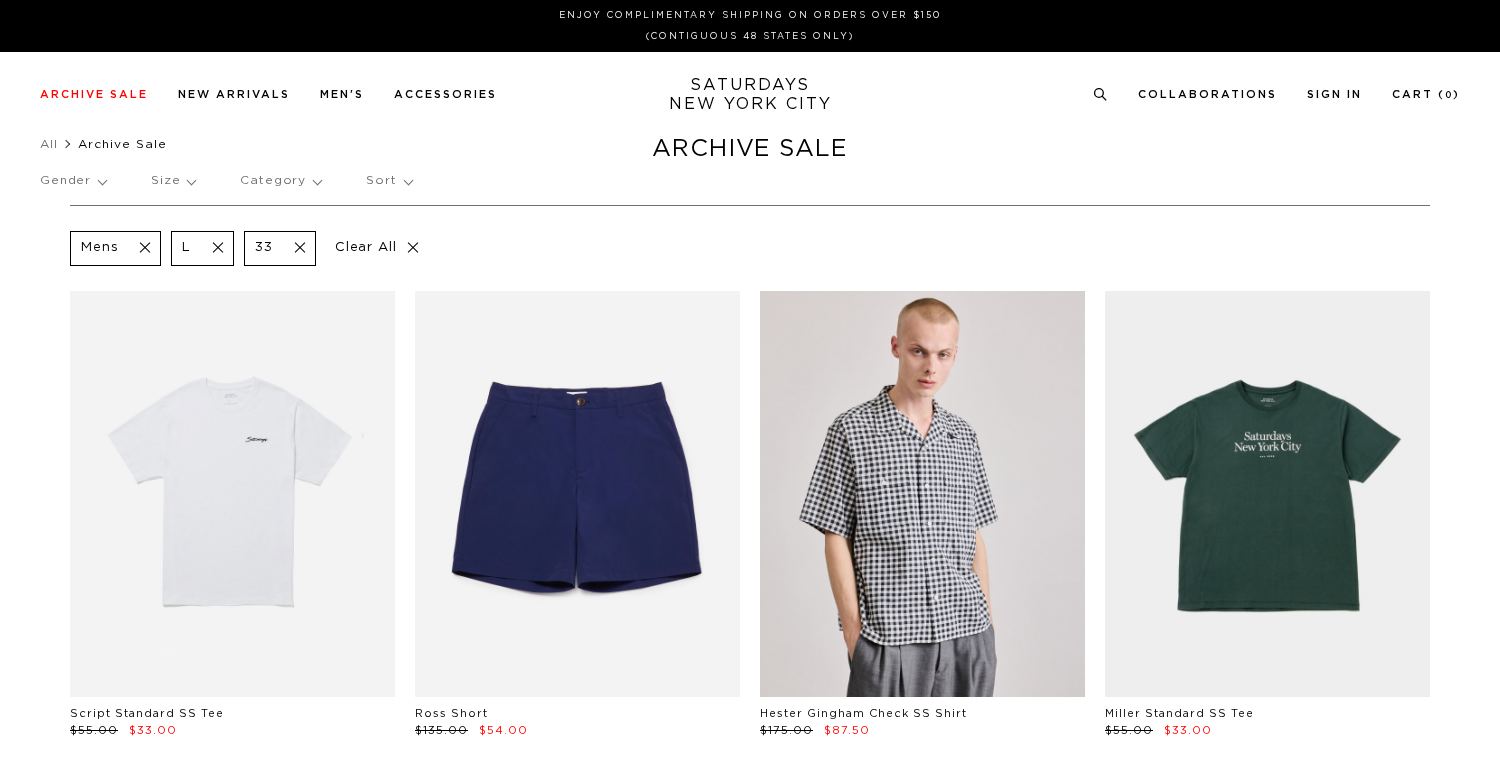 scroll, scrollTop: 0, scrollLeft: 0, axis: both 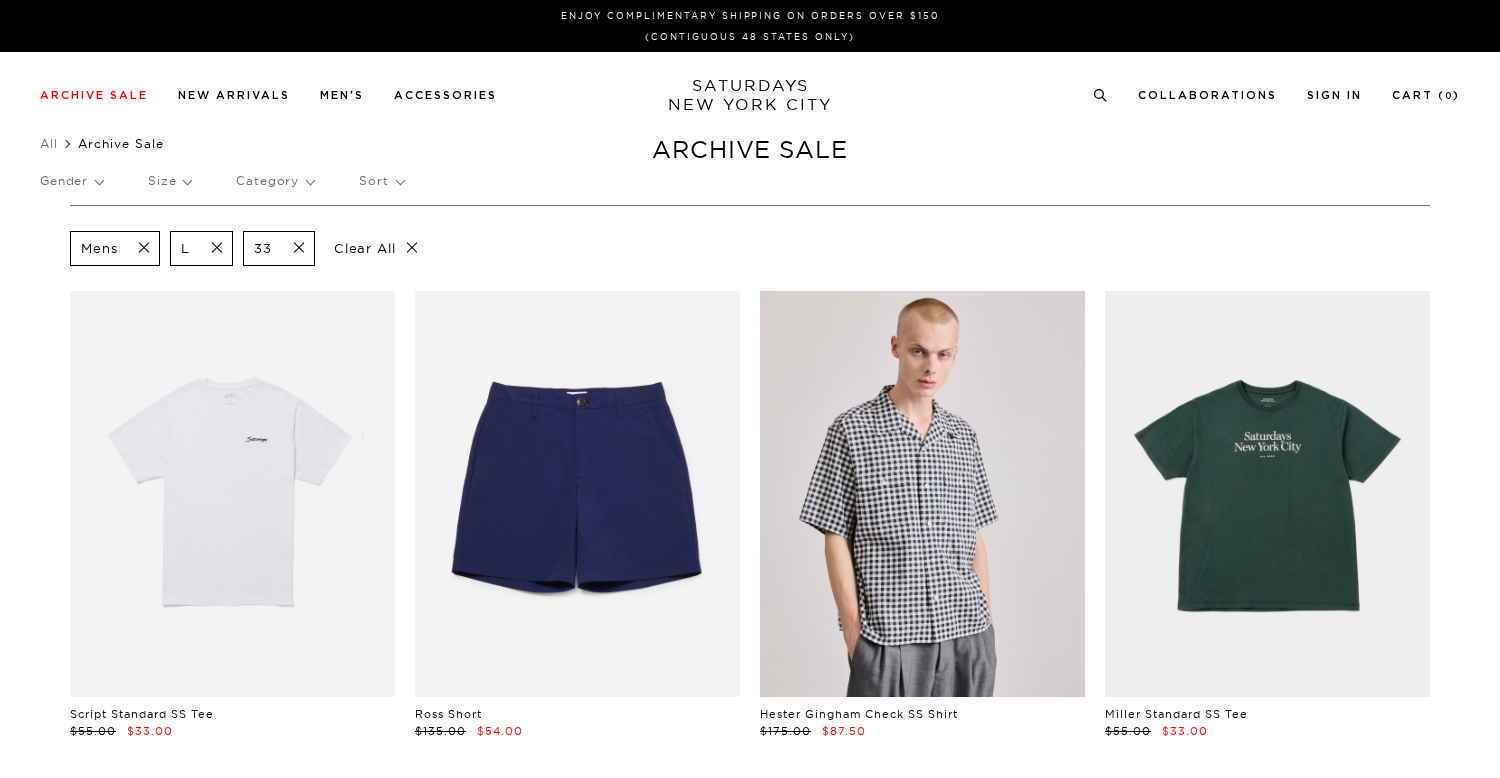 click on "Category" at bounding box center (275, 181) 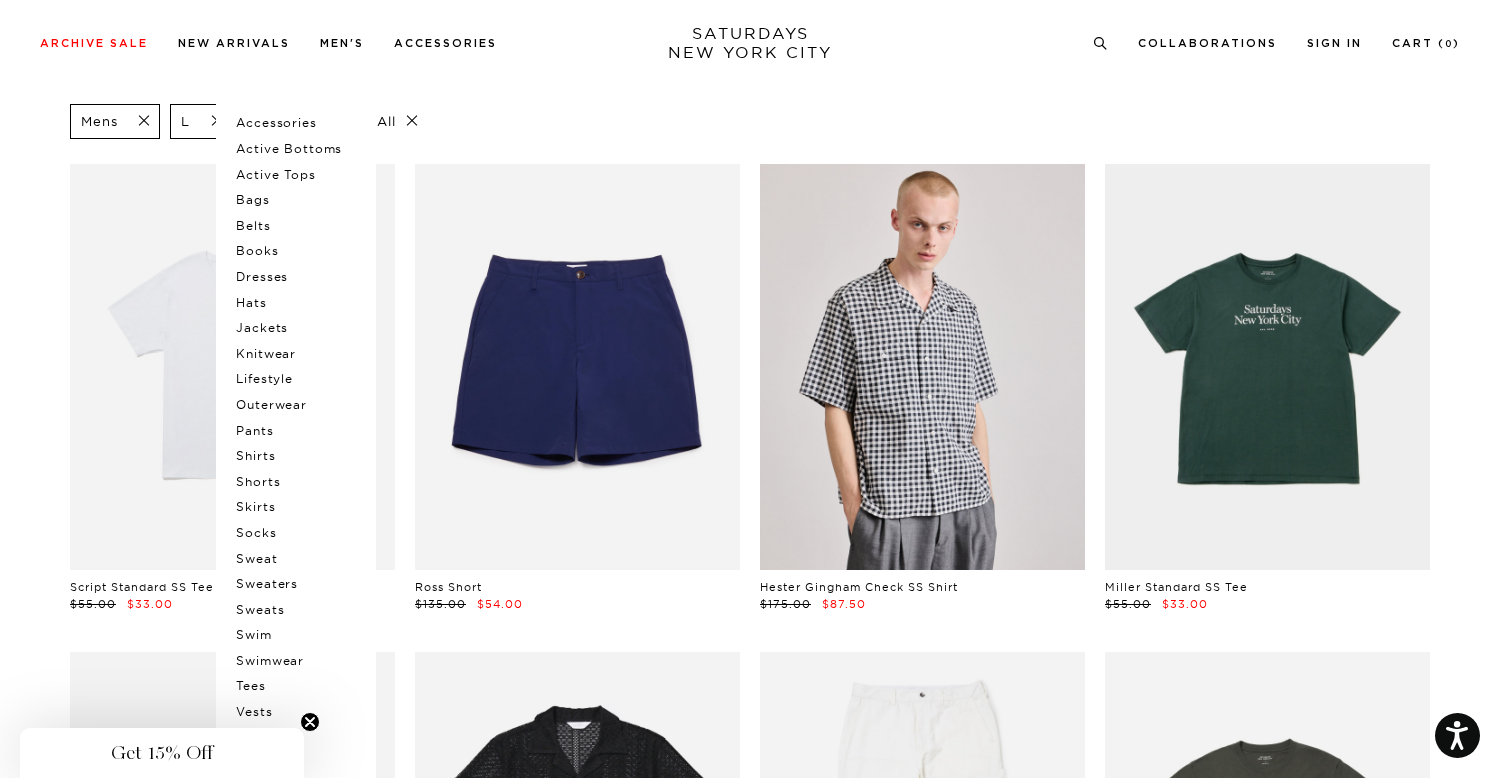 scroll, scrollTop: 89, scrollLeft: 0, axis: vertical 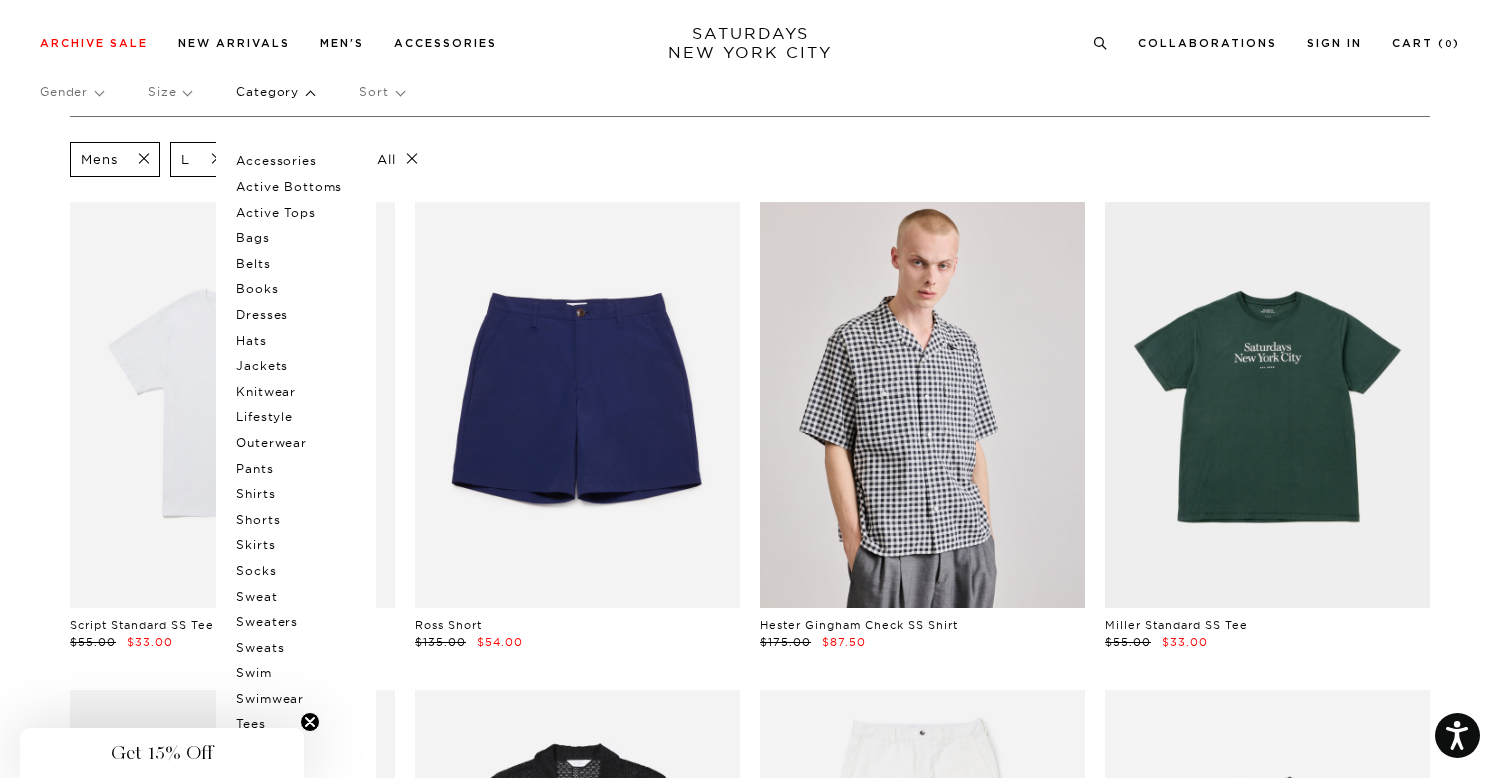 click on "Mens     L   33       Clear All" at bounding box center (750, 159) 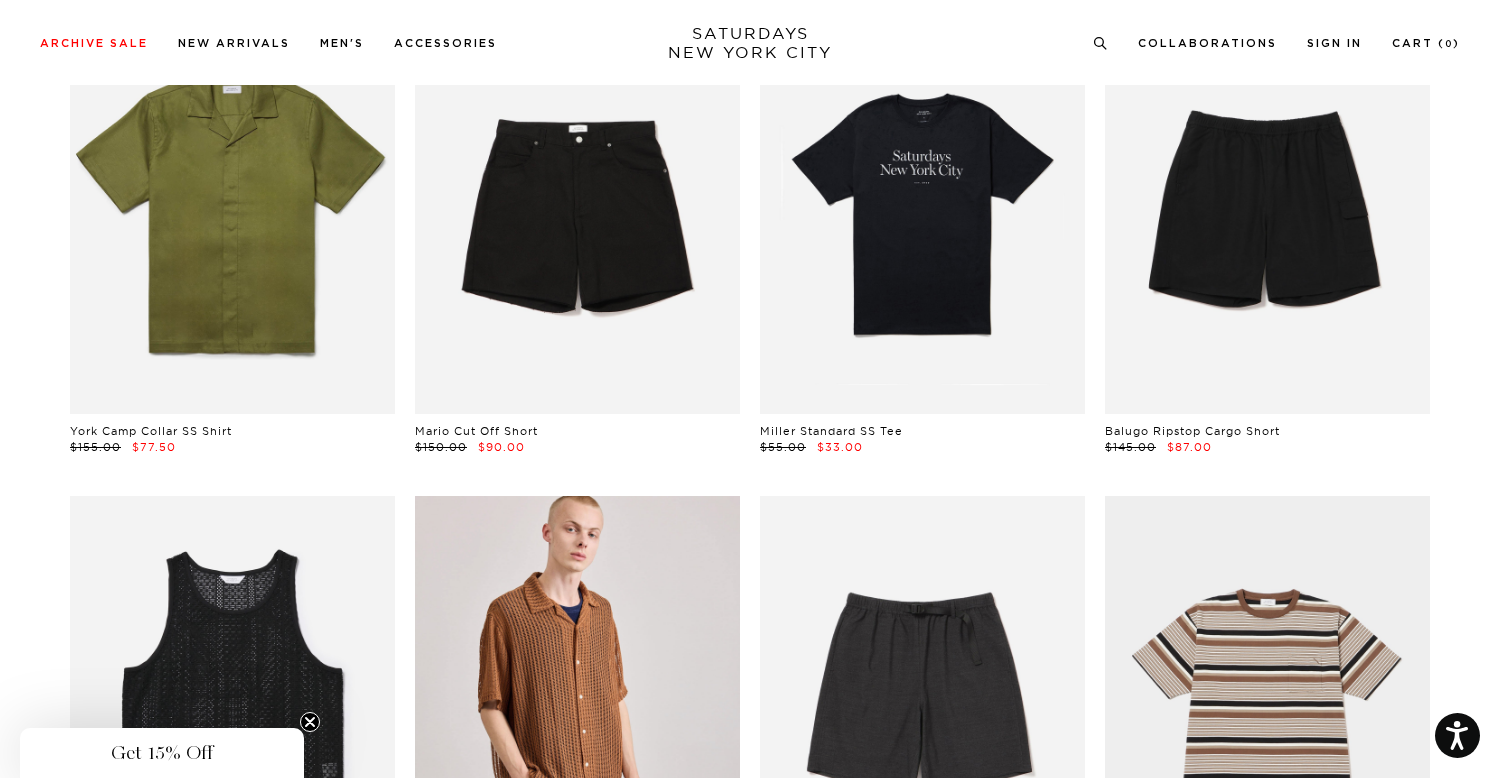 scroll, scrollTop: 1268, scrollLeft: 0, axis: vertical 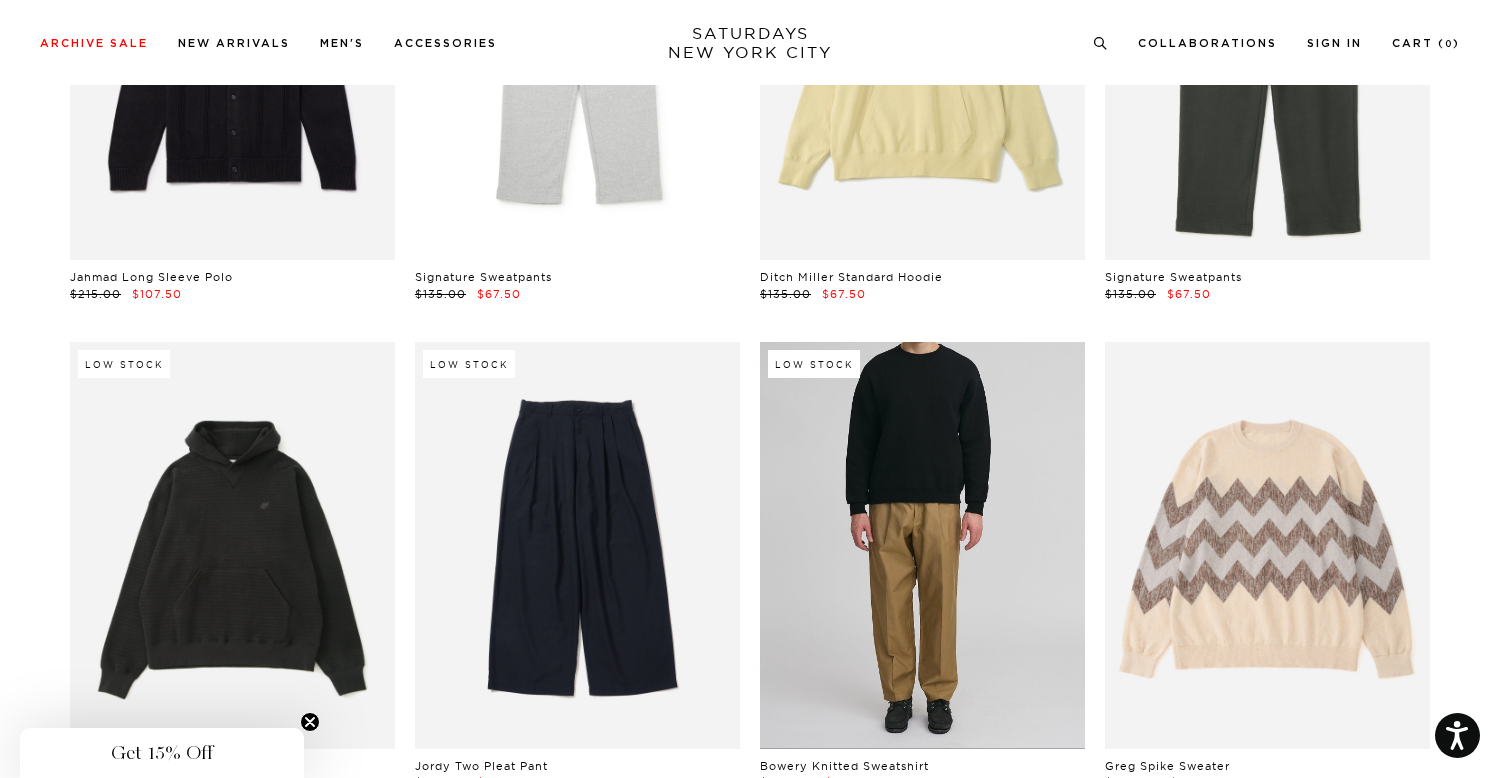 click at bounding box center (922, 545) 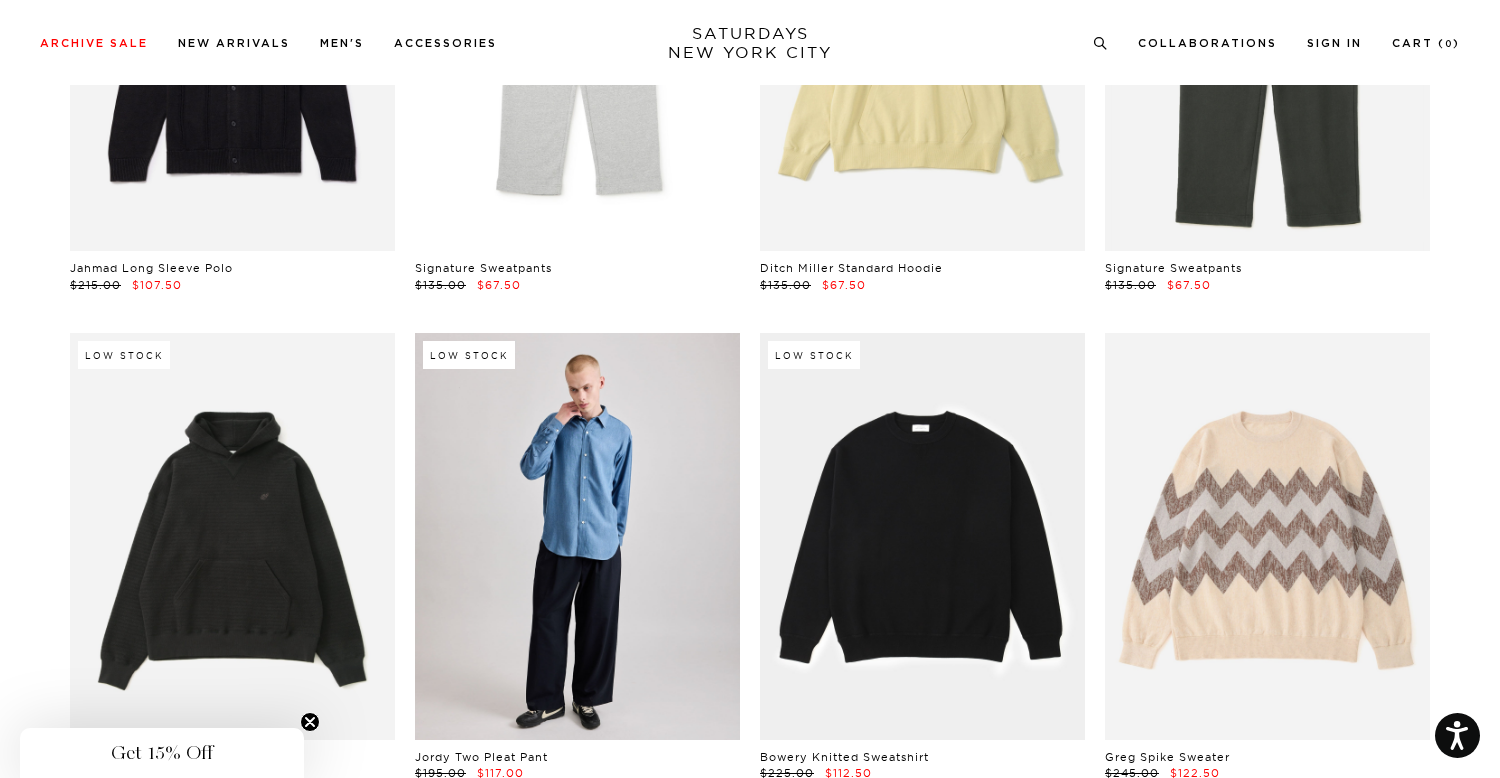 scroll, scrollTop: 12166, scrollLeft: 0, axis: vertical 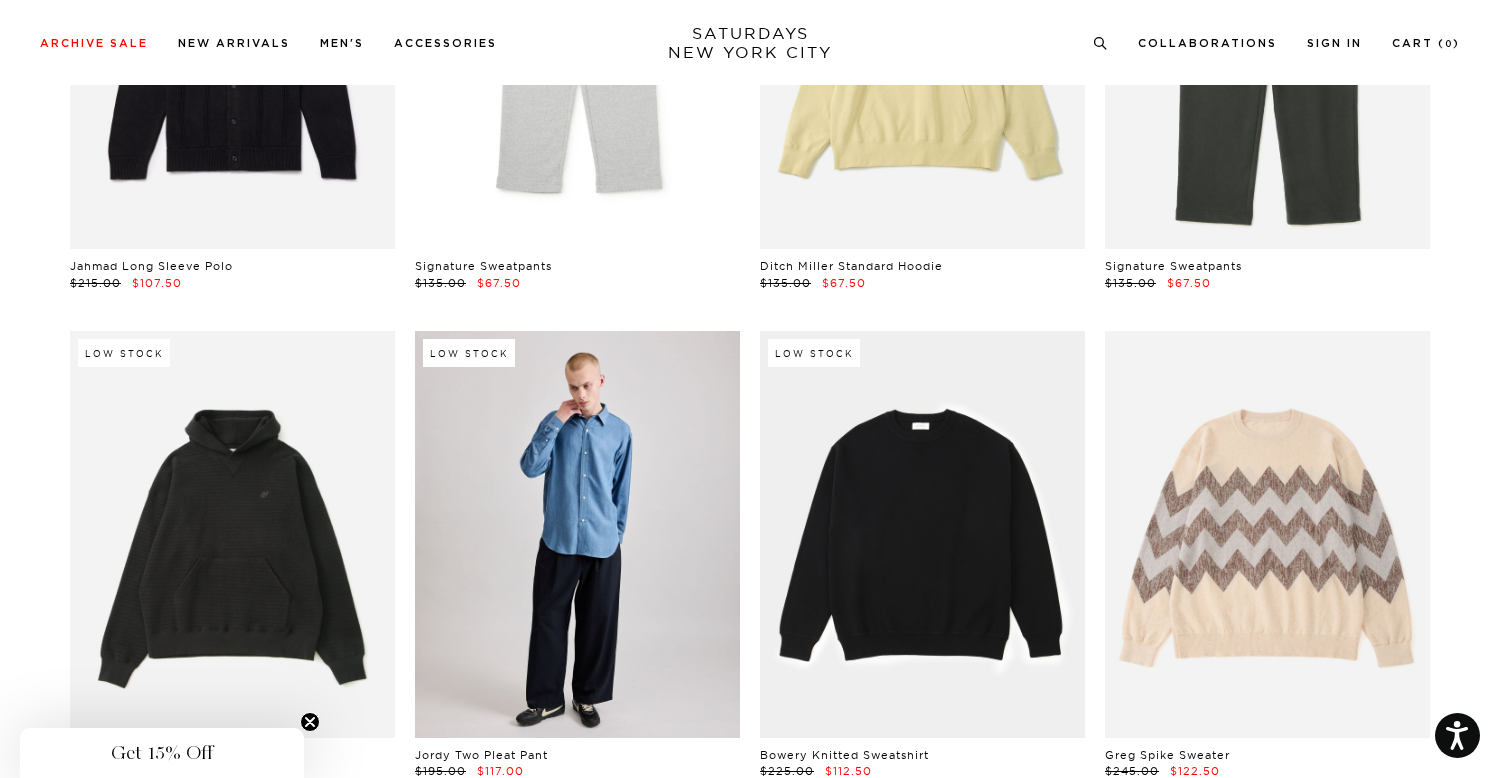 click at bounding box center [577, 534] 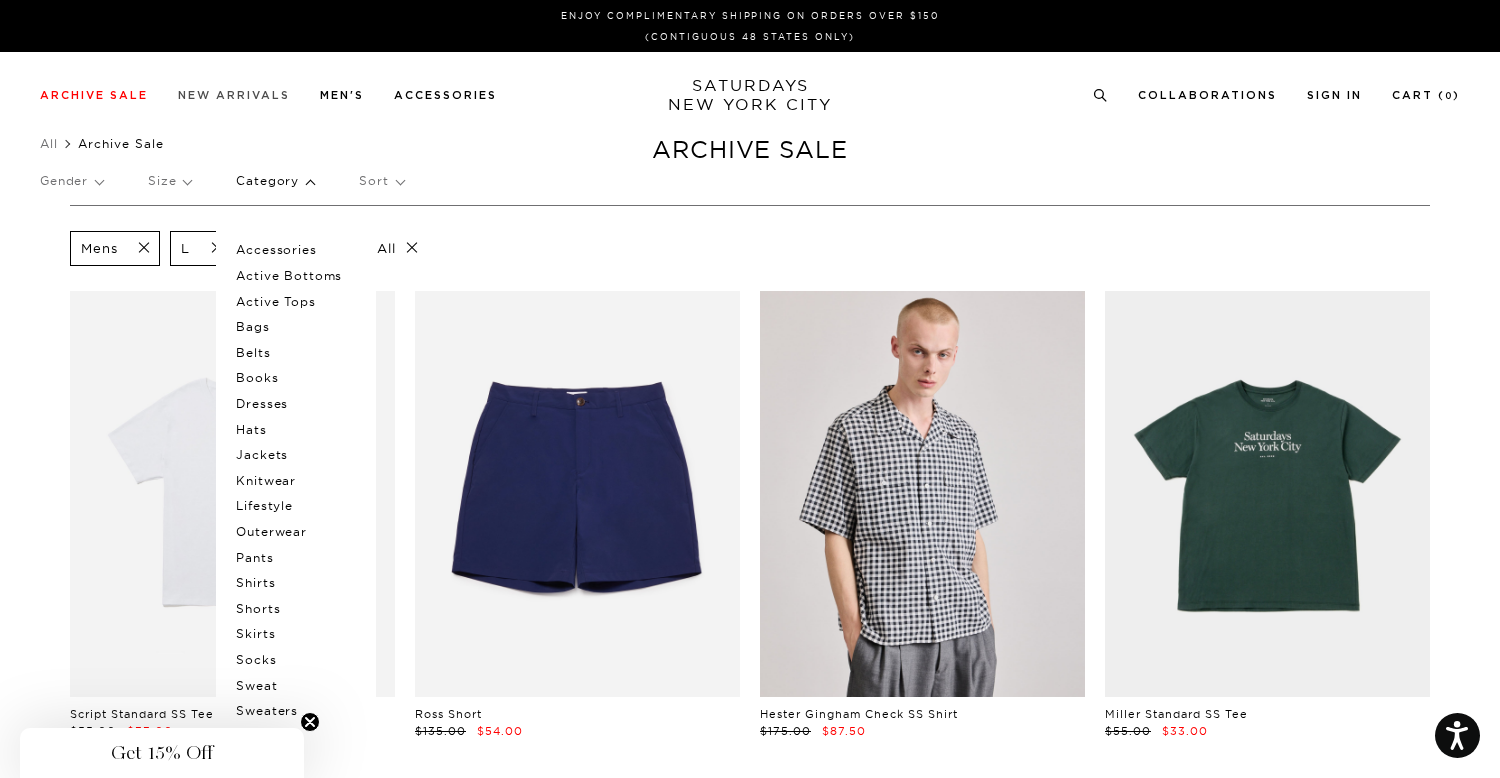 scroll, scrollTop: 0, scrollLeft: 7, axis: horizontal 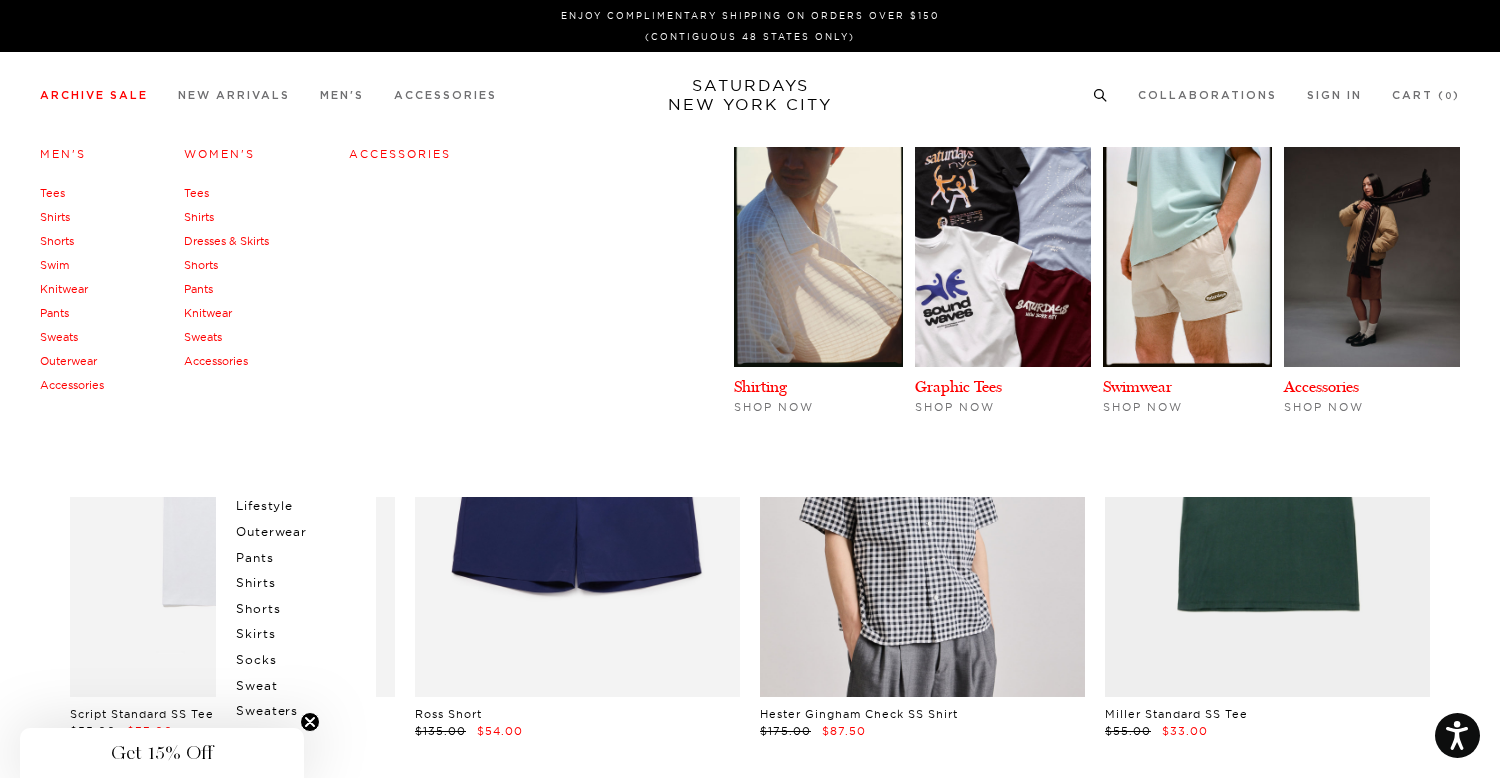 click on "Women's" at bounding box center (219, 154) 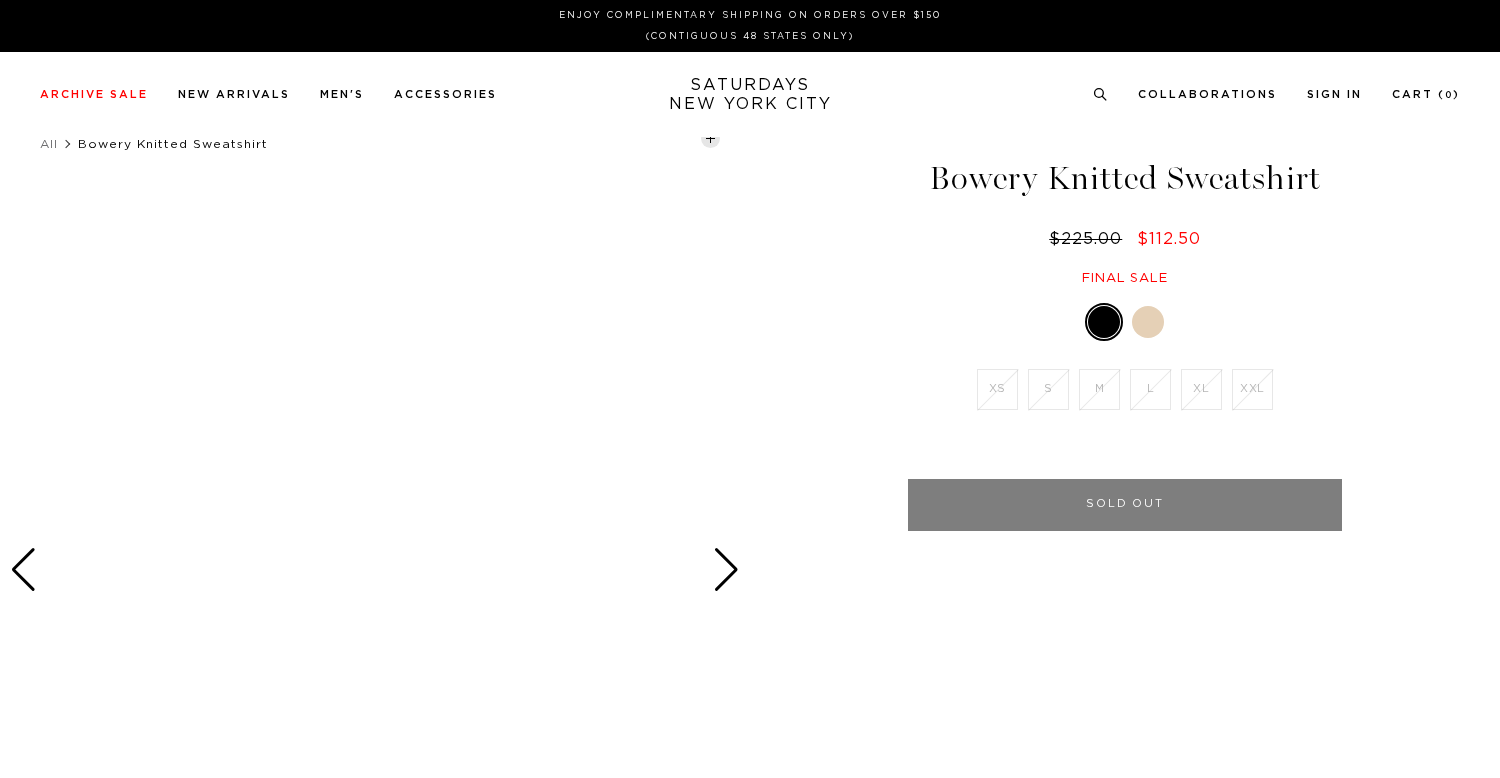 scroll, scrollTop: 0, scrollLeft: 0, axis: both 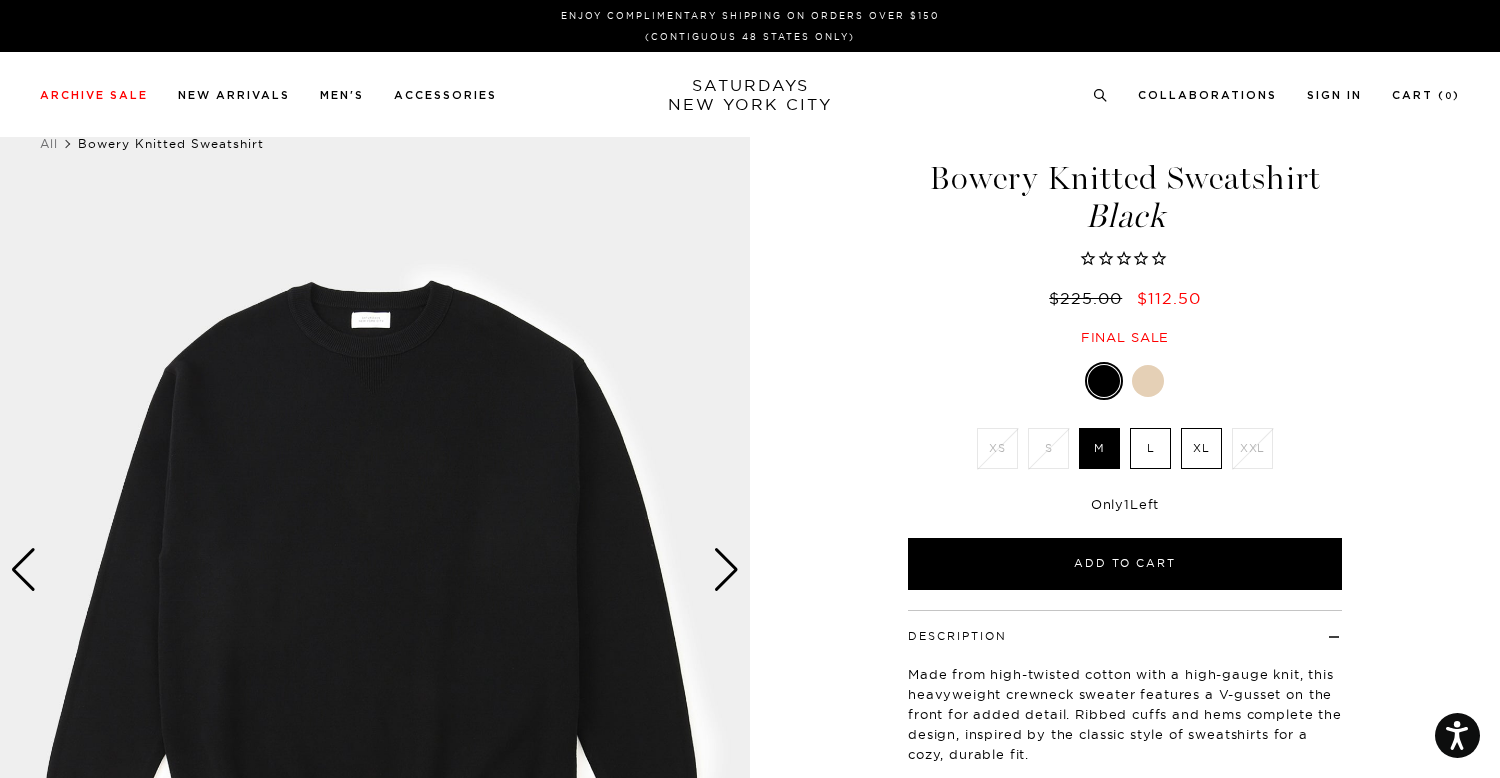 click on "L" at bounding box center (1150, 448) 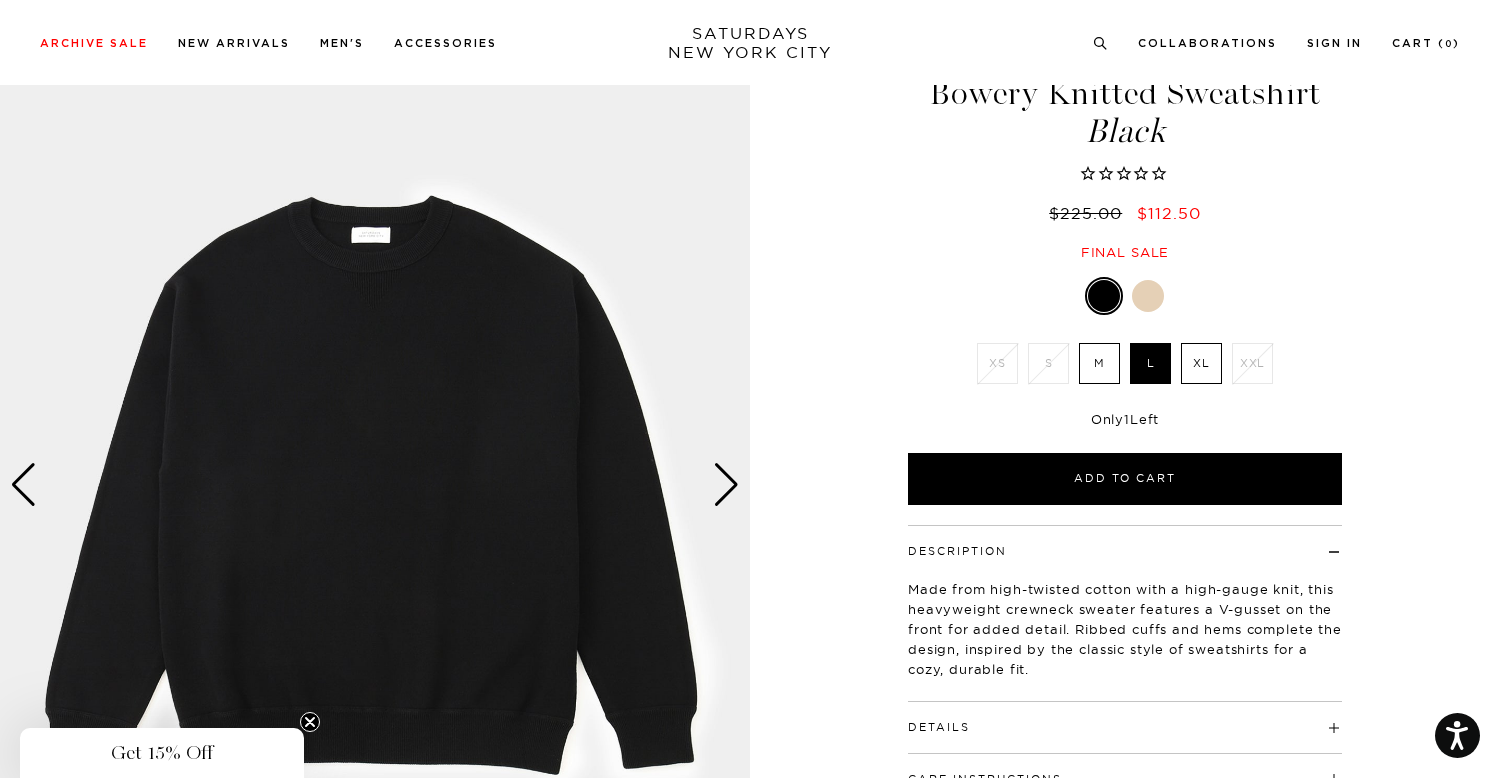 scroll, scrollTop: 106, scrollLeft: 0, axis: vertical 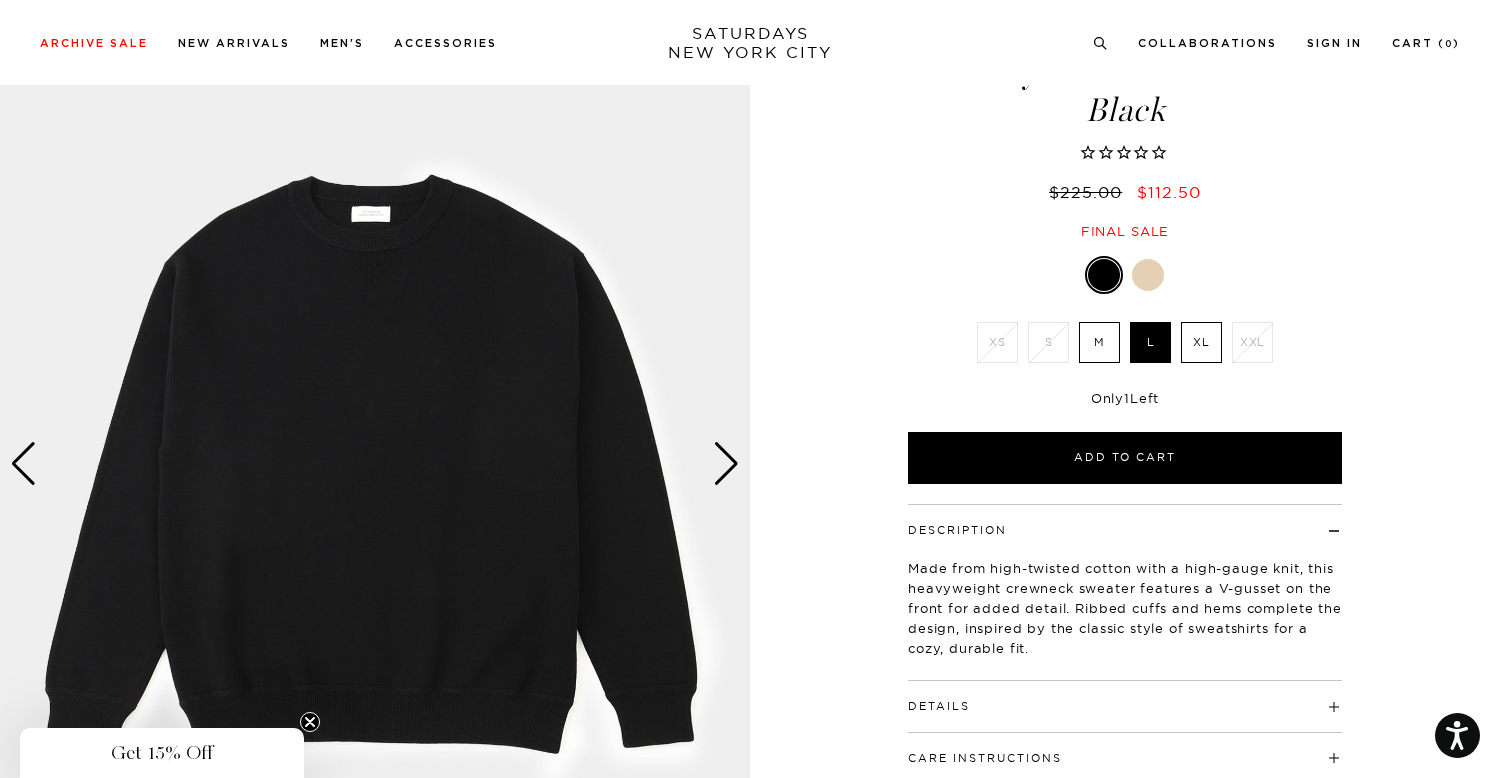 click at bounding box center (726, 464) 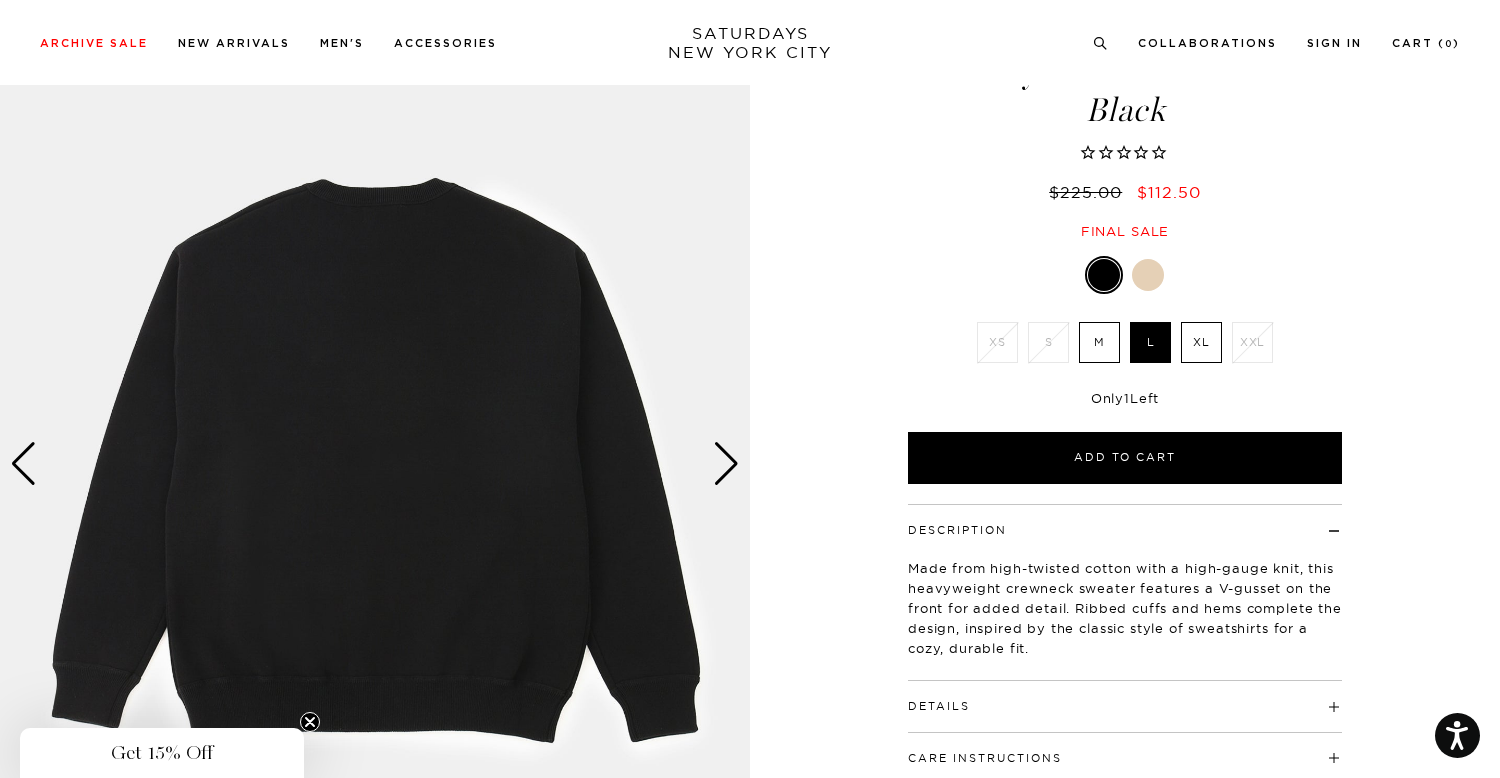 click at bounding box center (726, 464) 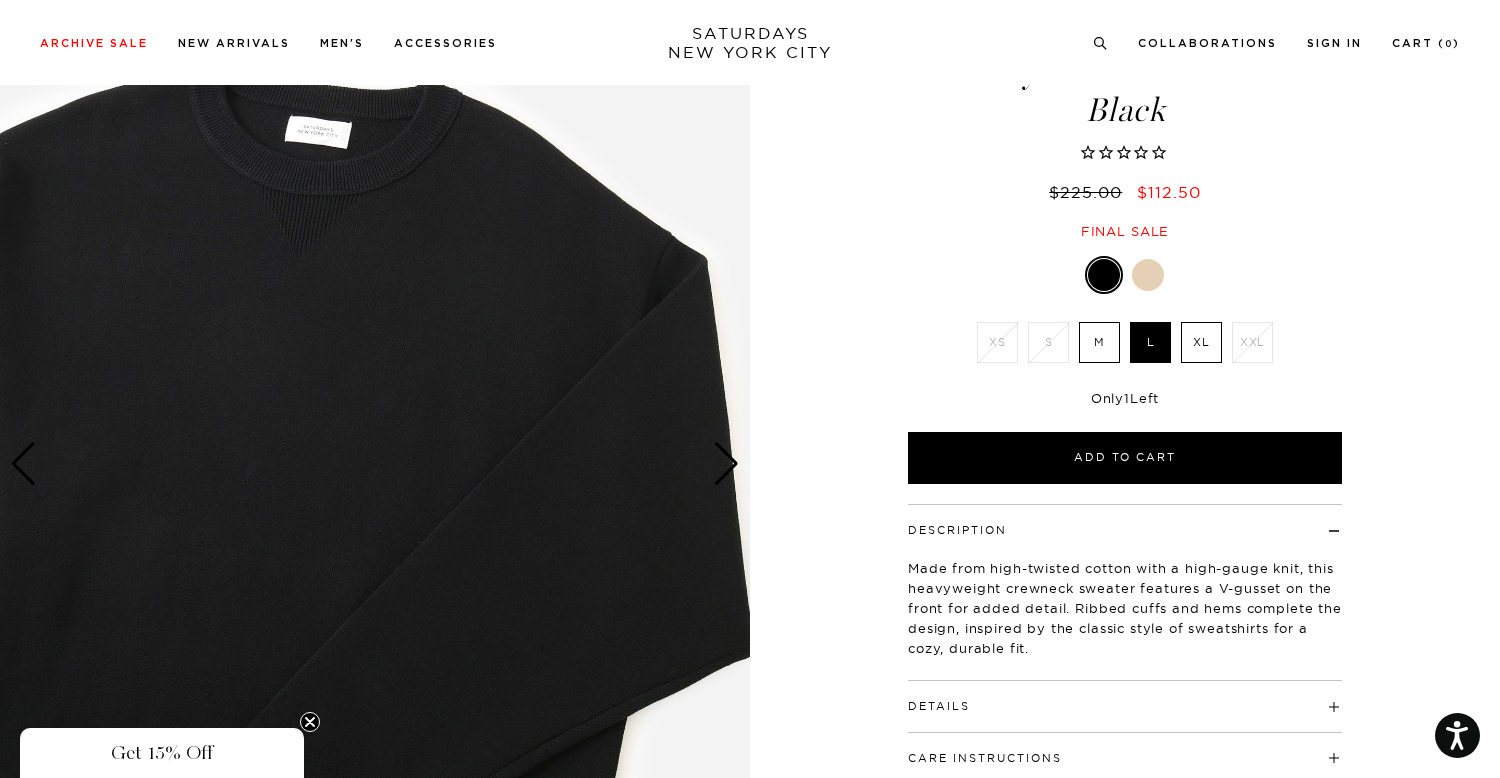 click at bounding box center [726, 464] 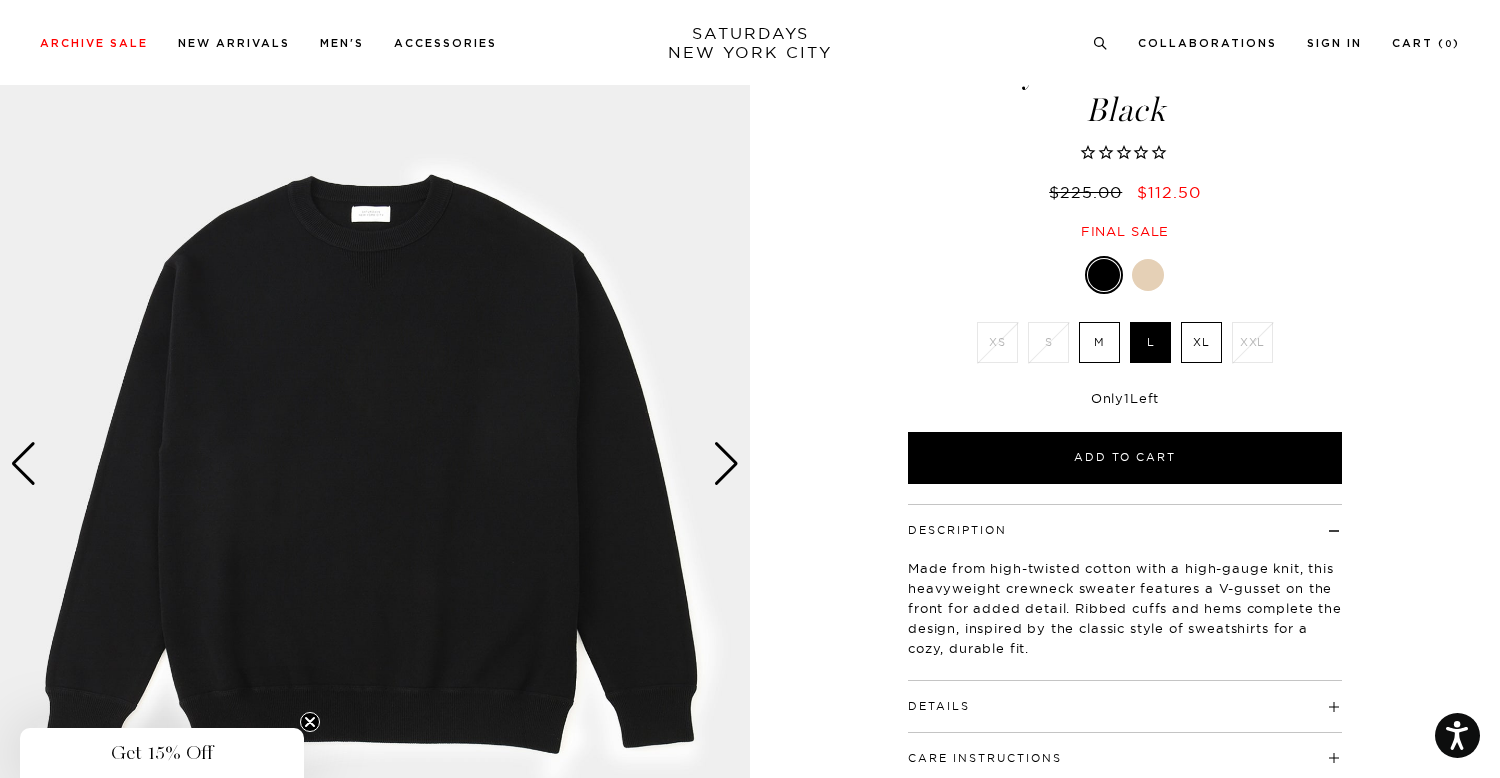 click at bounding box center [726, 464] 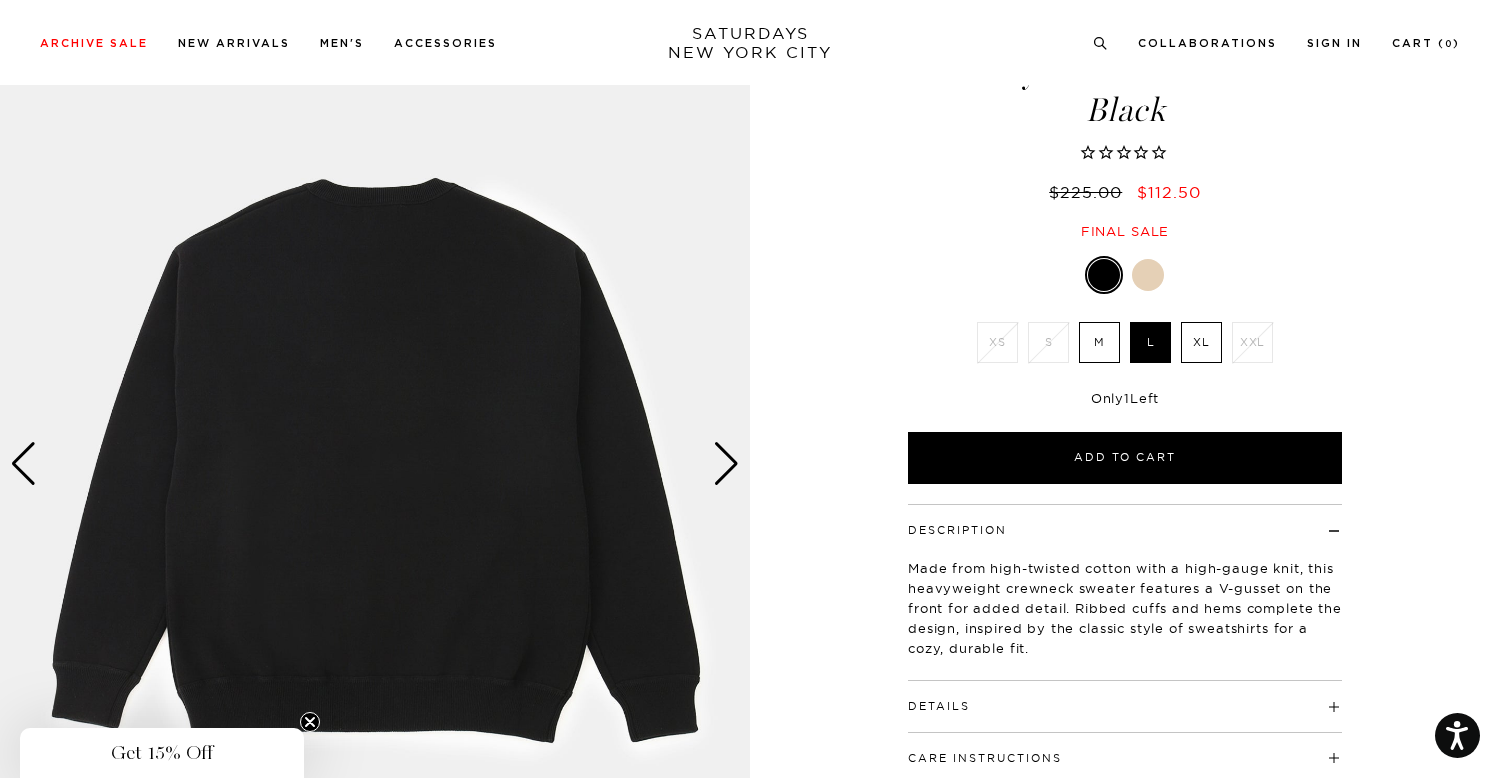 click at bounding box center (726, 464) 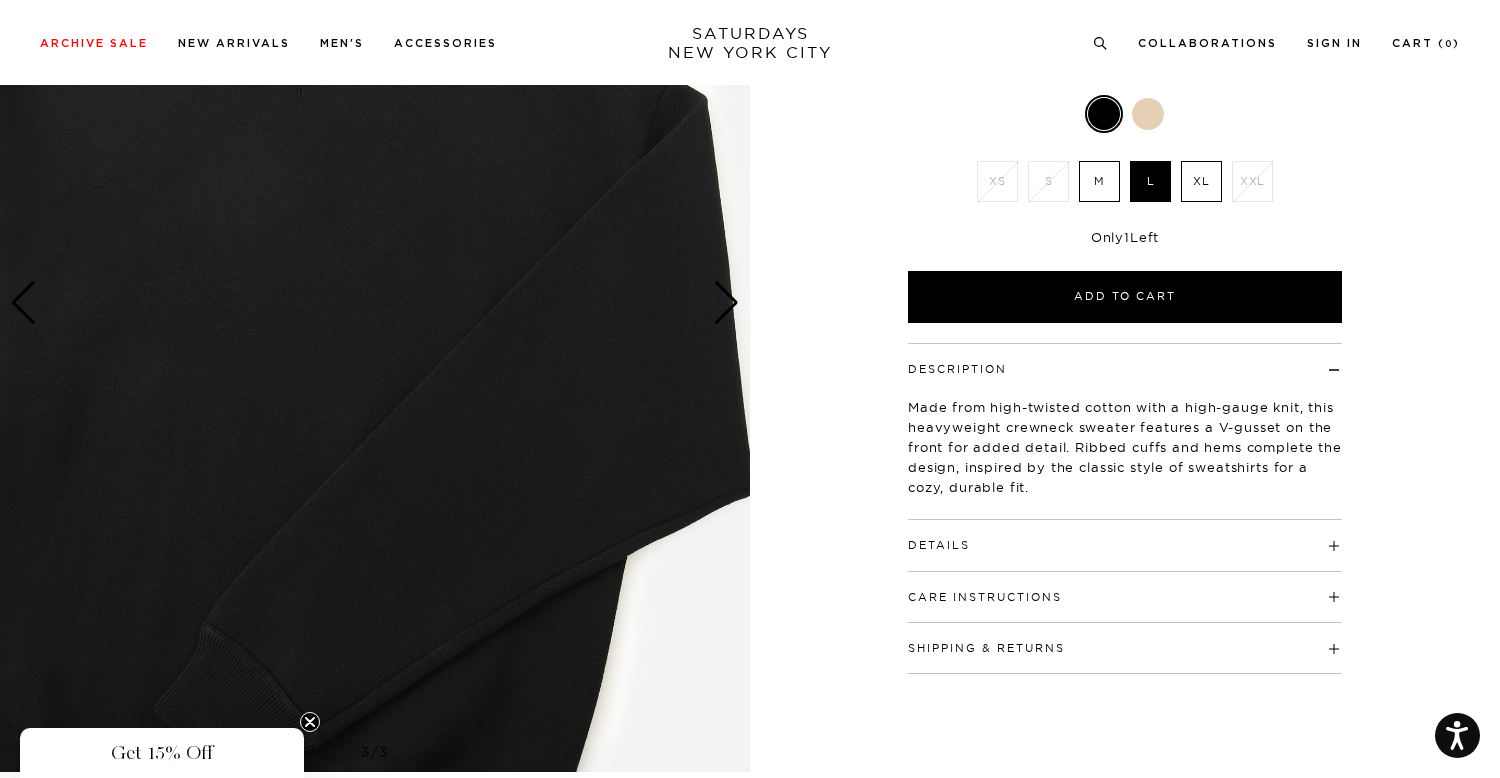 scroll, scrollTop: 276, scrollLeft: 0, axis: vertical 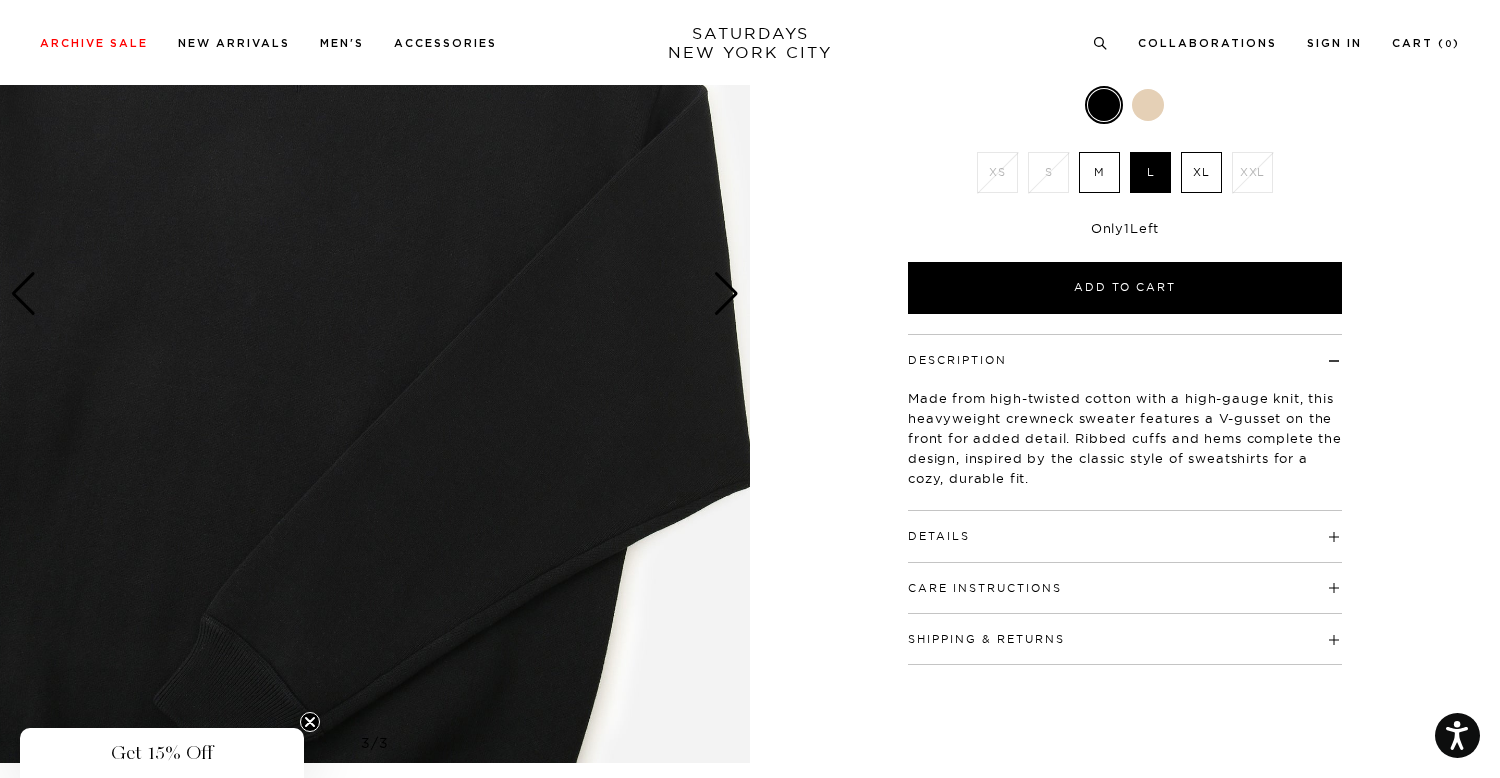 click on "Details" at bounding box center (1125, 527) 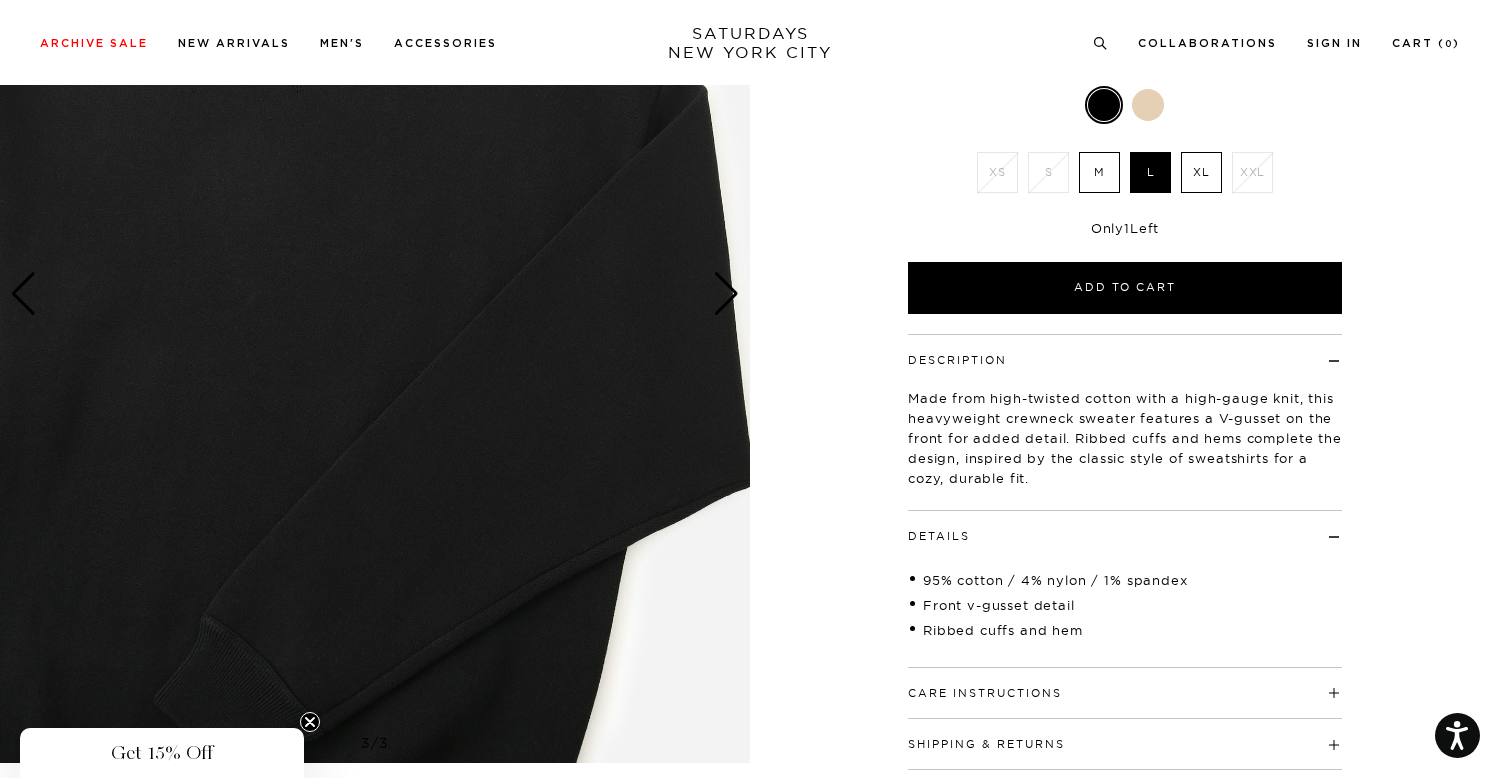 click on "Details" at bounding box center [1125, 527] 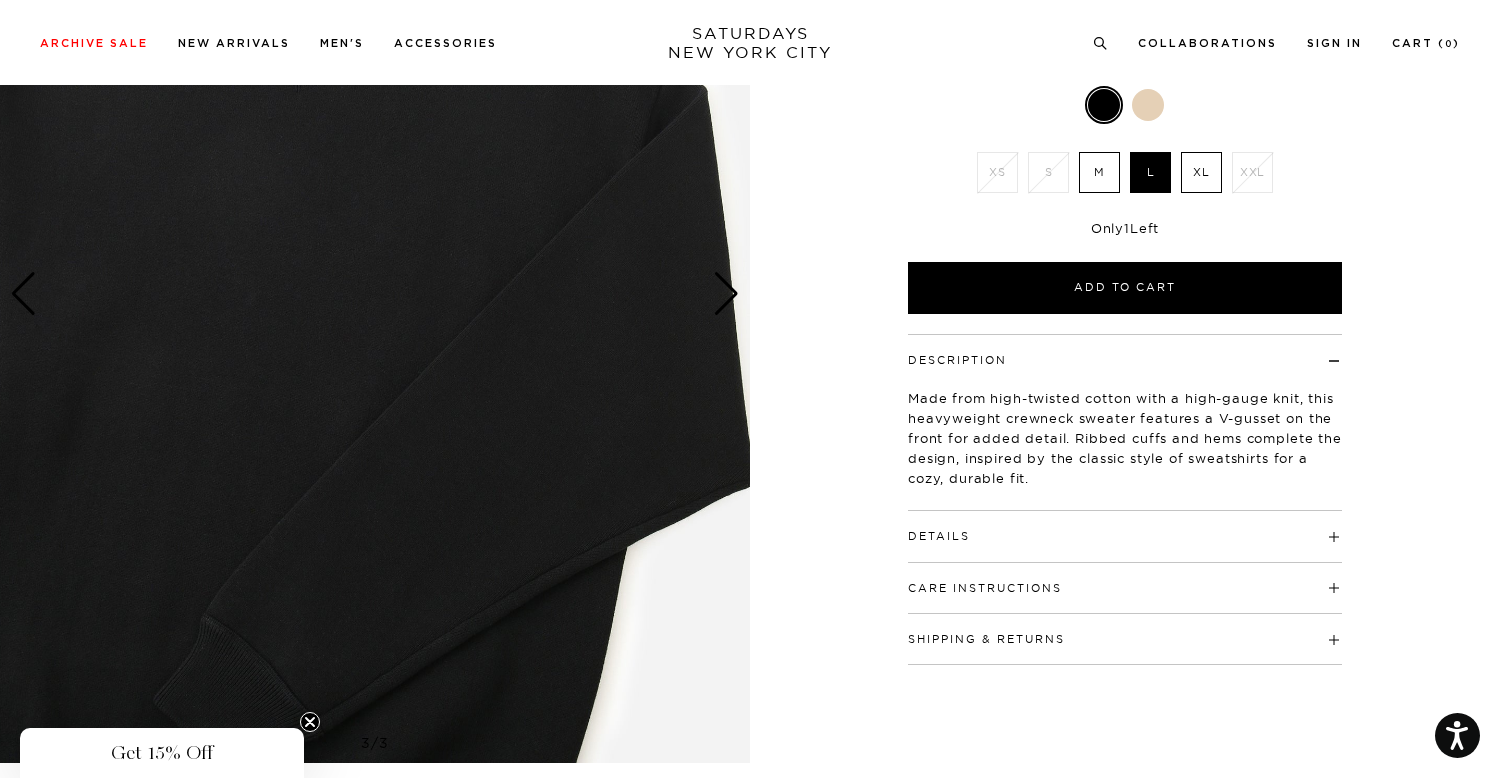 click on "Care Instructions" at bounding box center (1125, 579) 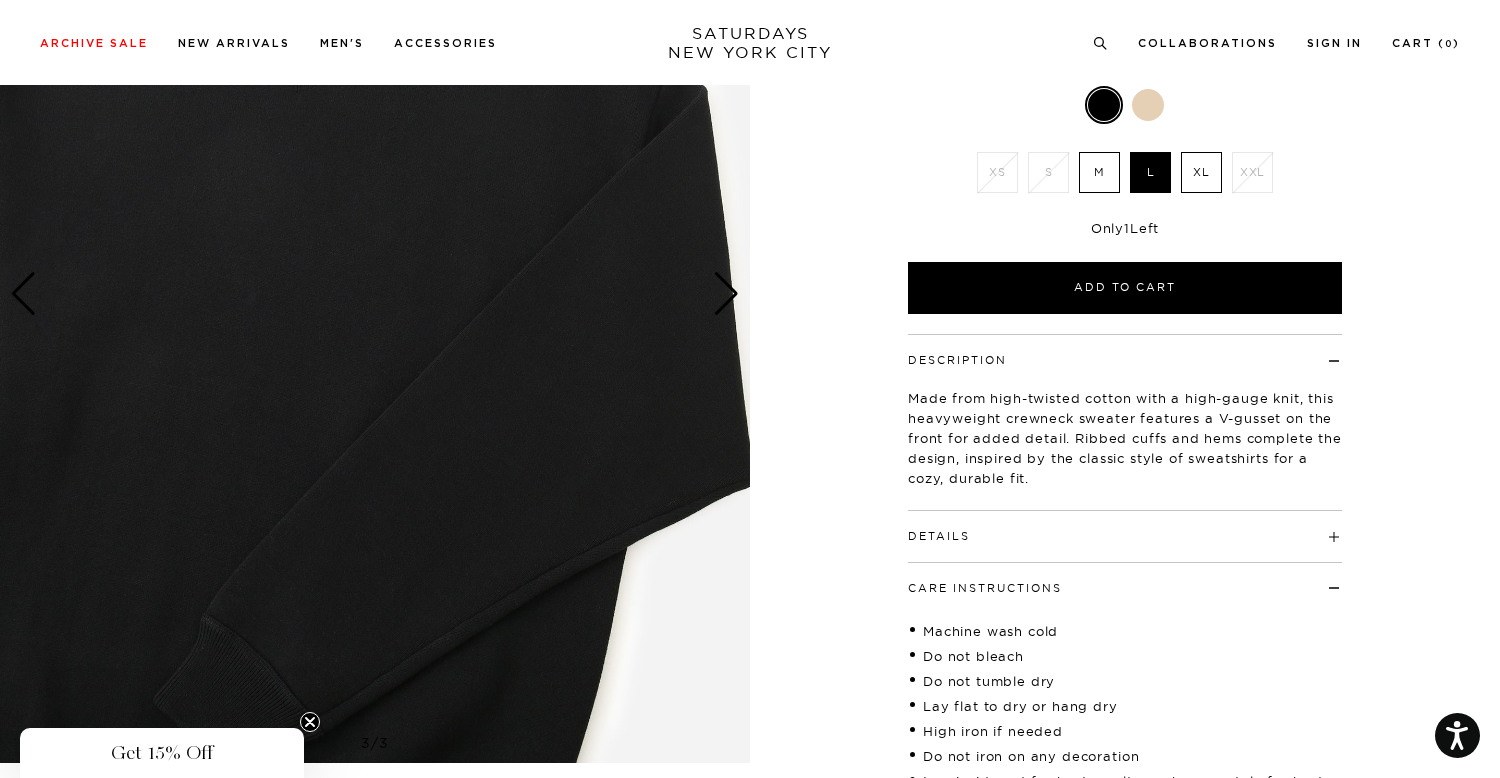 click on "Care Instructions" at bounding box center [1125, 579] 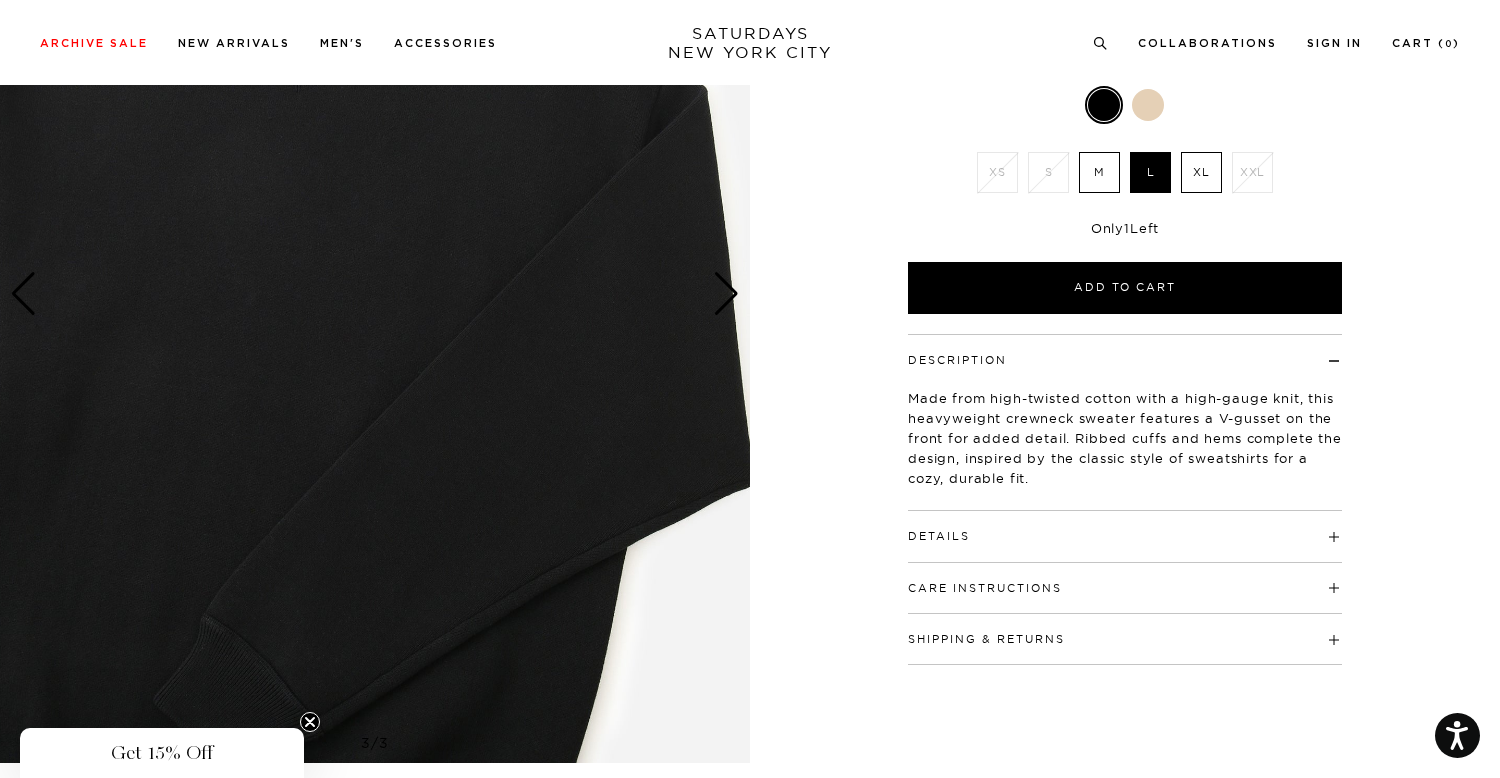 click on "Care Instructions
Machine wash cold Do not bleach Do not tumble dry Lay flat to dry or hang dry High iron if needed Do not iron on any decoration Iron inside out for best results wash separately for best results Wash inside out for best results" at bounding box center (1125, 588) 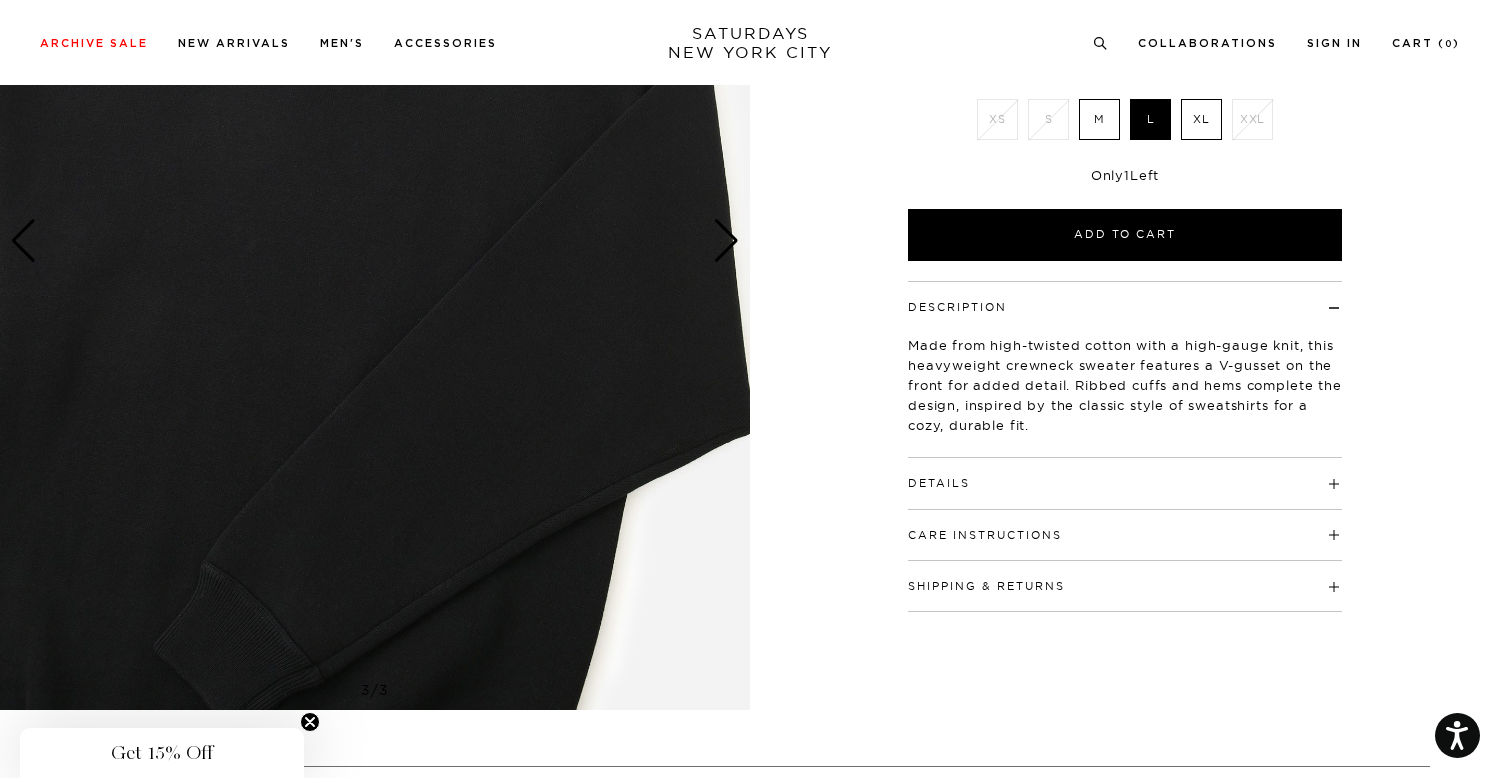 scroll, scrollTop: 349, scrollLeft: 3, axis: both 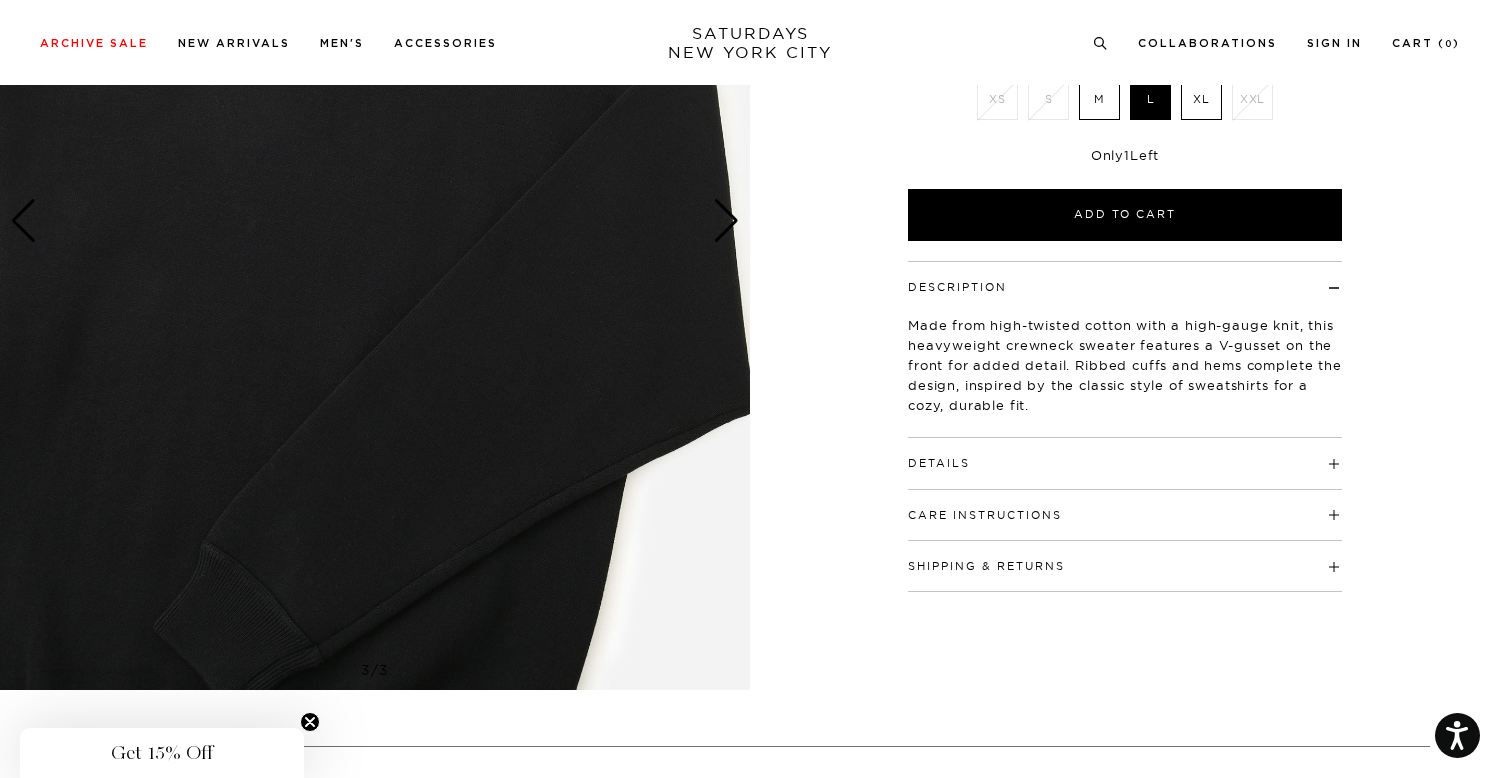 click on "Shipping & Returns
Free shipping on domestic orders over $150, and returns on all full-price items within 14 days of delivery. International orders and sale items are final sale, and cannot be returned or exchanged." at bounding box center [1125, 566] 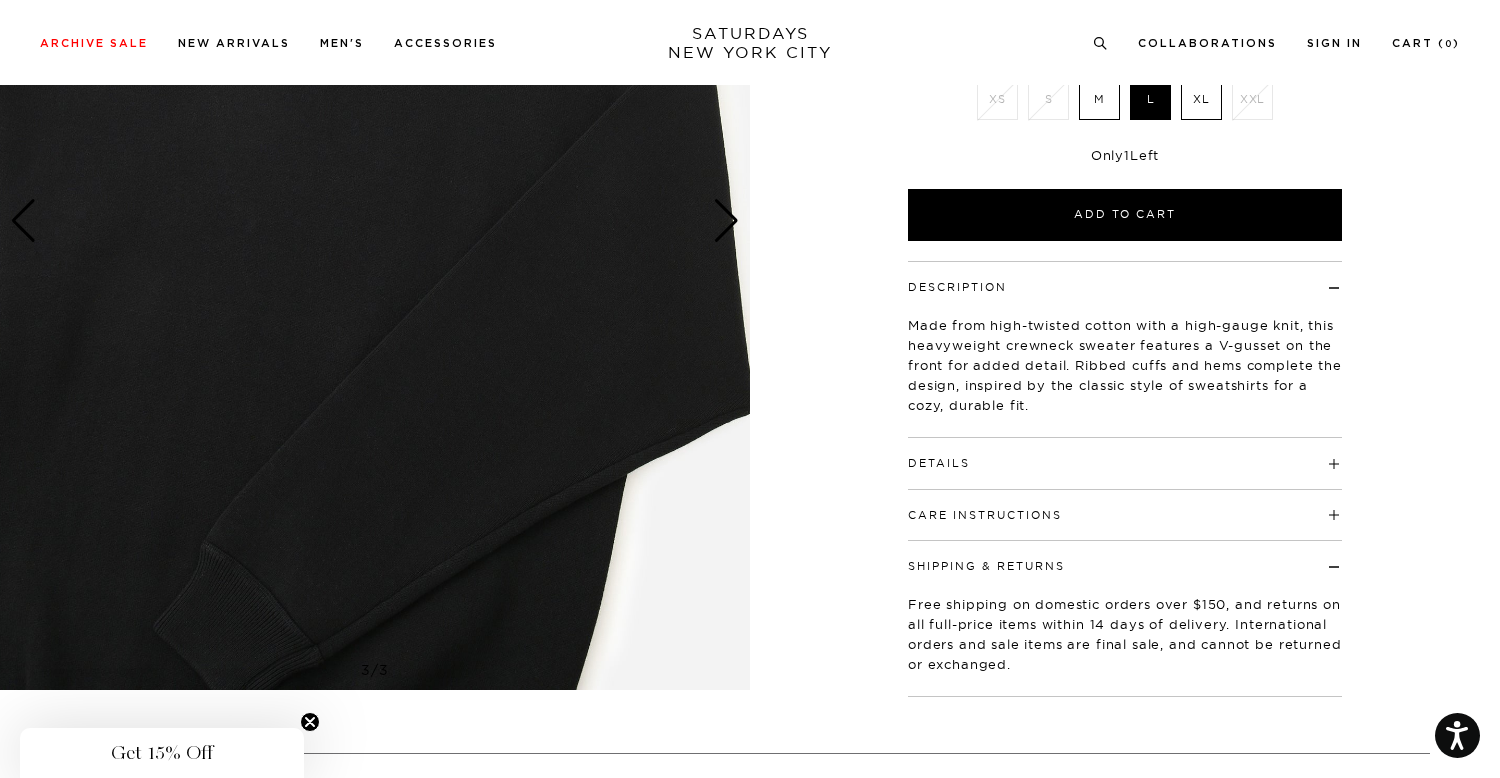 click on "Shipping & Returns" at bounding box center (1125, 557) 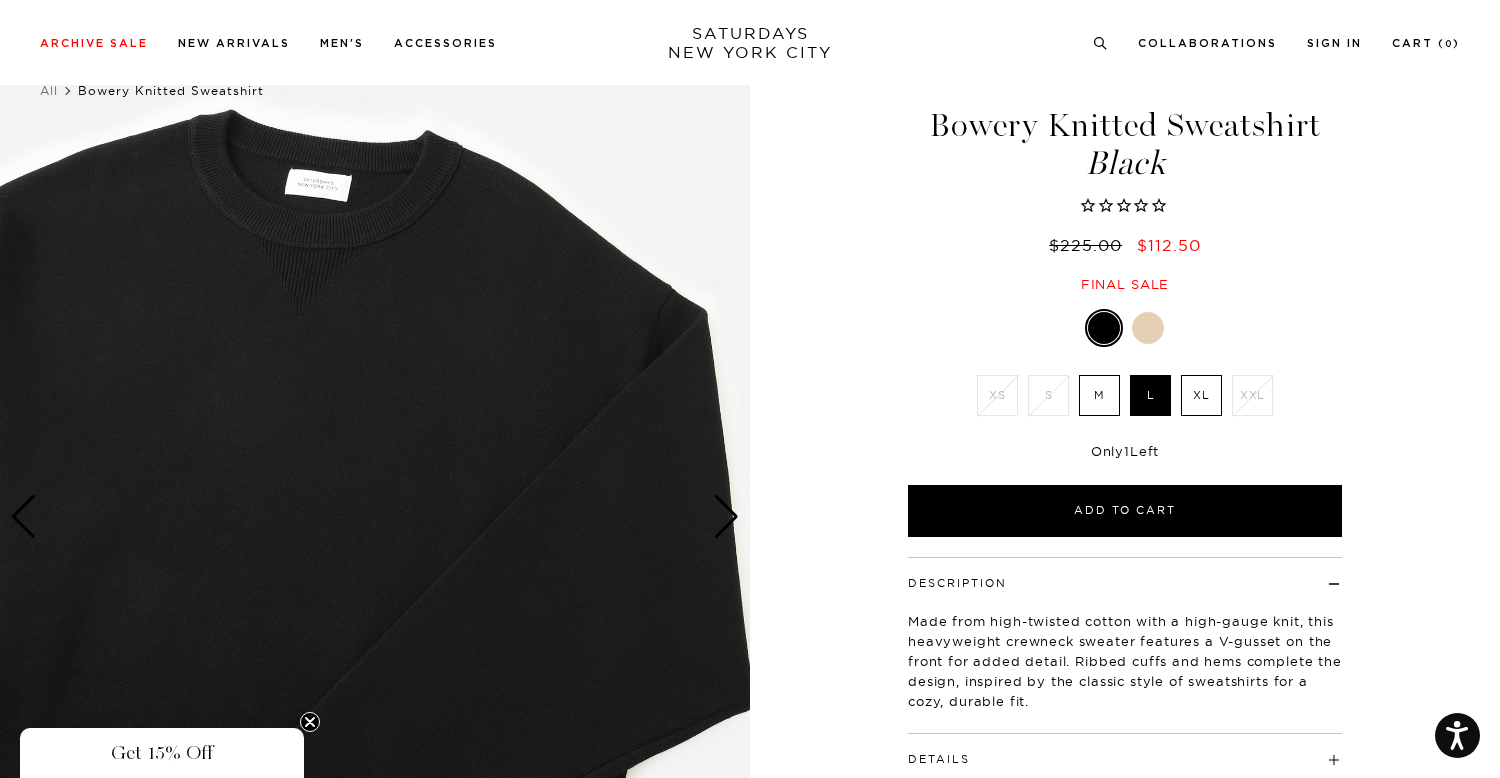 scroll, scrollTop: 0, scrollLeft: 3, axis: horizontal 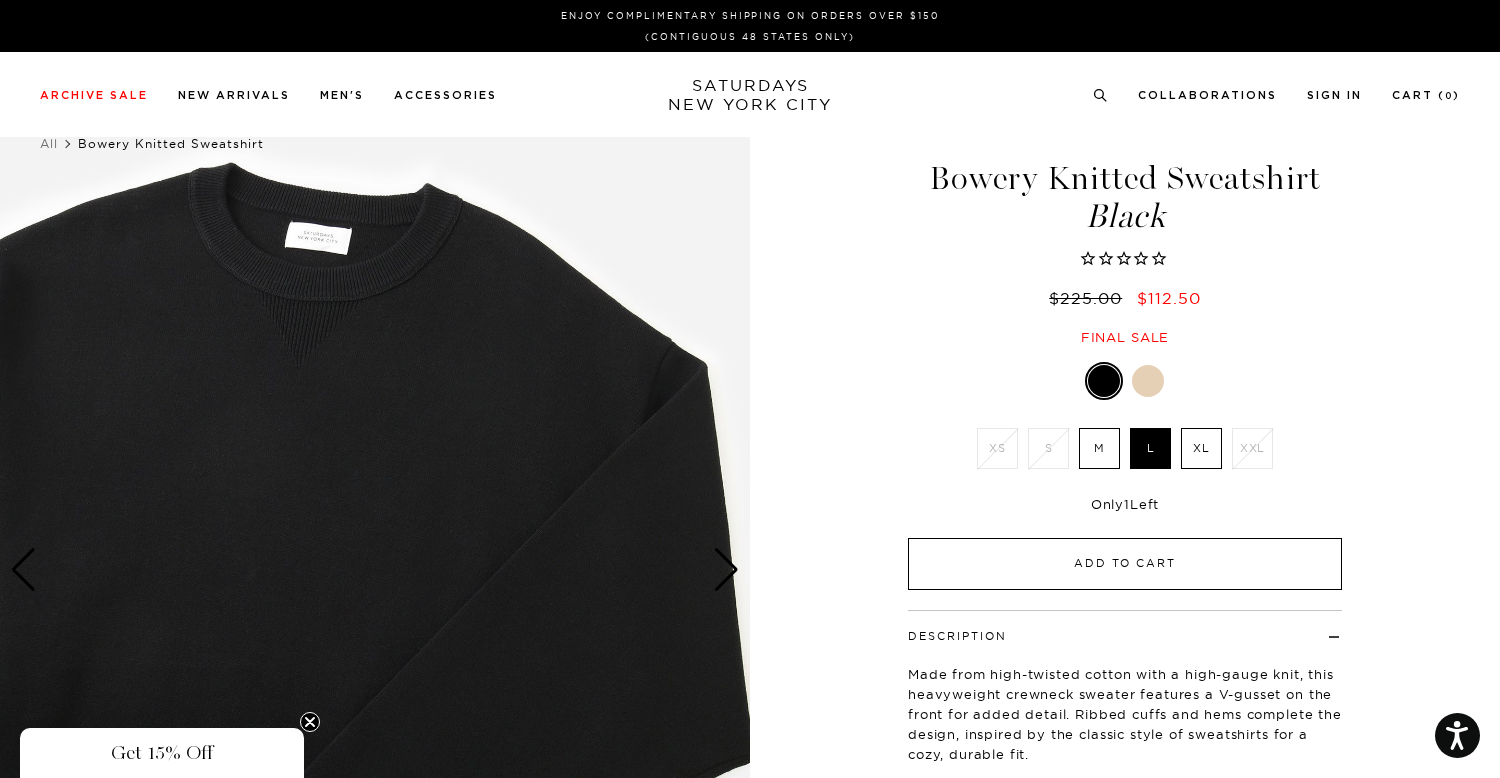 click on "Add to Cart" at bounding box center (1125, 564) 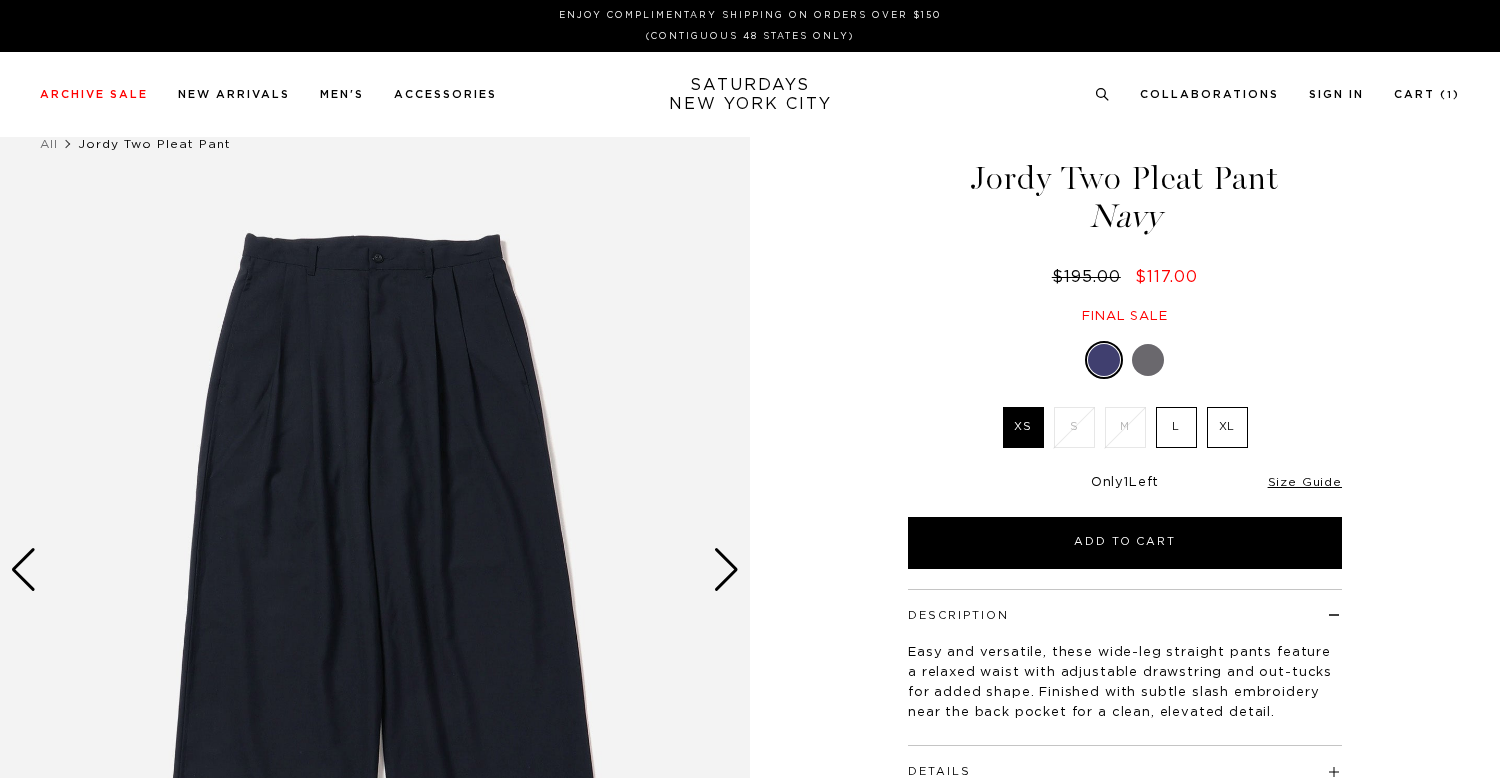 scroll, scrollTop: 0, scrollLeft: 0, axis: both 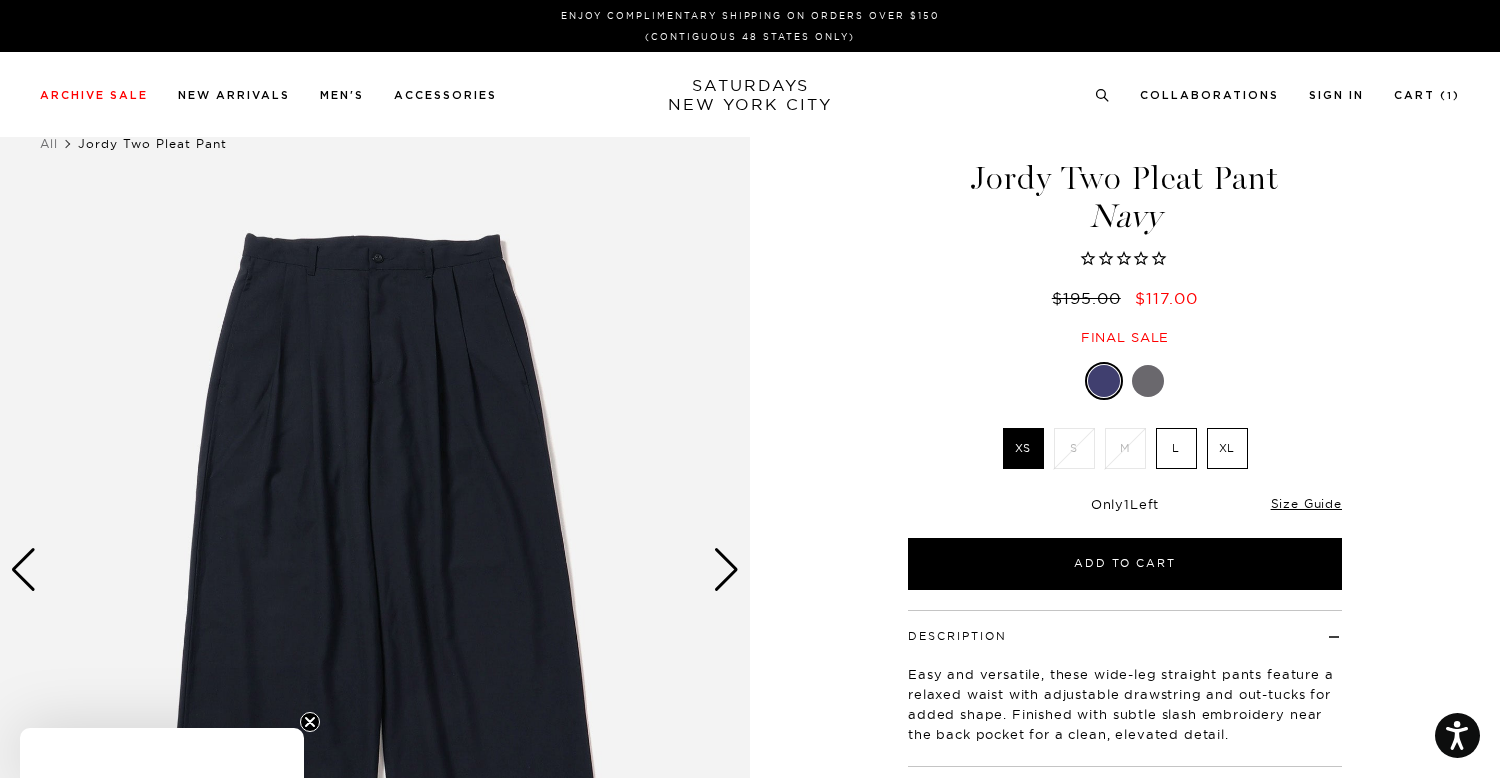 click on "L" at bounding box center [1176, 448] 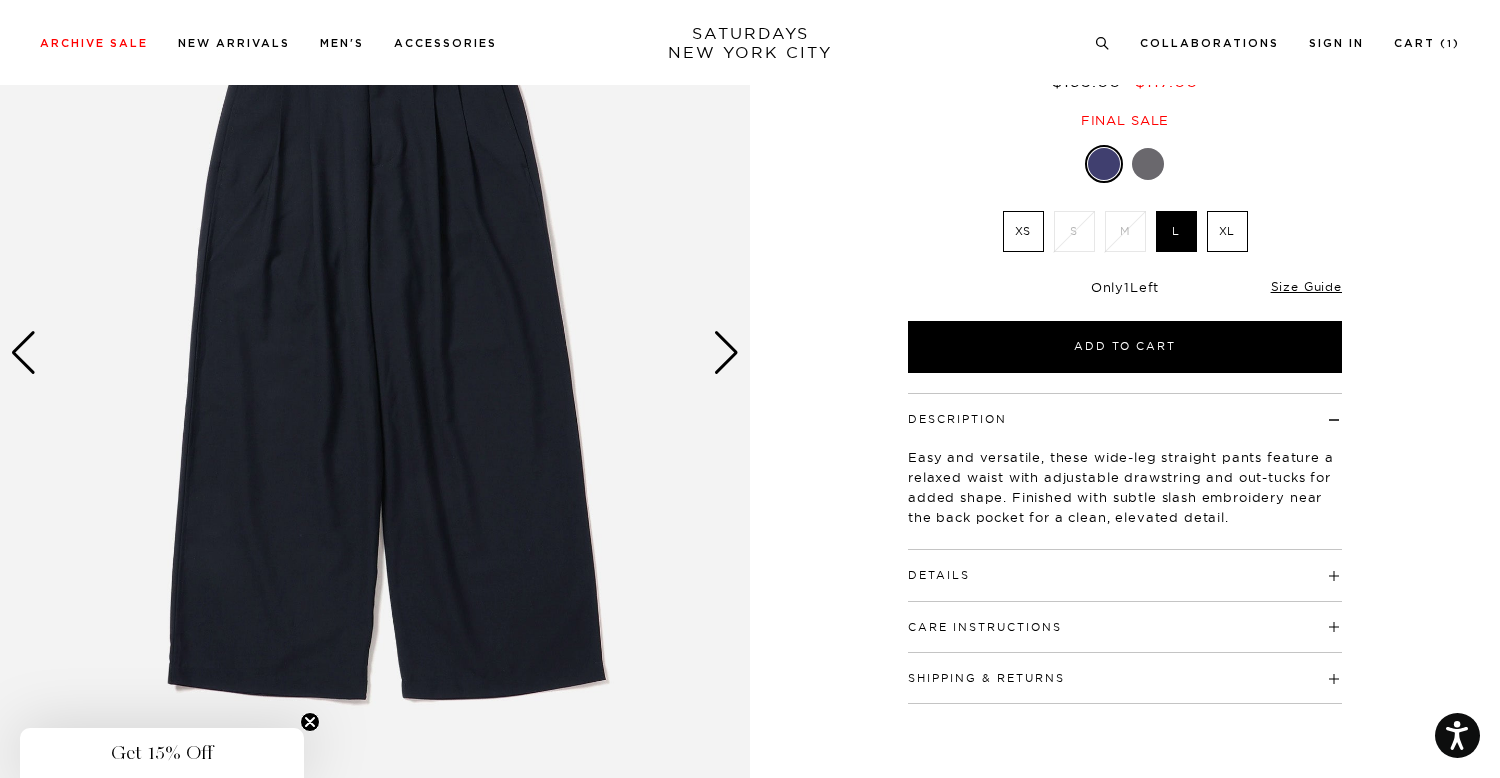 scroll, scrollTop: 233, scrollLeft: 0, axis: vertical 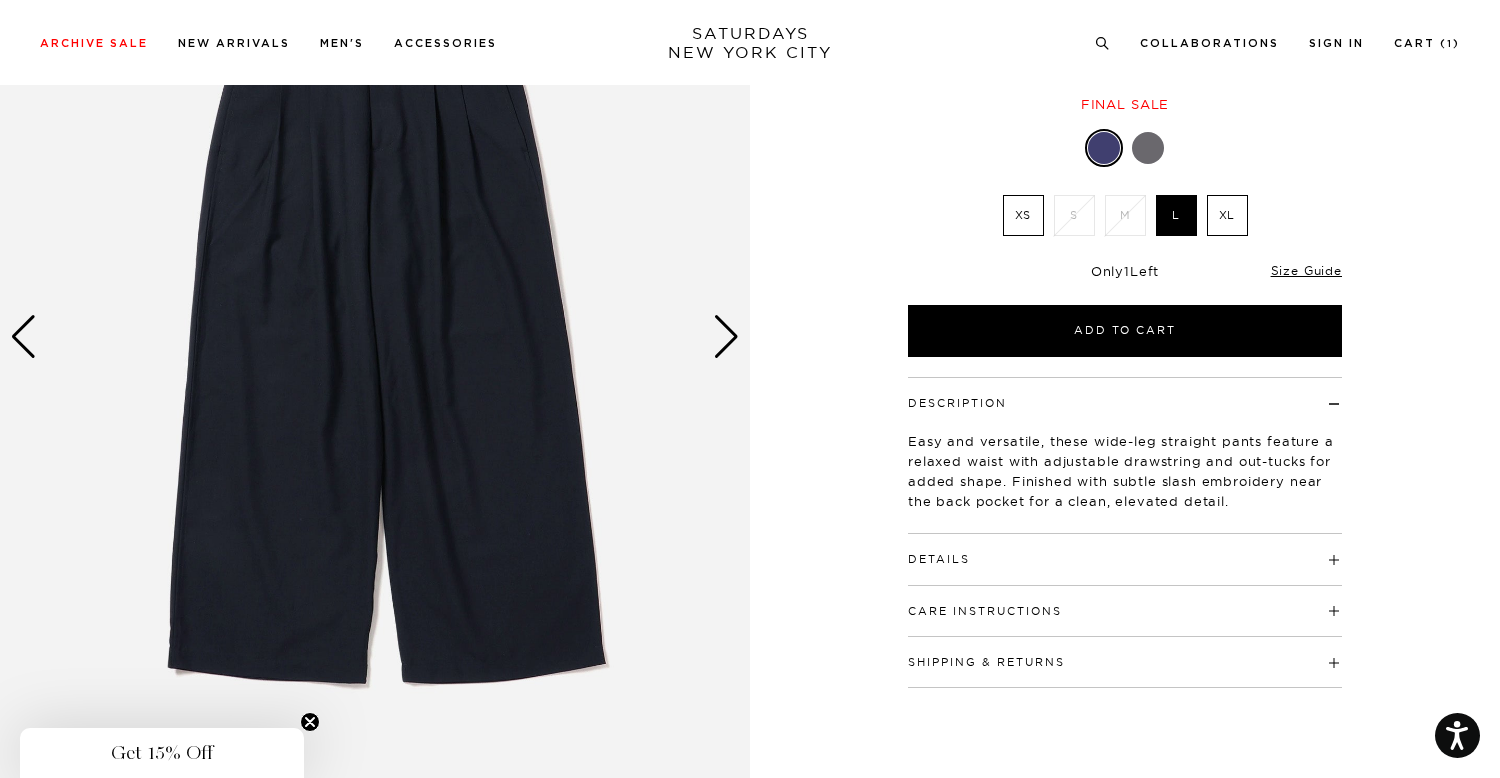 click on "Details
66% polyester, 34% wool Embroidered Saturdays slash logo at rear pocket Model is 6'0" and wearing a size M" at bounding box center (1125, 559) 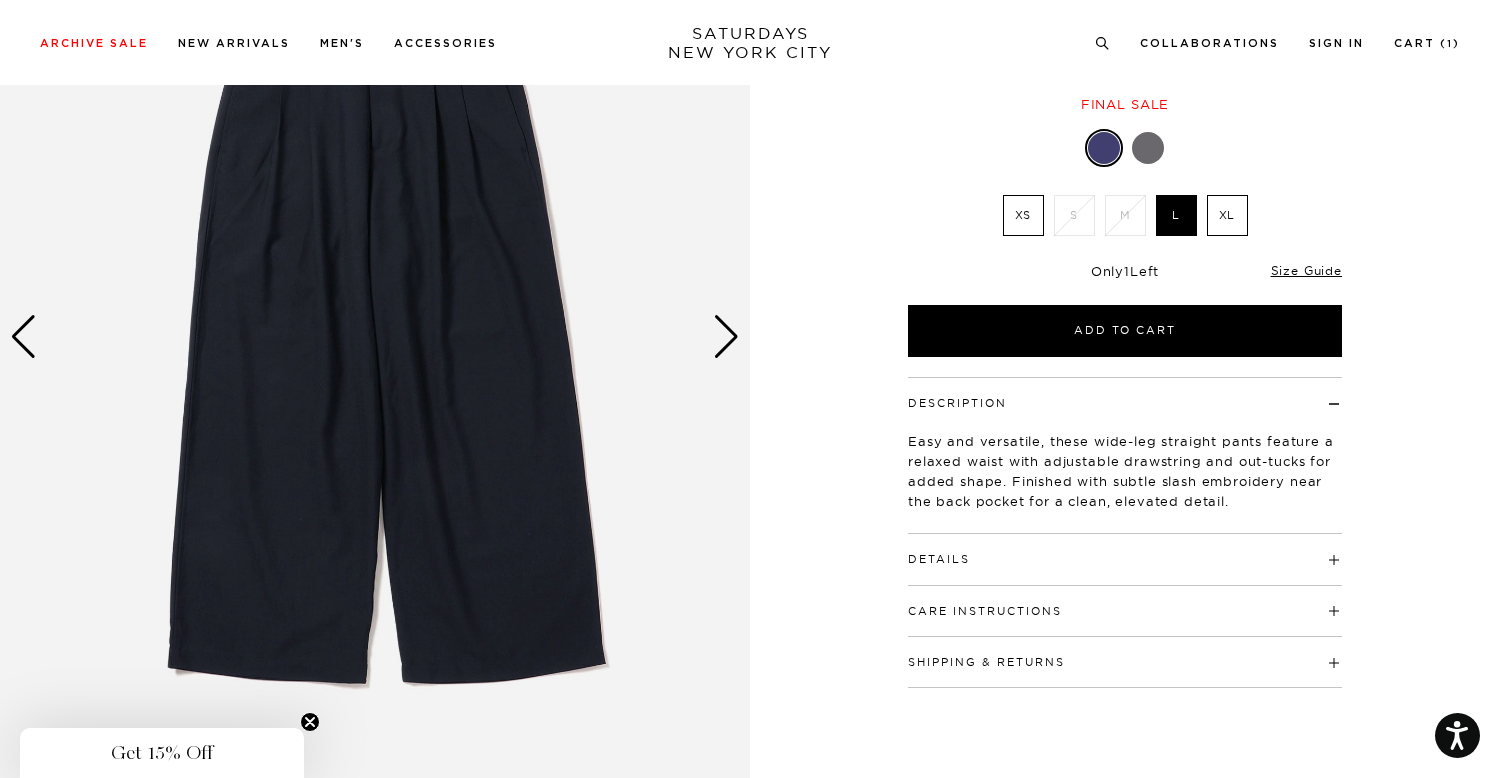 click on "Care Instructions" at bounding box center (1125, 602) 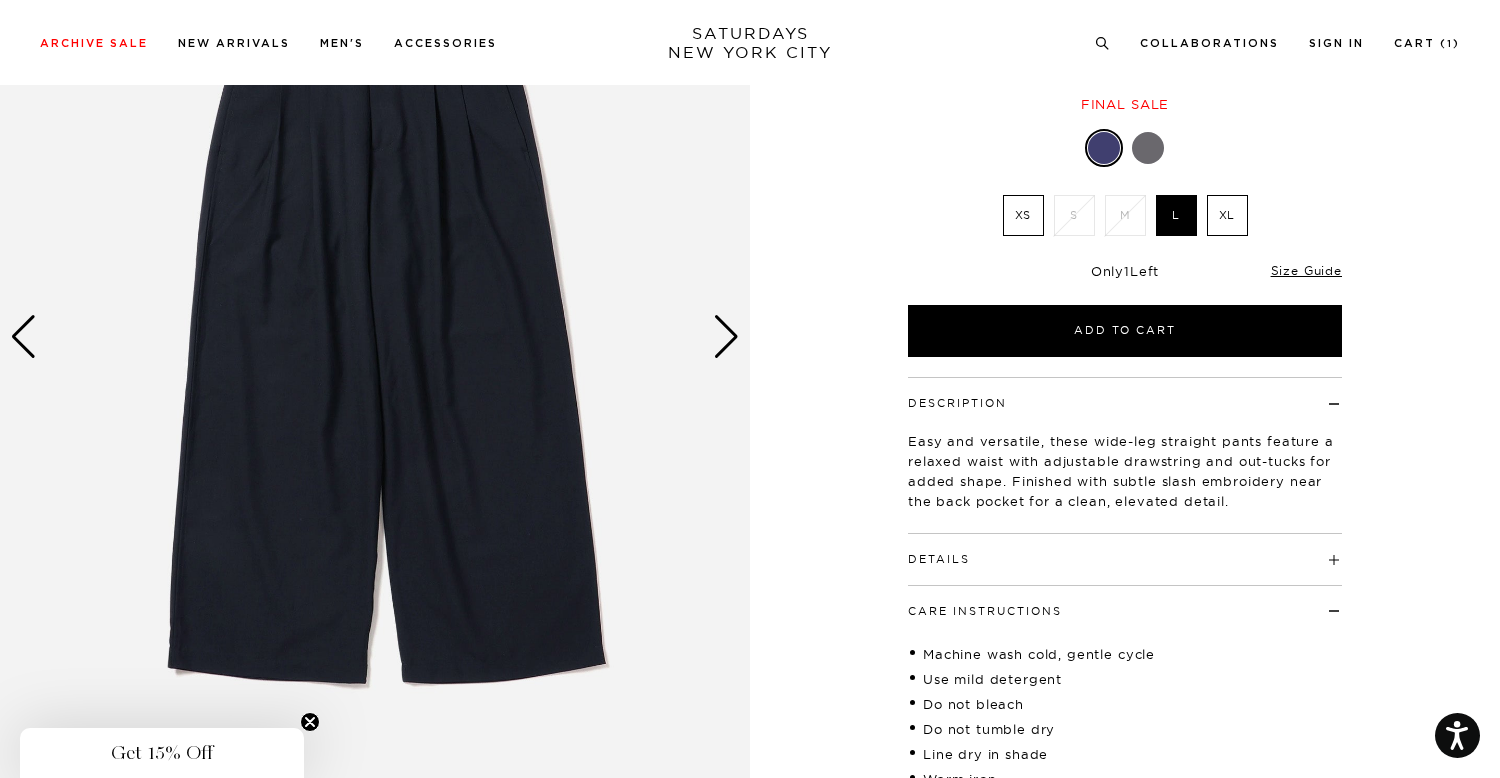 click on "Details" at bounding box center [1125, 550] 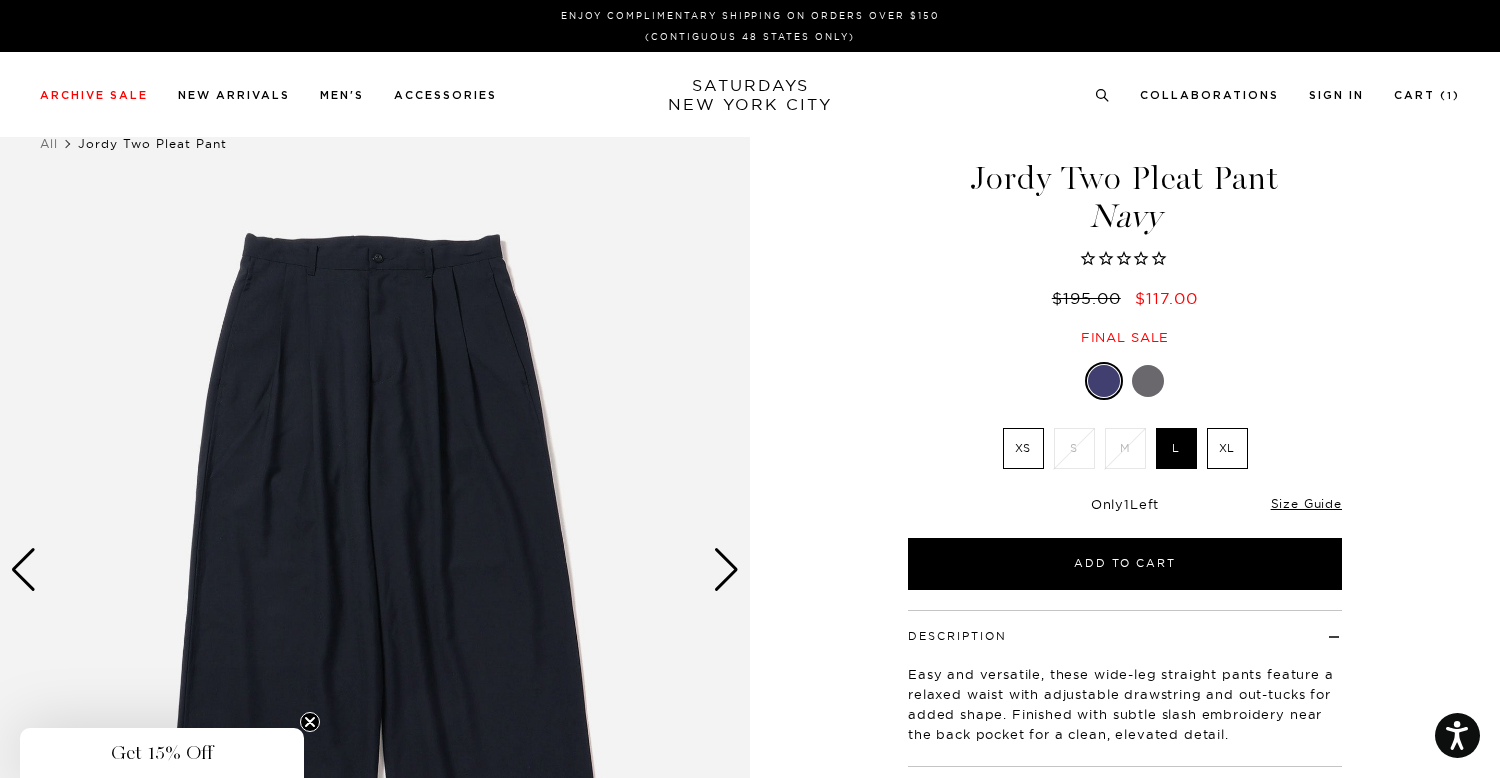 scroll, scrollTop: 0, scrollLeft: 0, axis: both 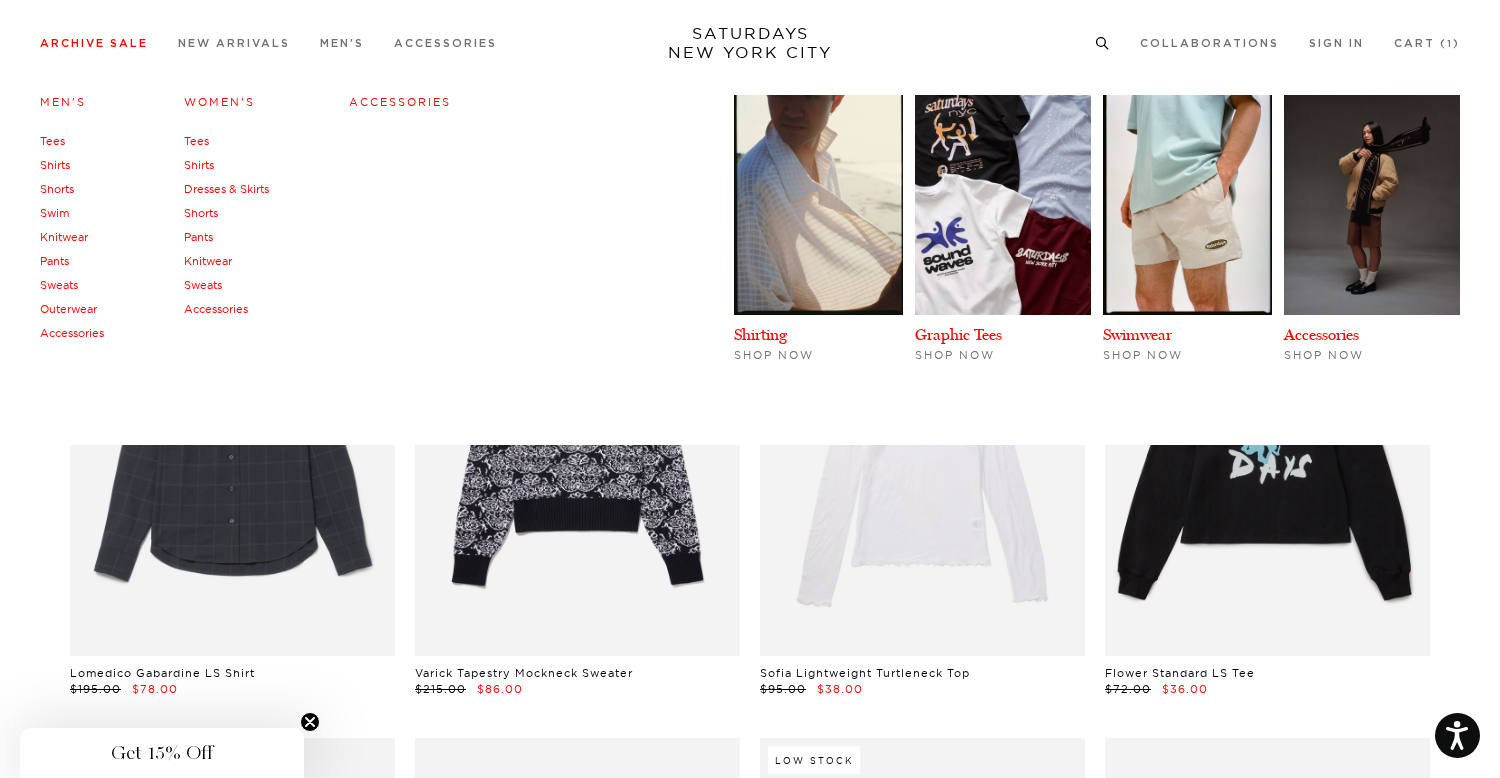 click on "Accessories" at bounding box center (72, 333) 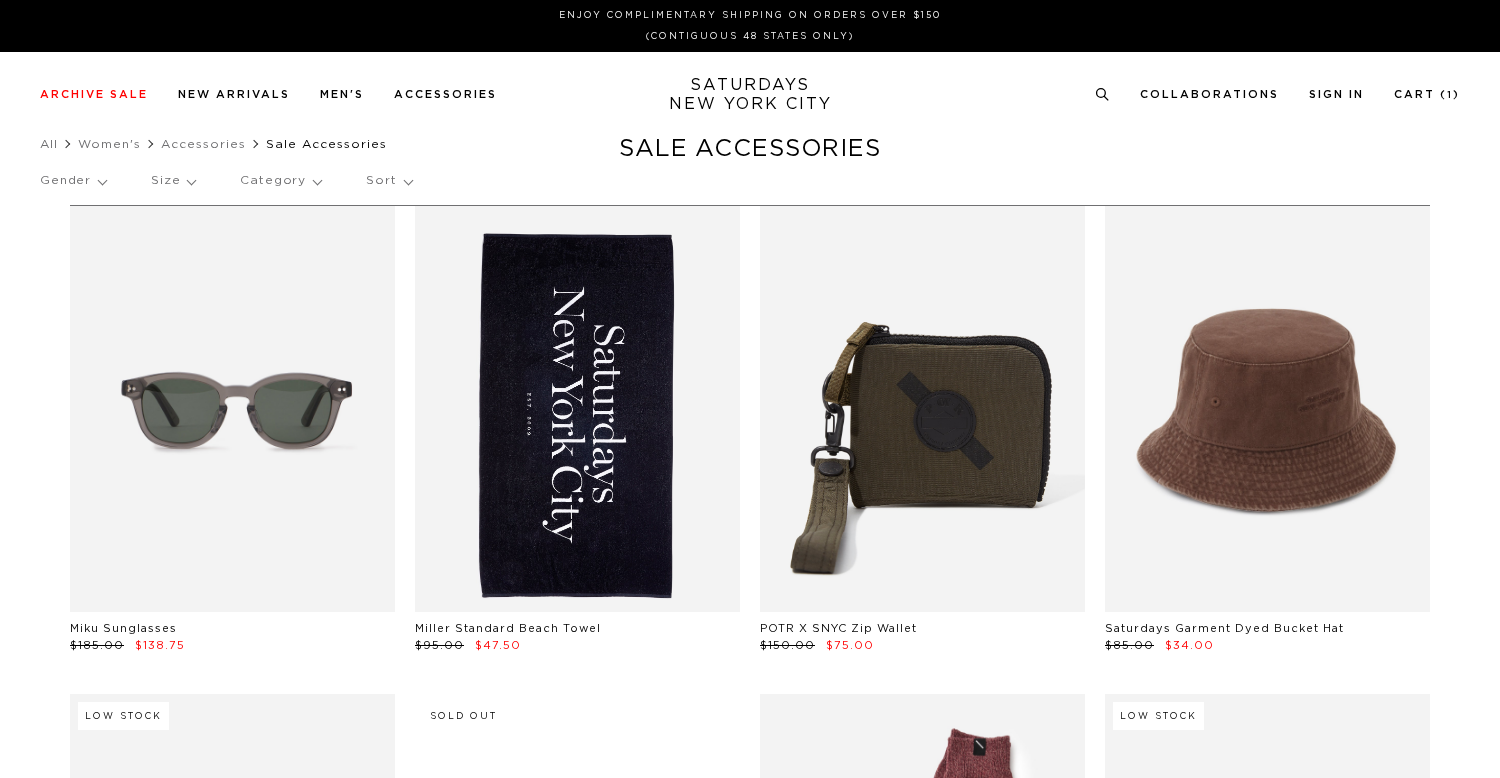 scroll, scrollTop: 0, scrollLeft: 0, axis: both 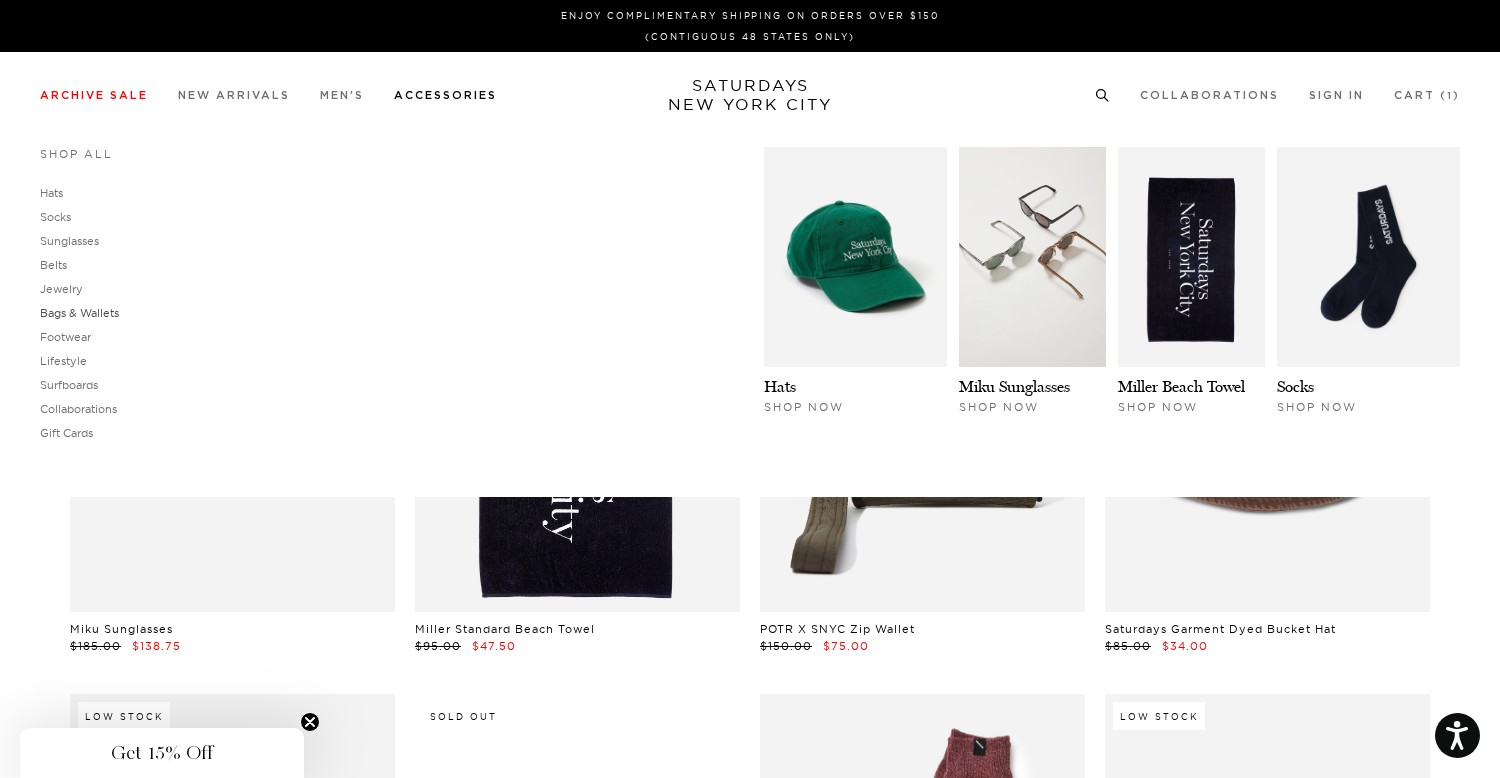 click on "Bags & Wallets" at bounding box center (79, 313) 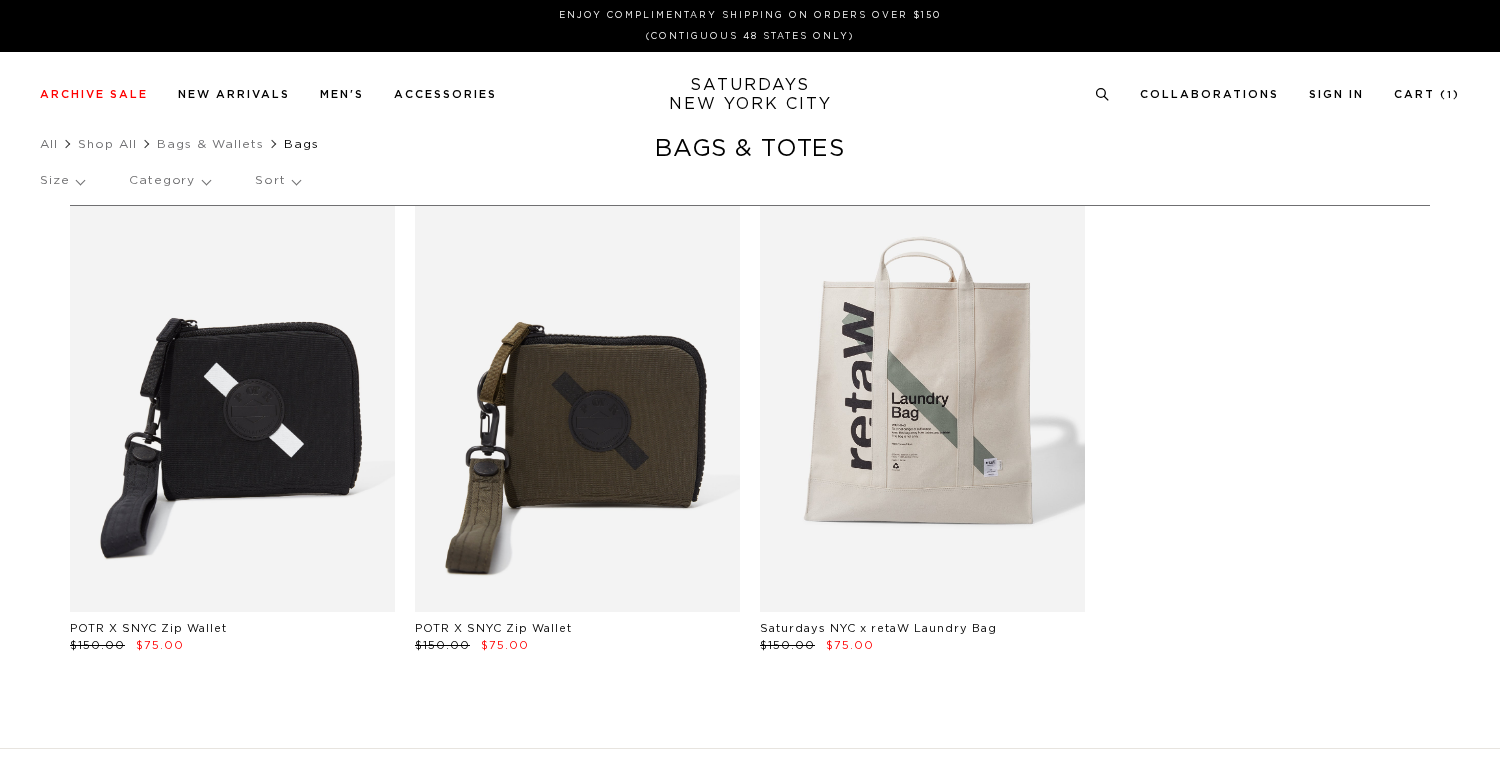 scroll, scrollTop: 0, scrollLeft: 0, axis: both 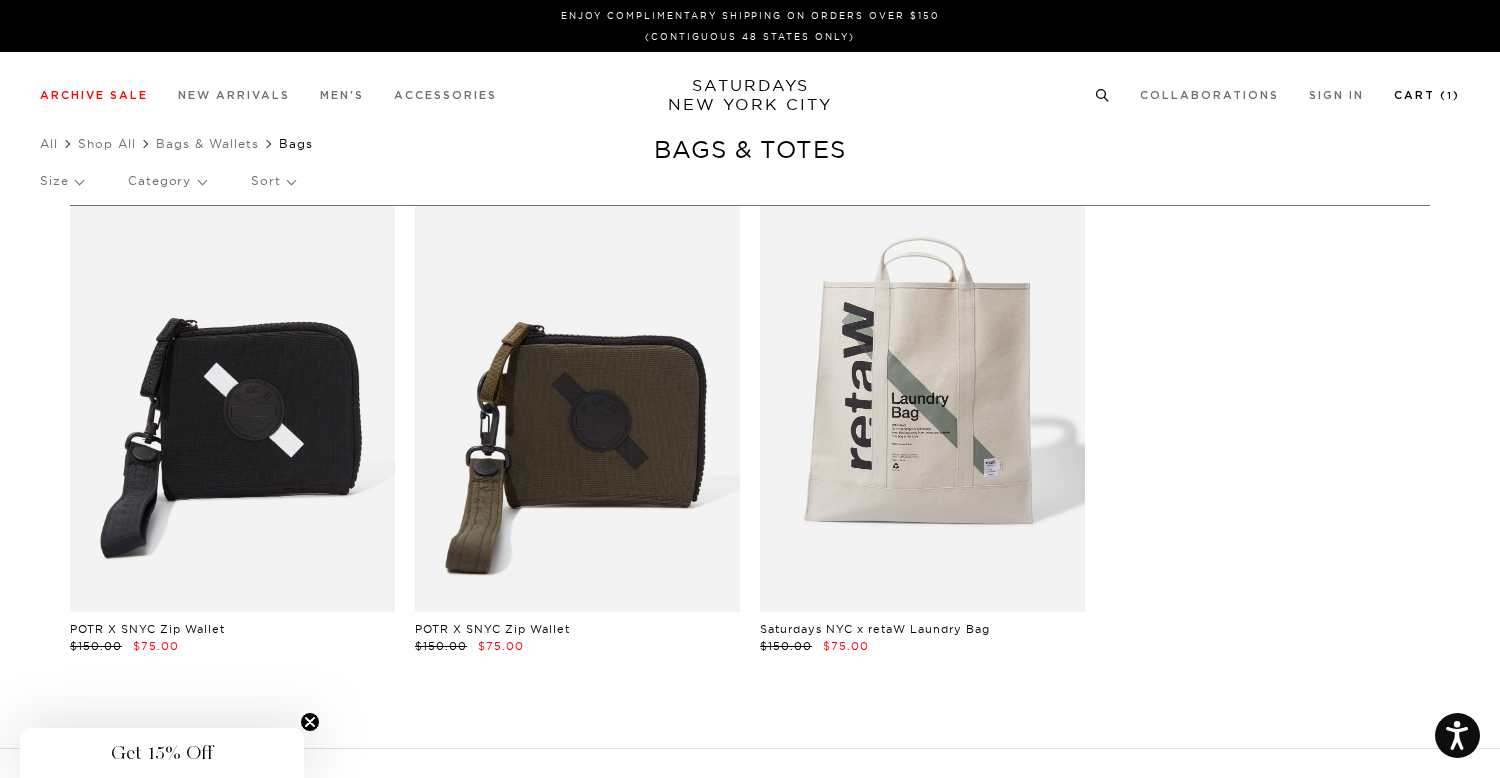 click on "Cart ( 1 )" at bounding box center (1427, 95) 